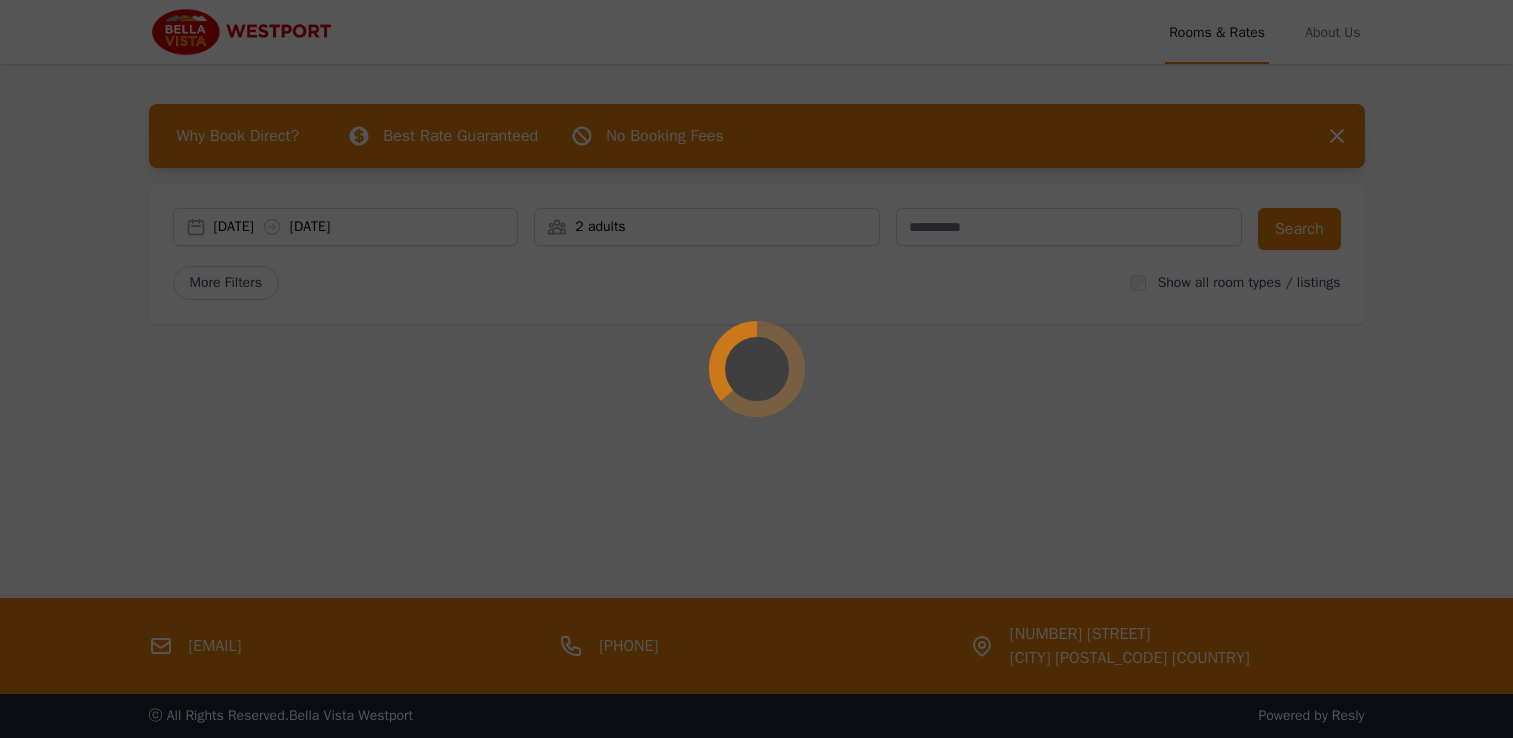 scroll, scrollTop: 0, scrollLeft: 0, axis: both 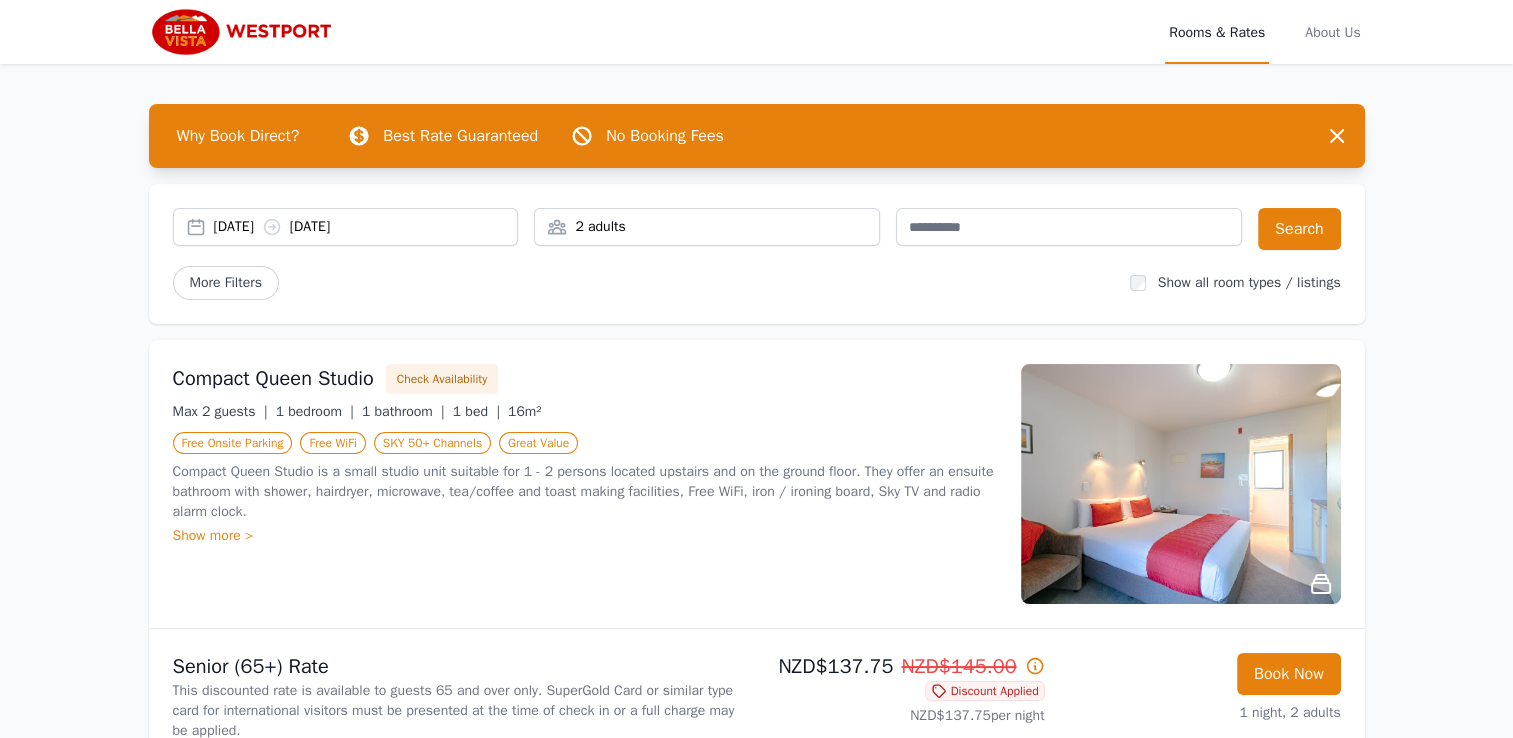 click on "[DATE] [DATE]" at bounding box center [346, 227] 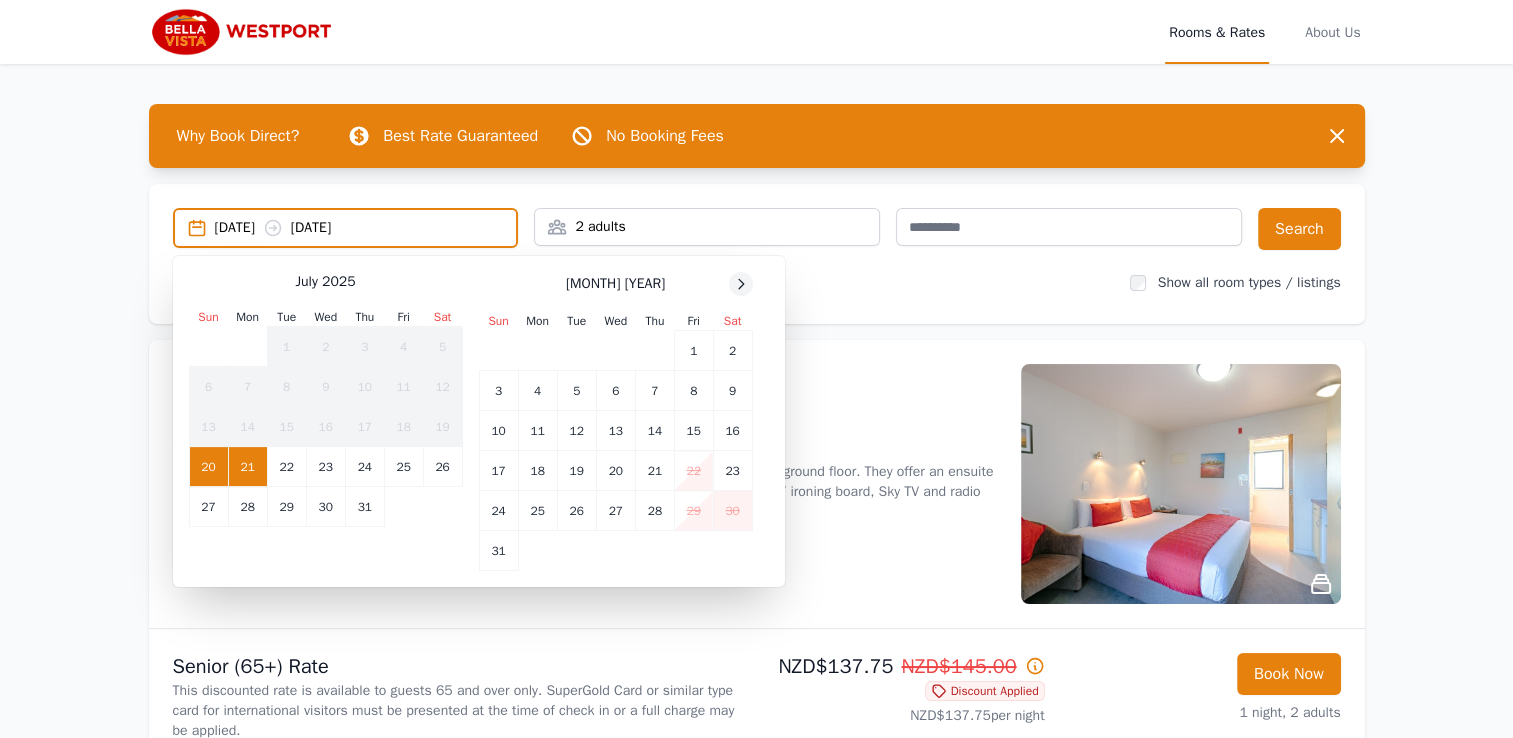 click 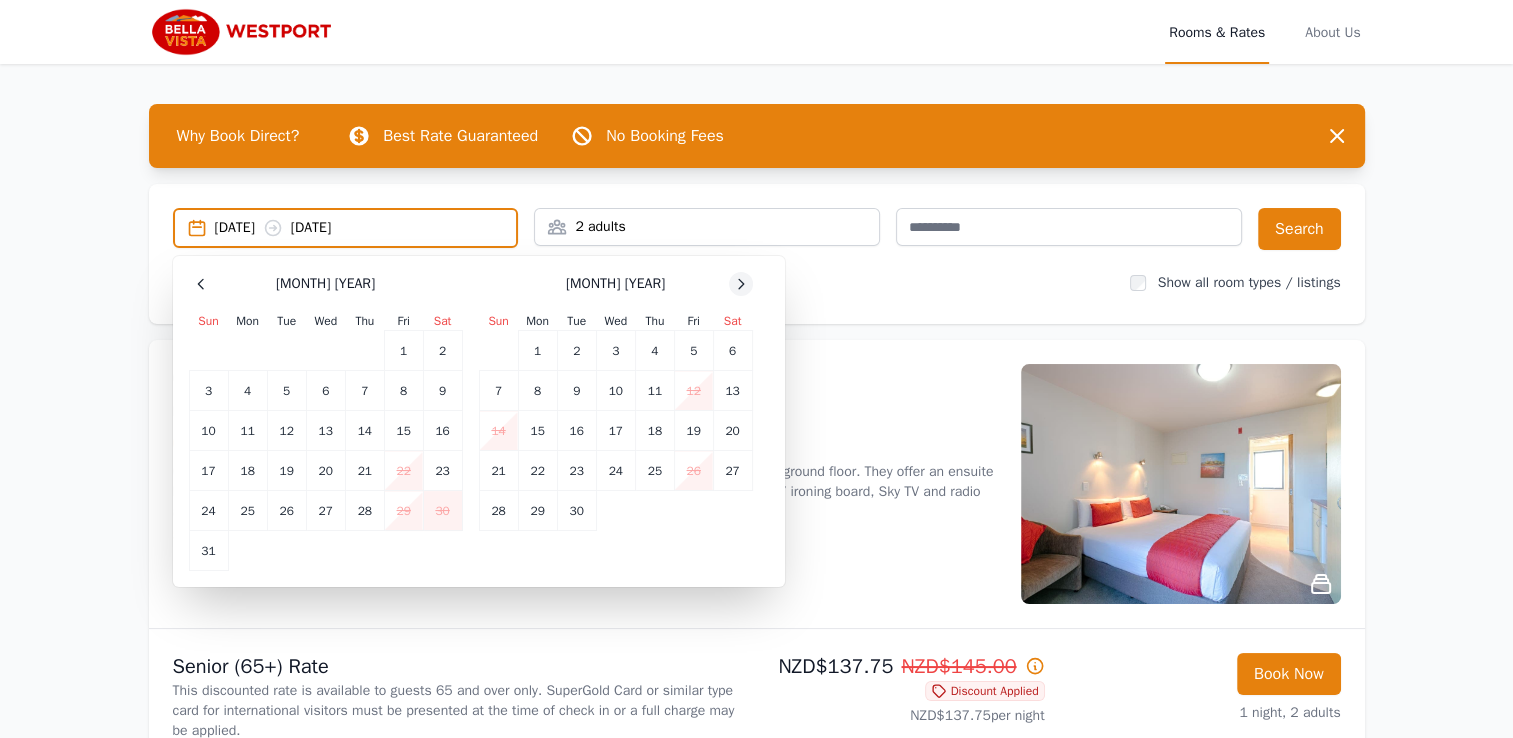 click 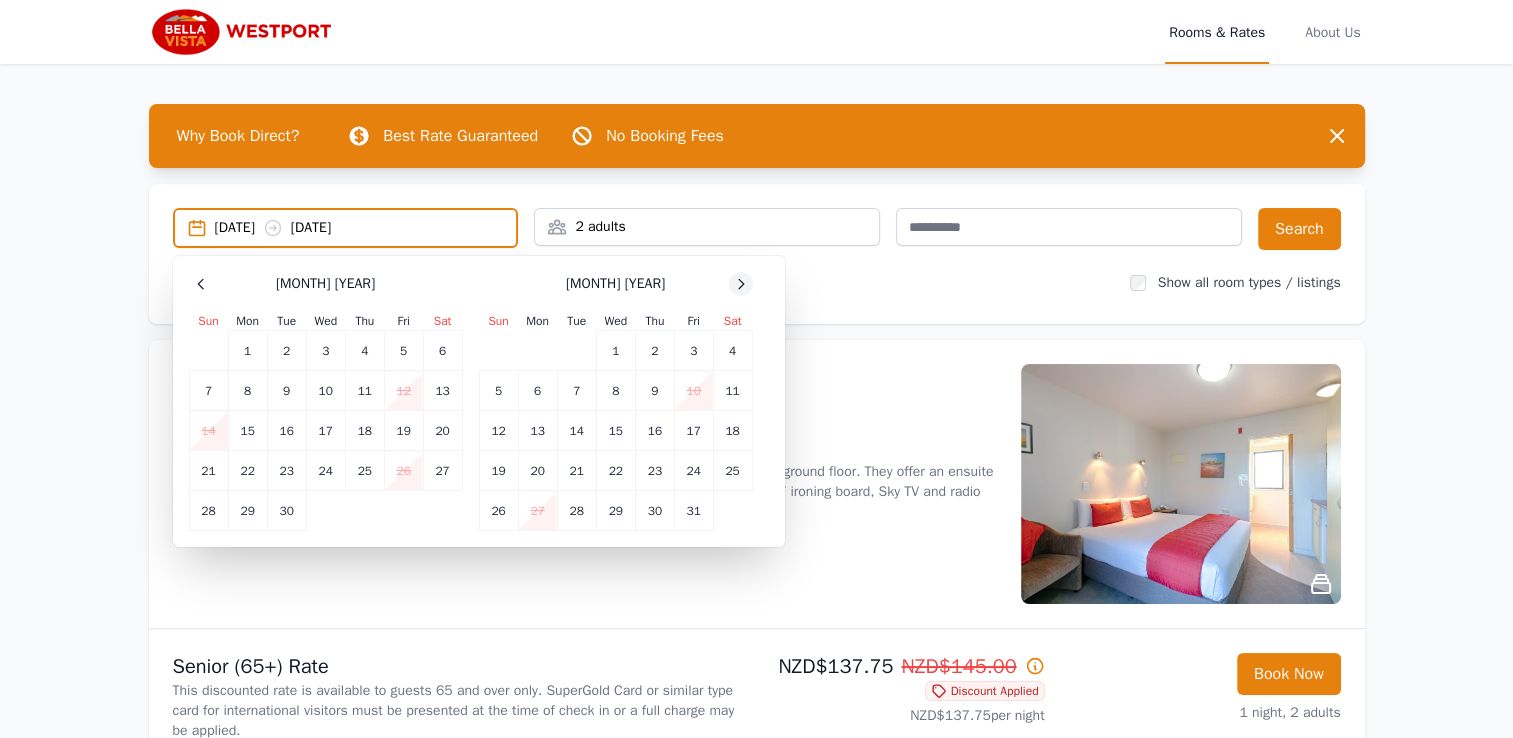 click 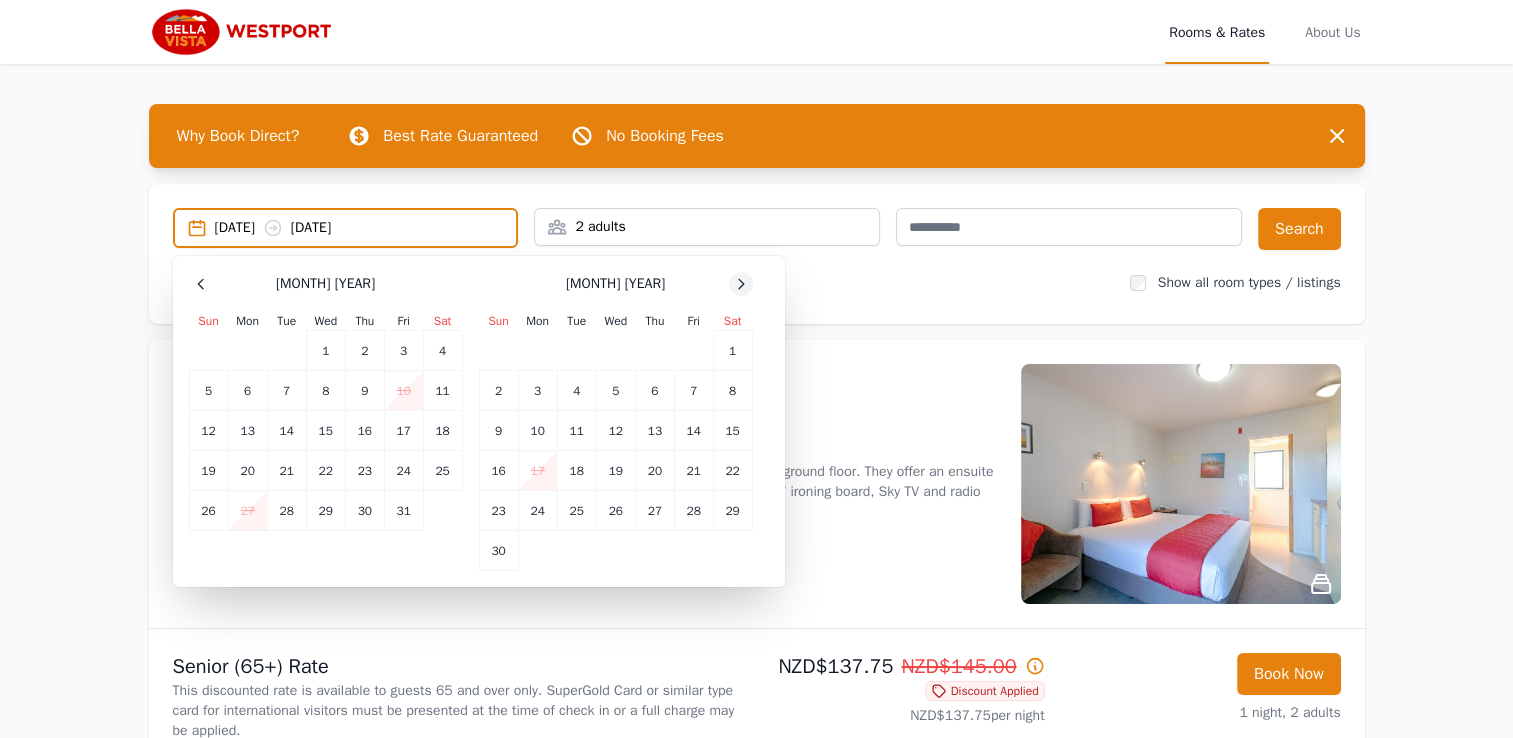 click 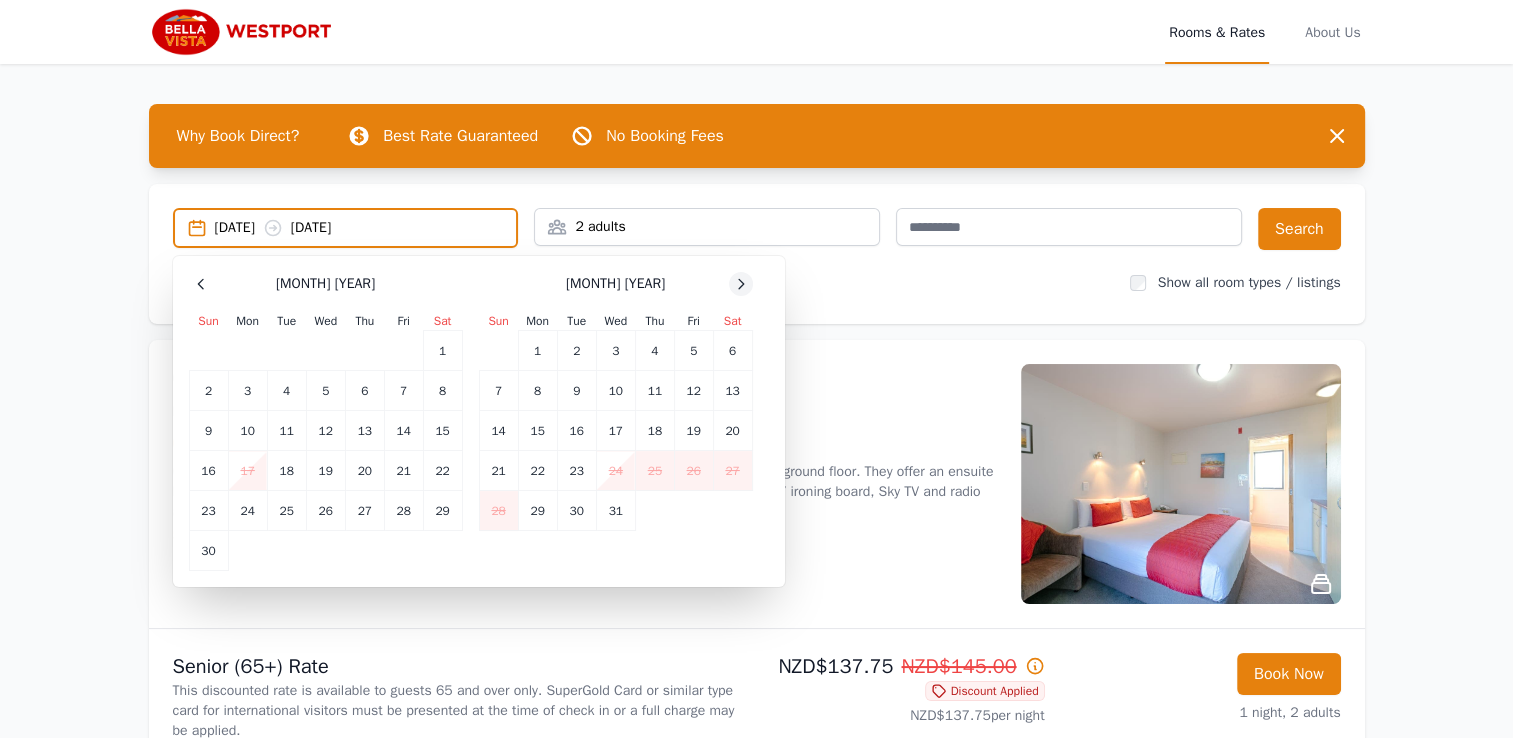 click 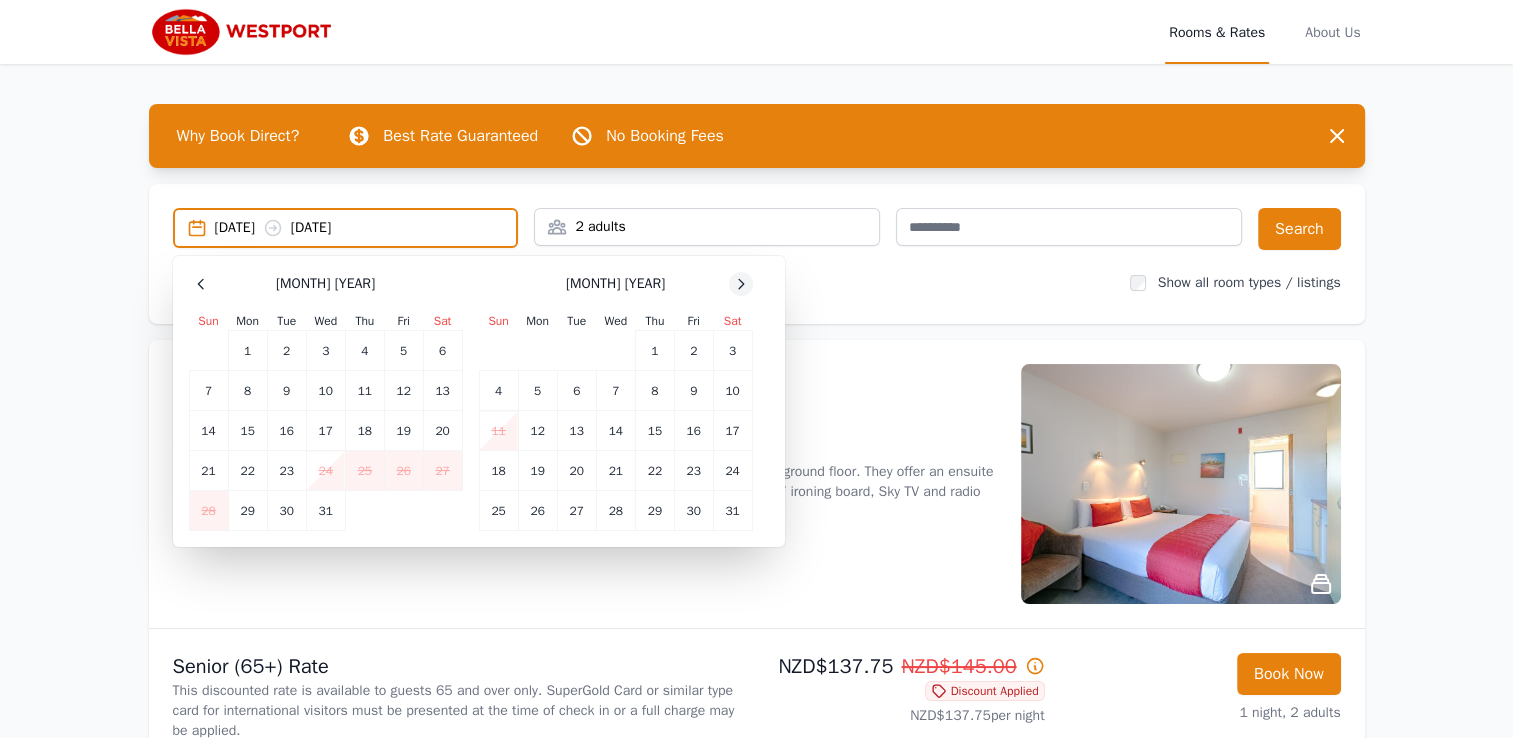 click 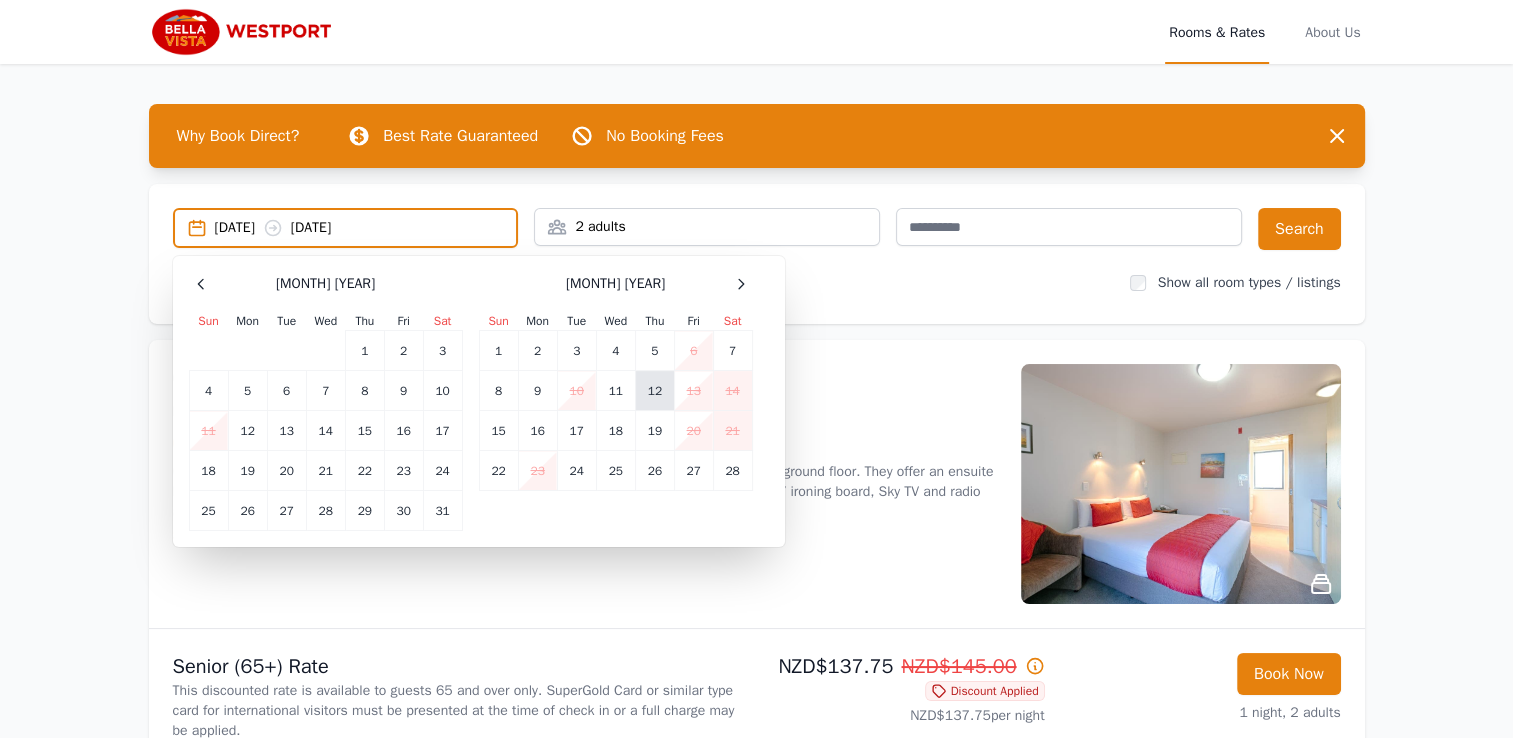 click on "12" at bounding box center [654, 391] 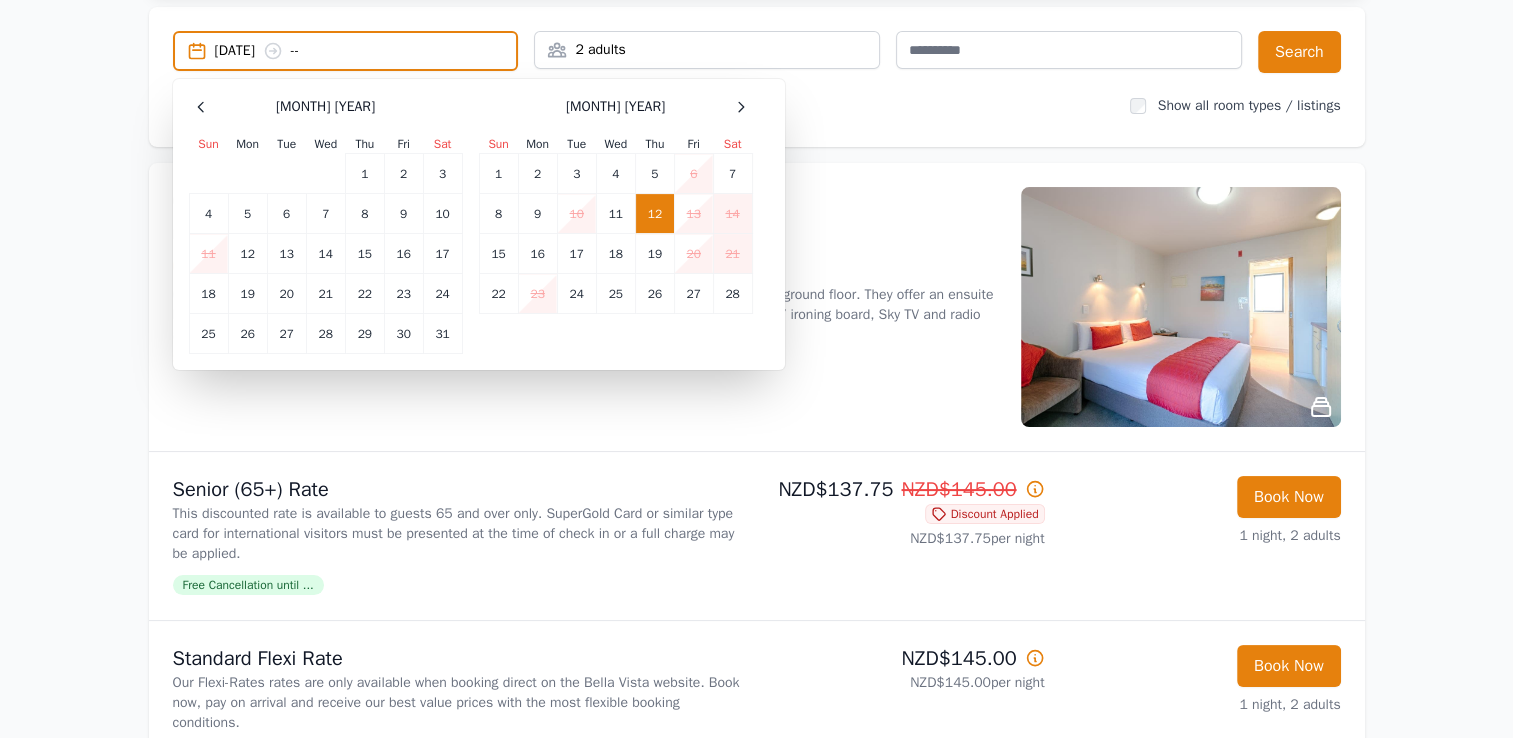 scroll, scrollTop: 300, scrollLeft: 0, axis: vertical 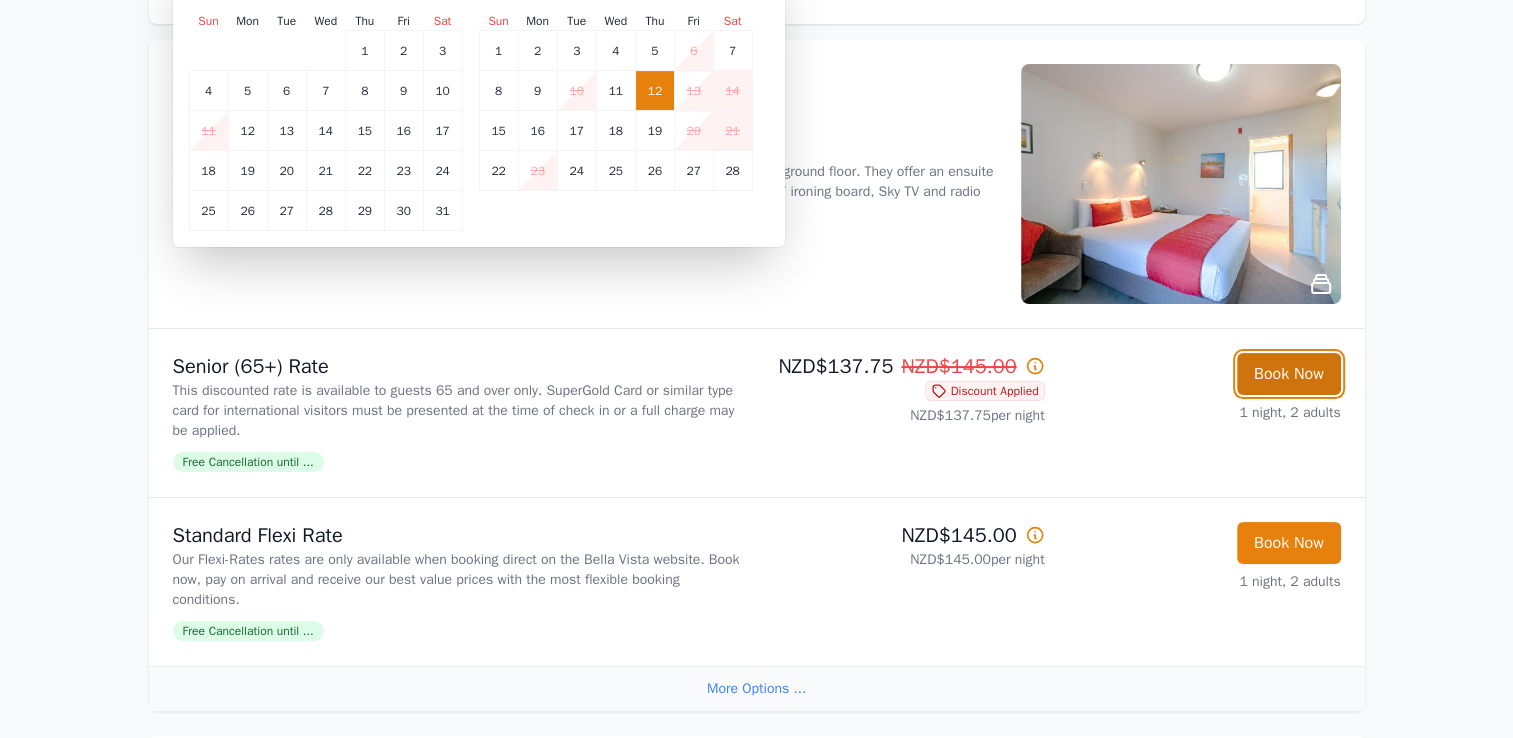click on "Book Now" at bounding box center [1289, 374] 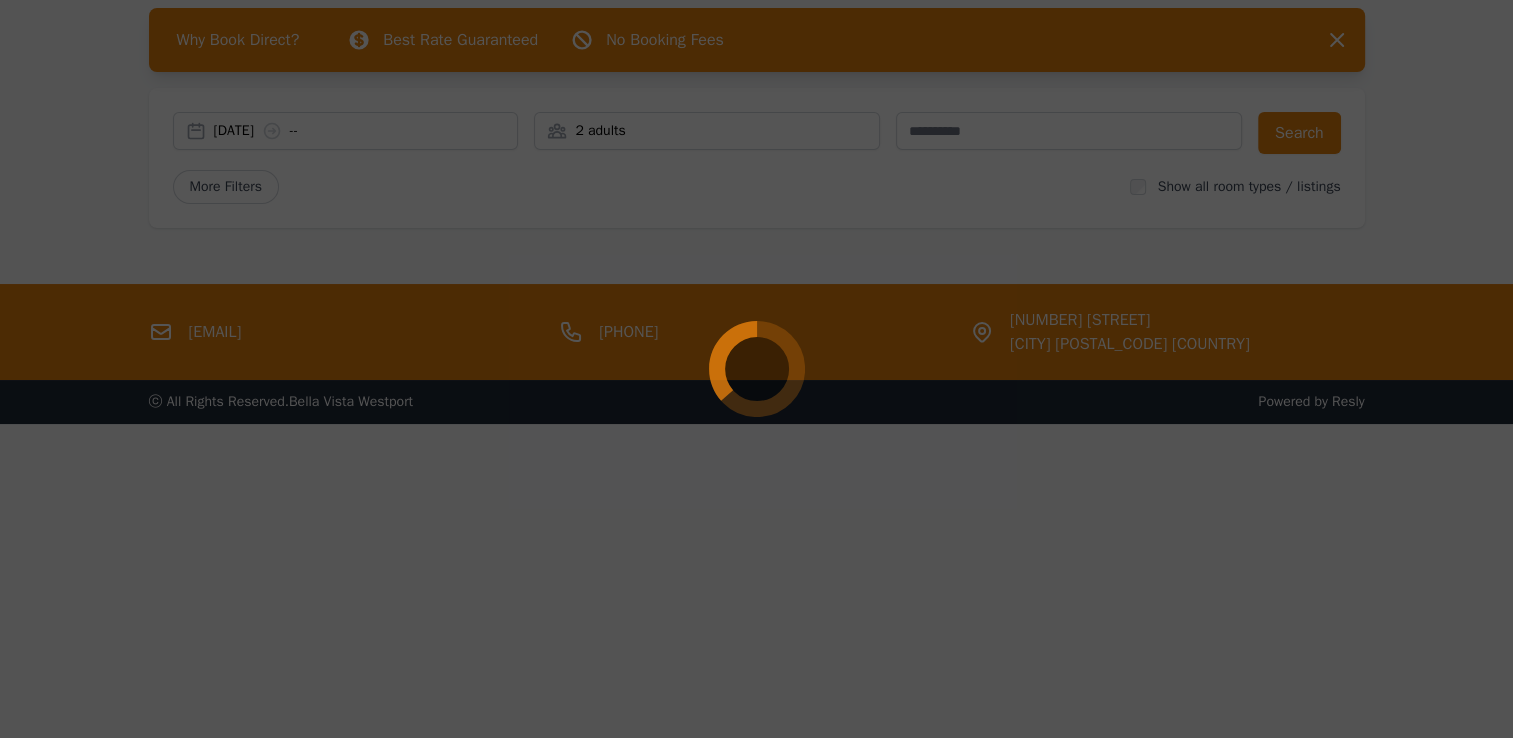 scroll, scrollTop: 96, scrollLeft: 0, axis: vertical 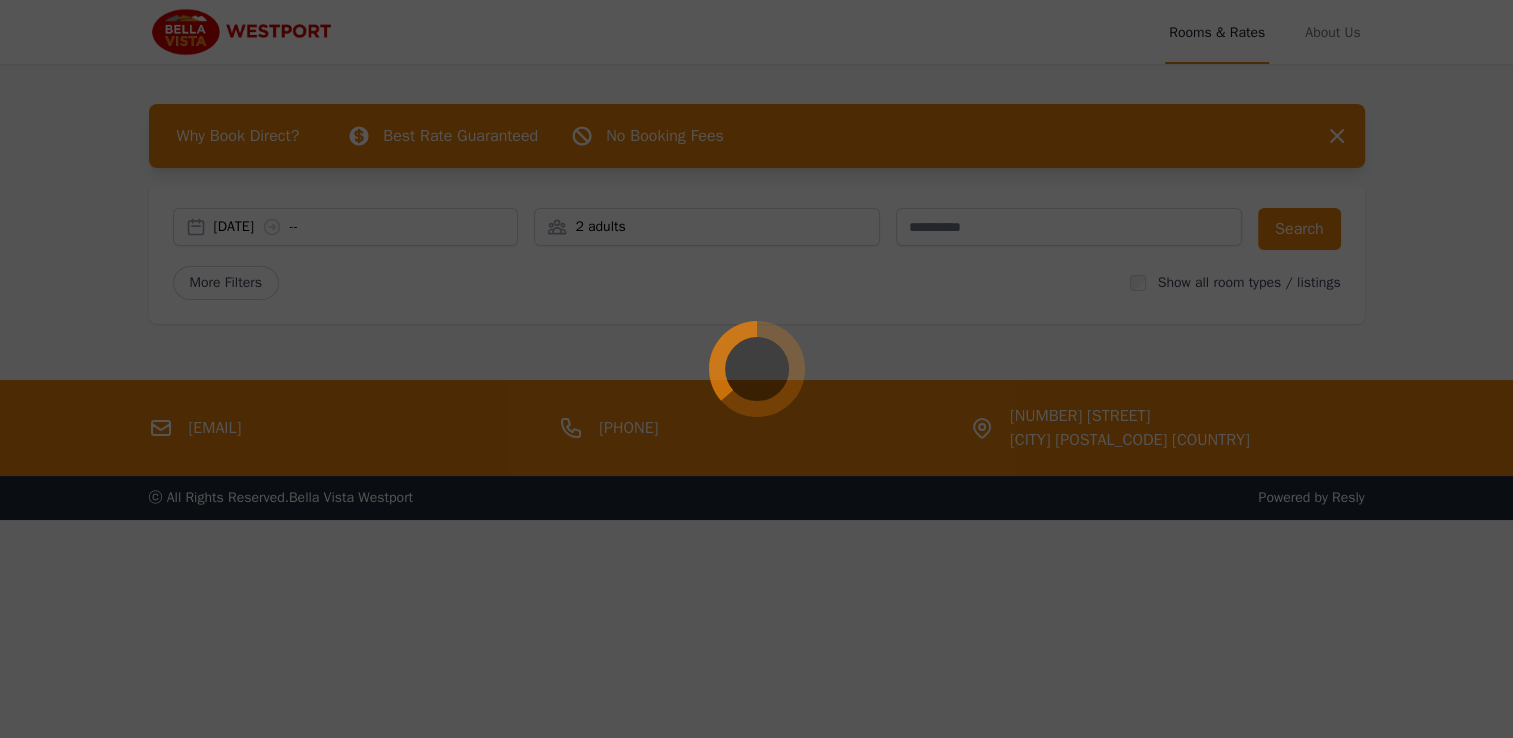 select on "**" 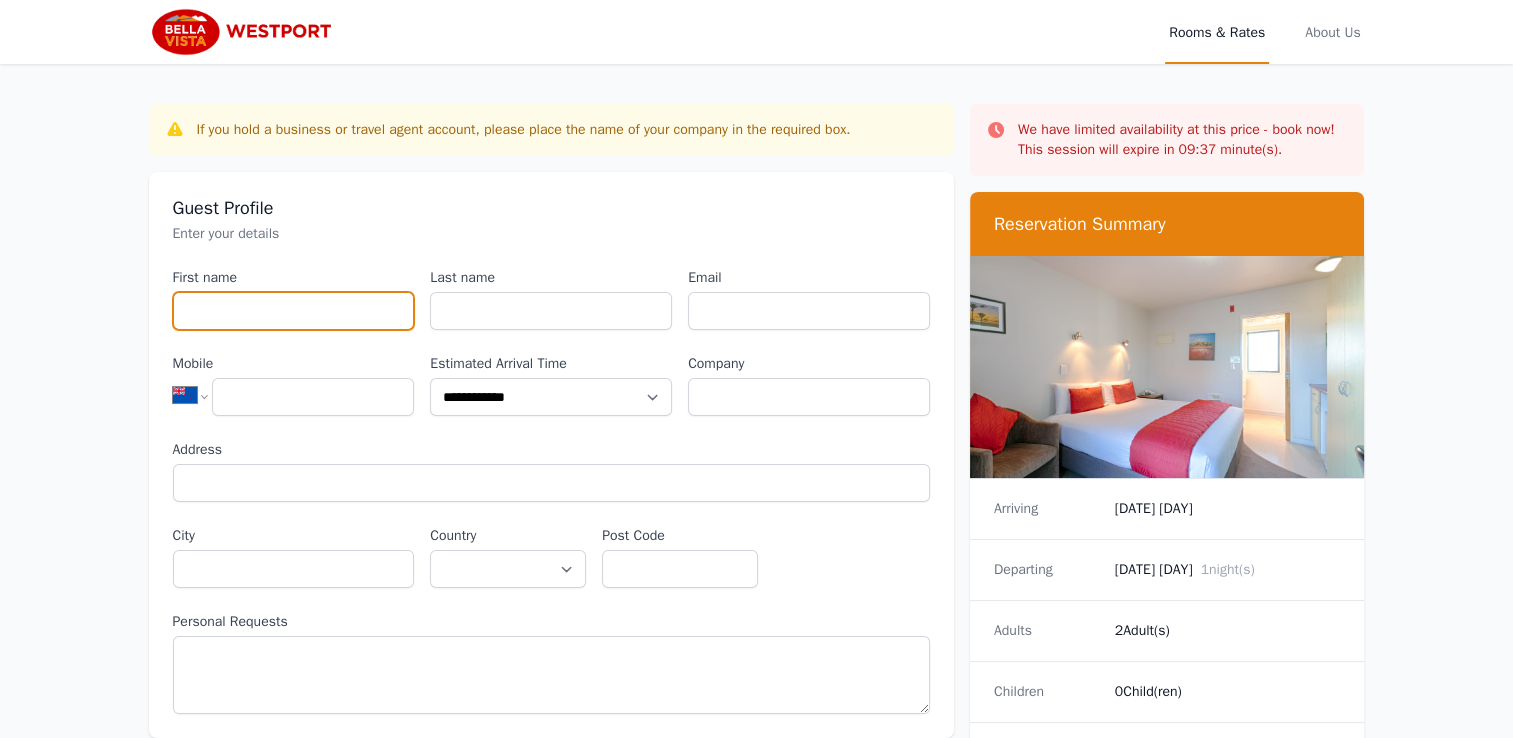 click on "First name" at bounding box center [294, 311] 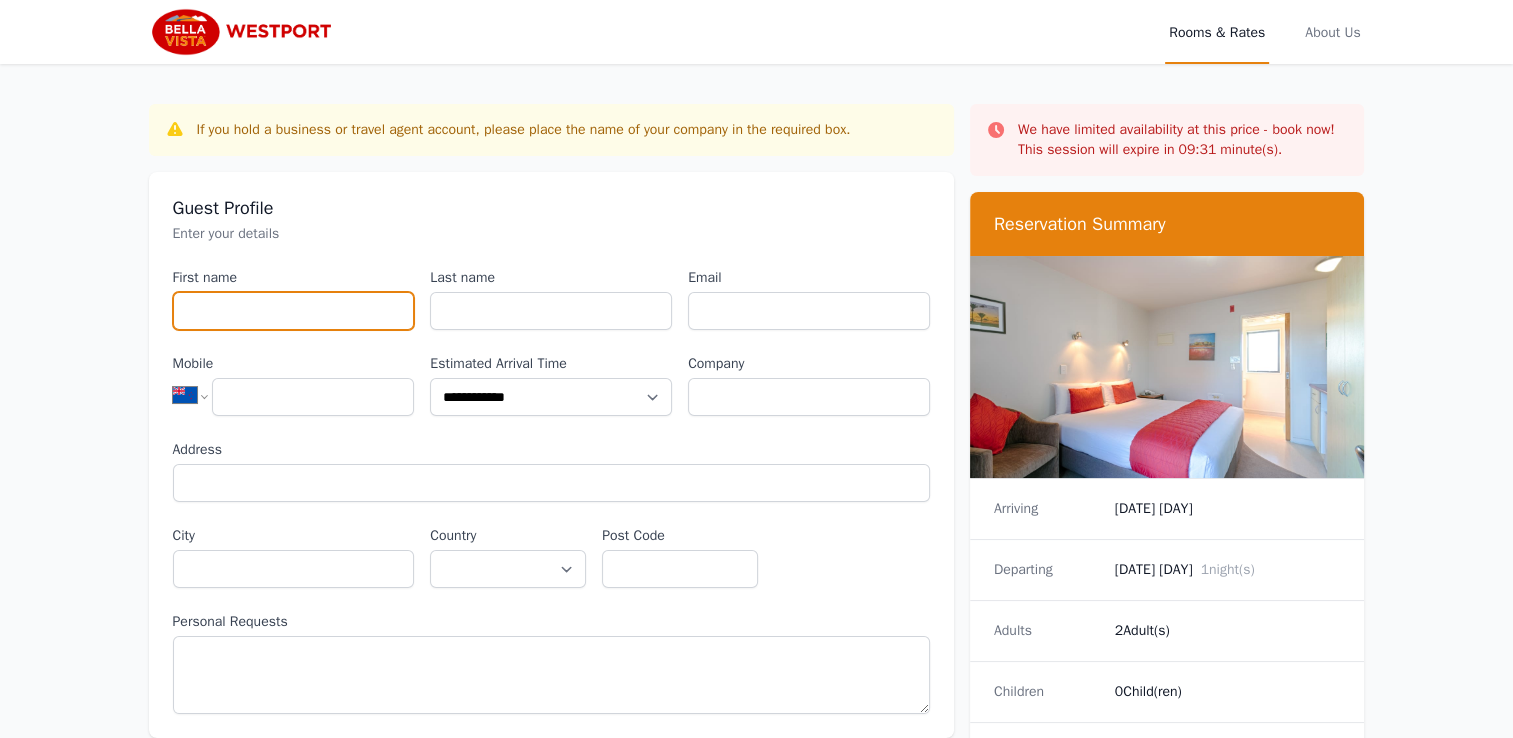 type on "*******" 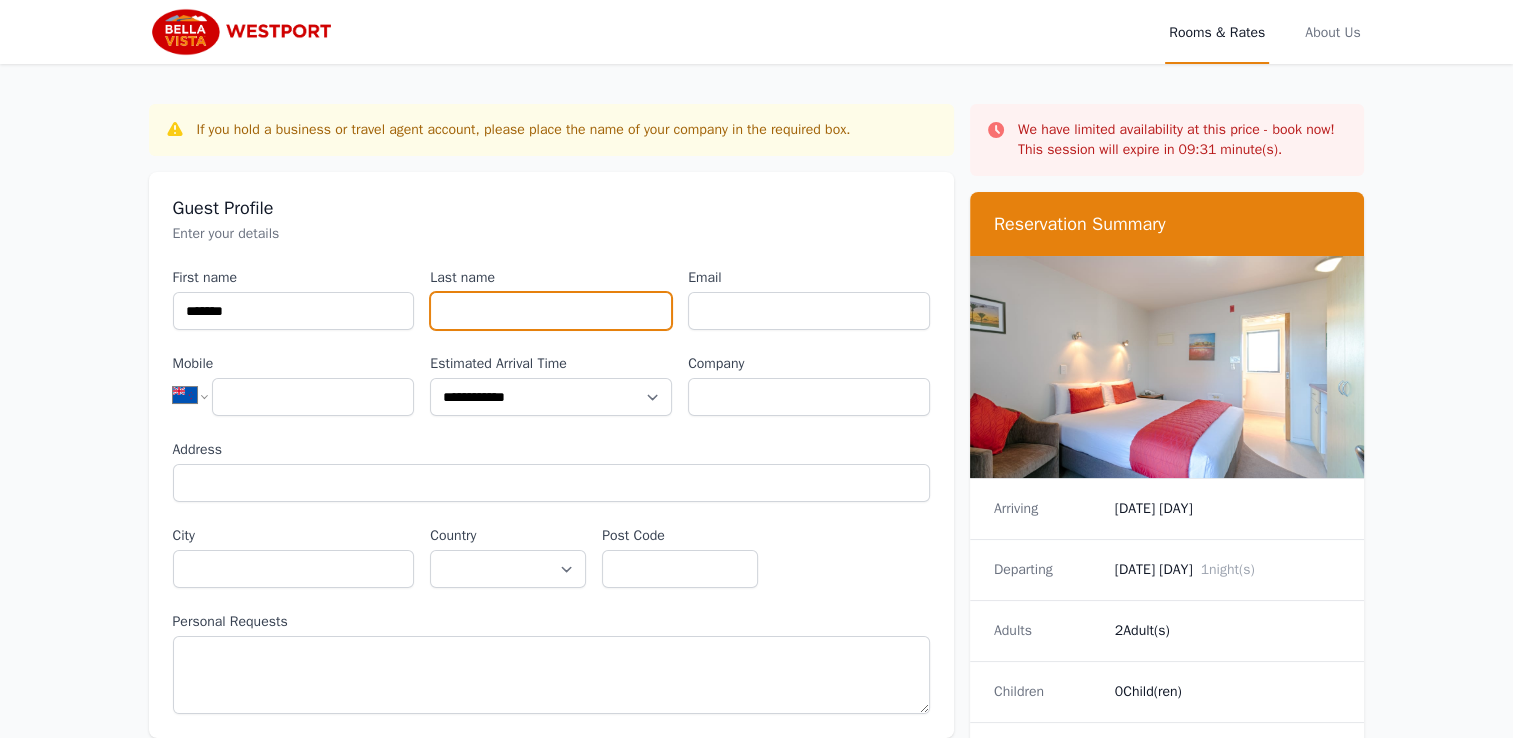 type on "********" 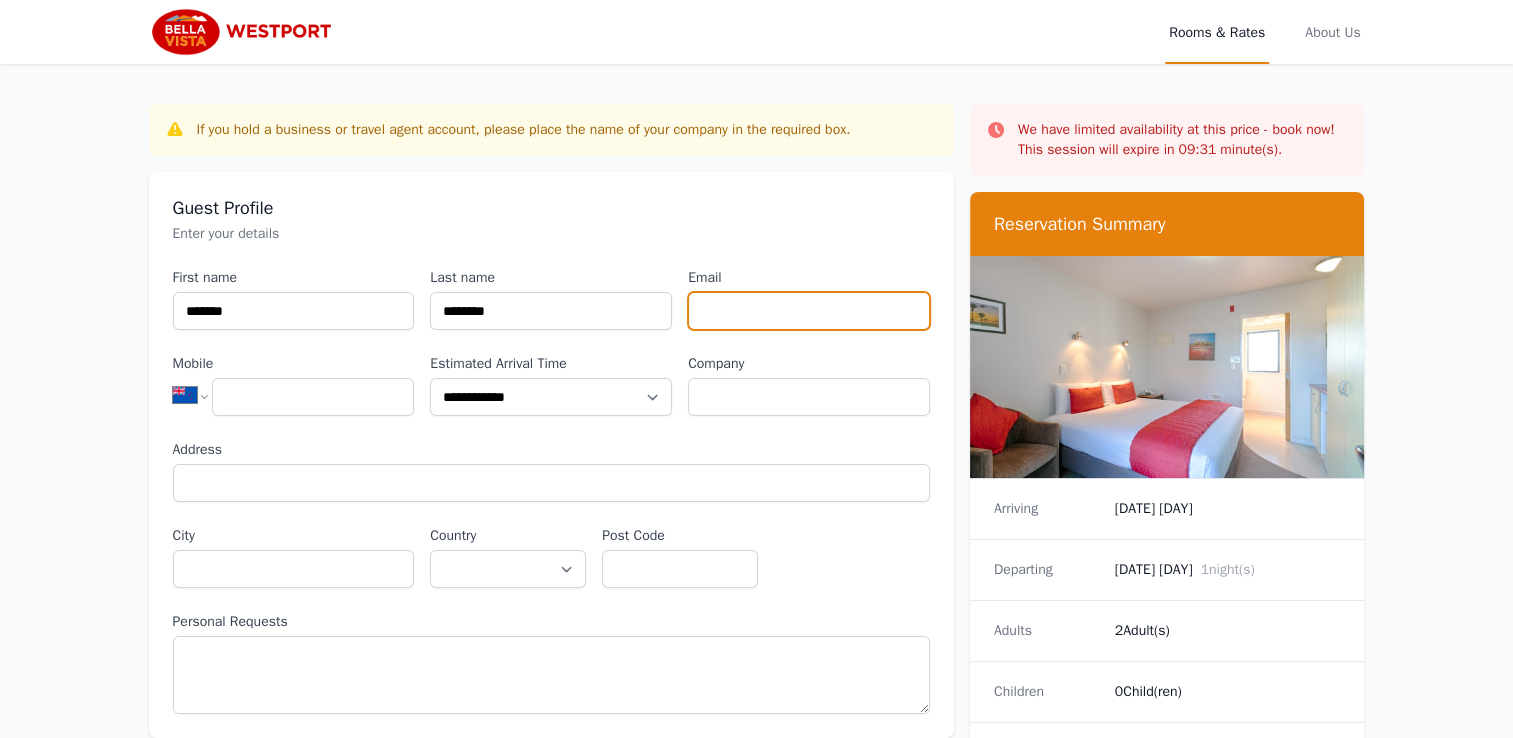 type on "**********" 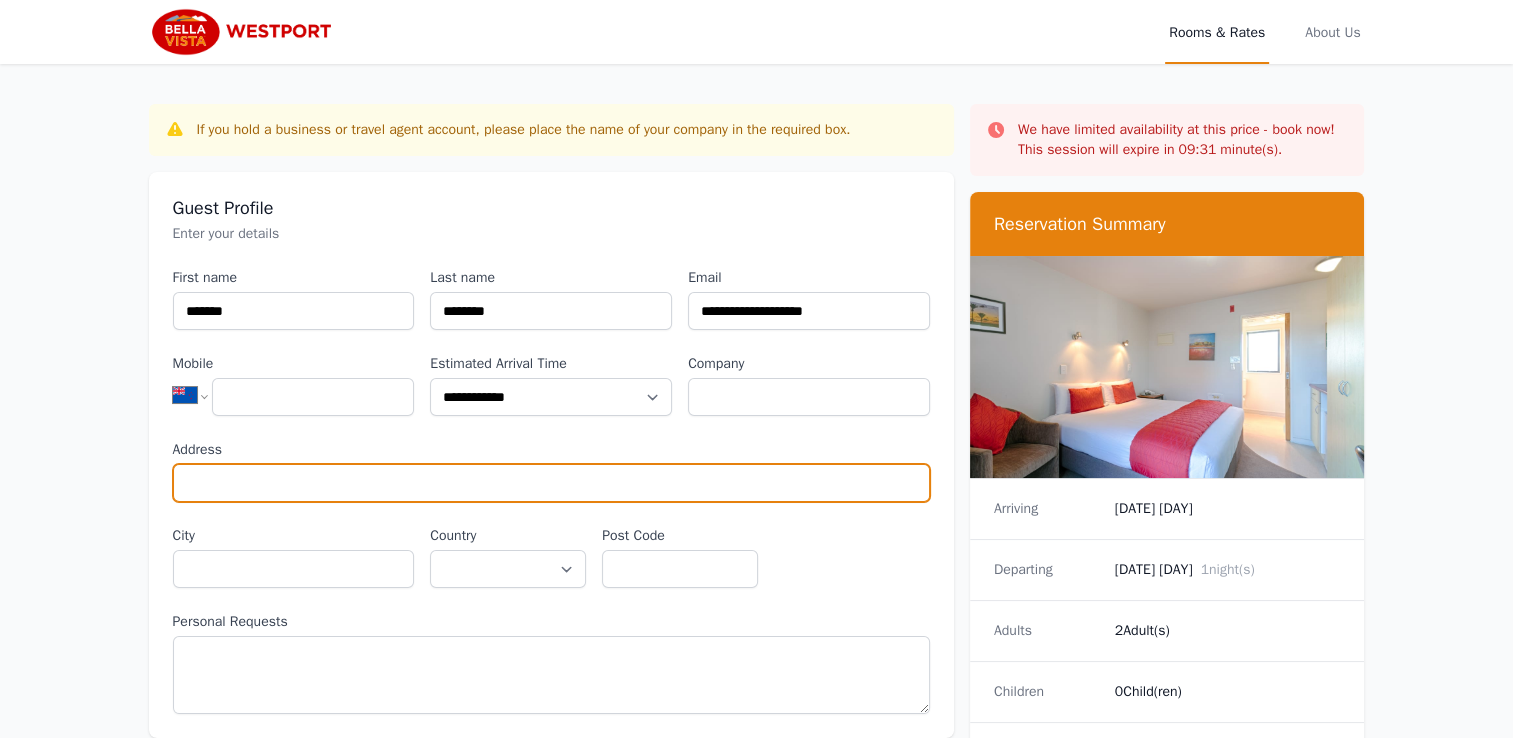 type on "**********" 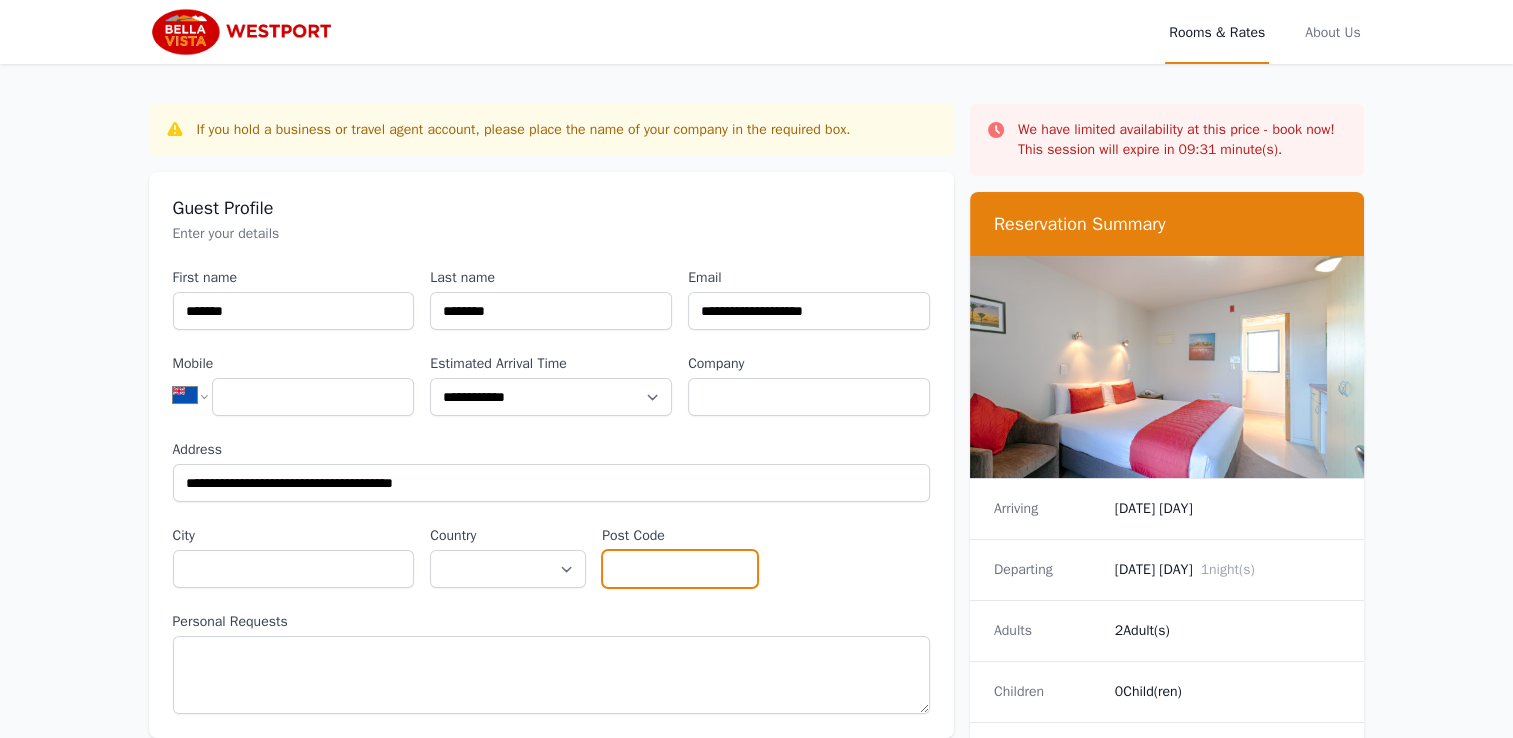 type on "****" 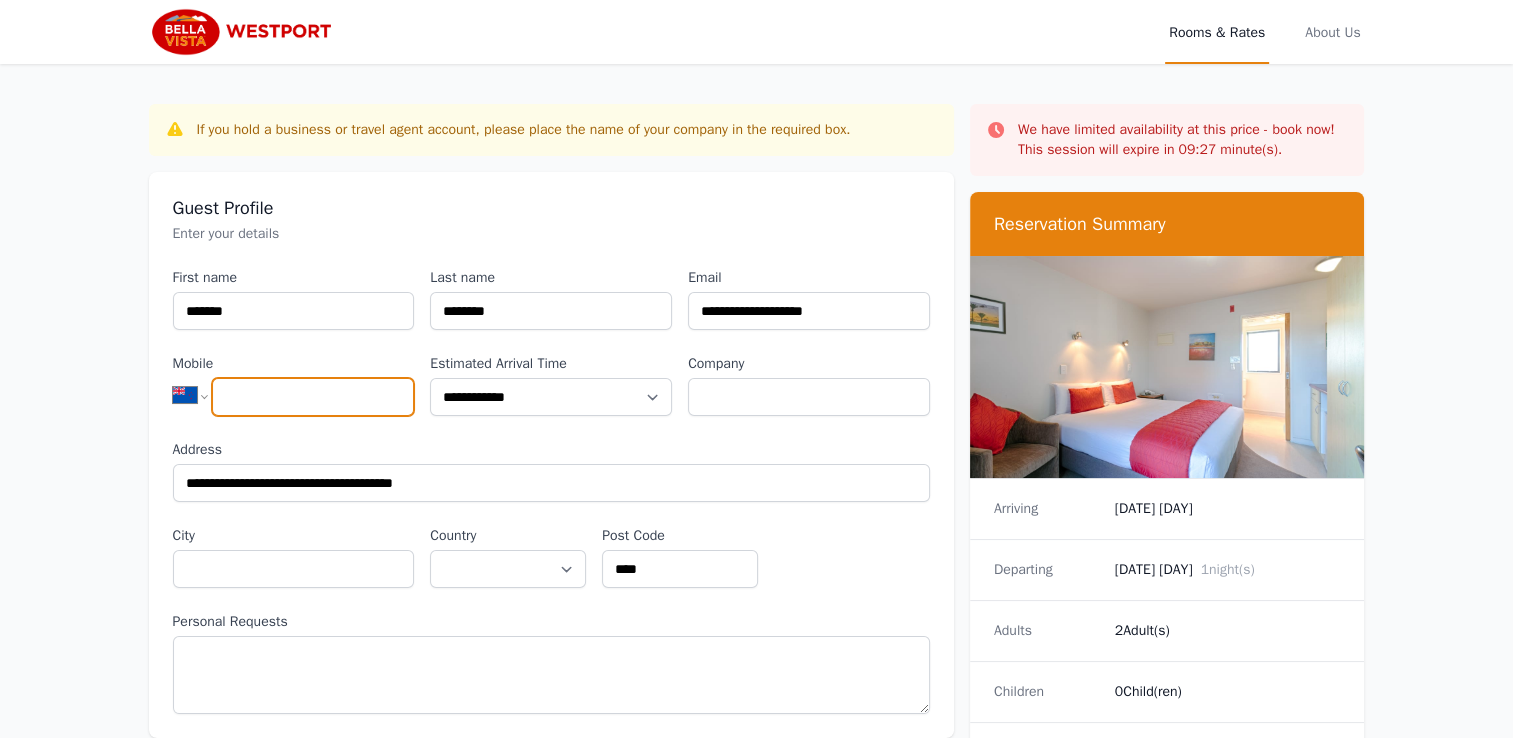 click on "Mobile" at bounding box center (313, 397) 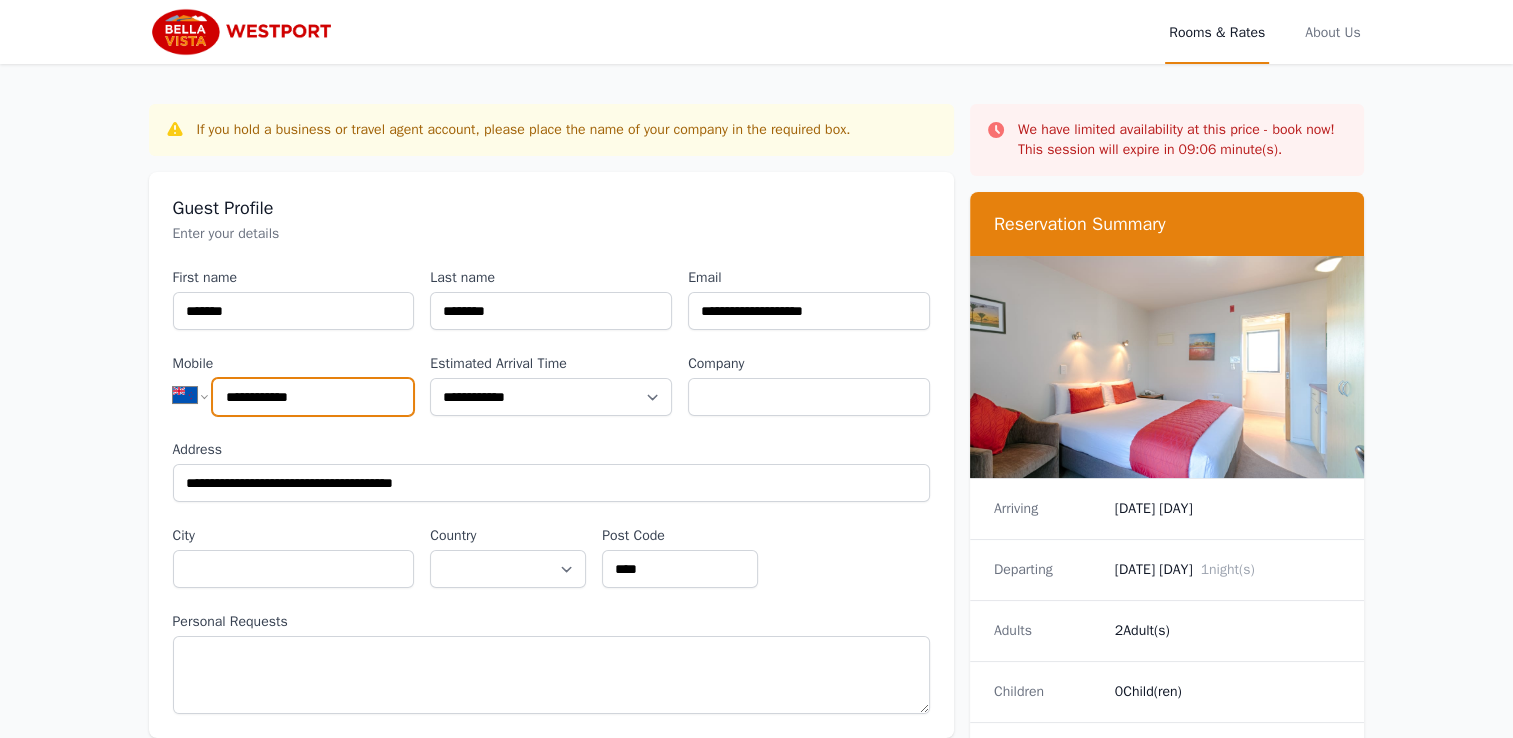 type on "**********" 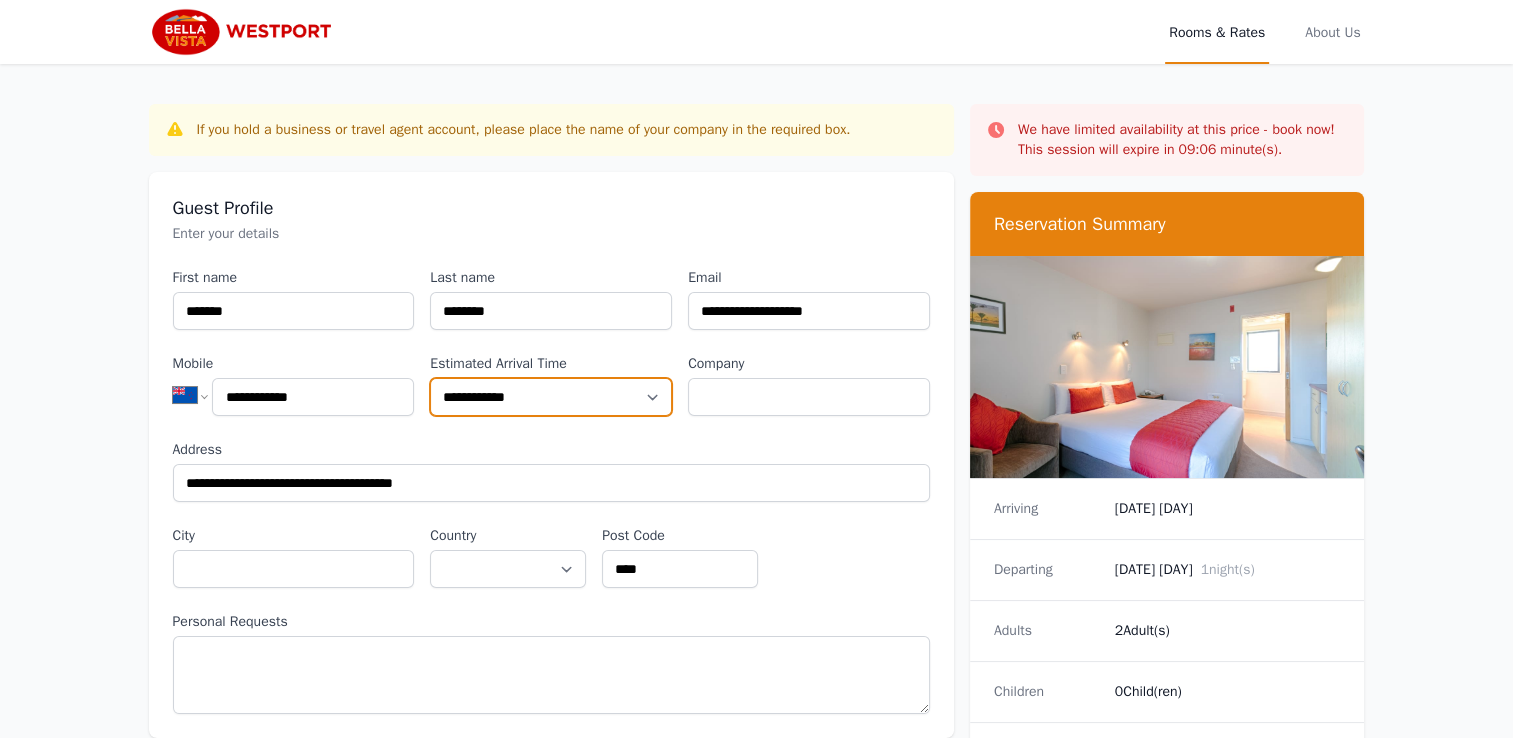 click on "**********" at bounding box center [551, 397] 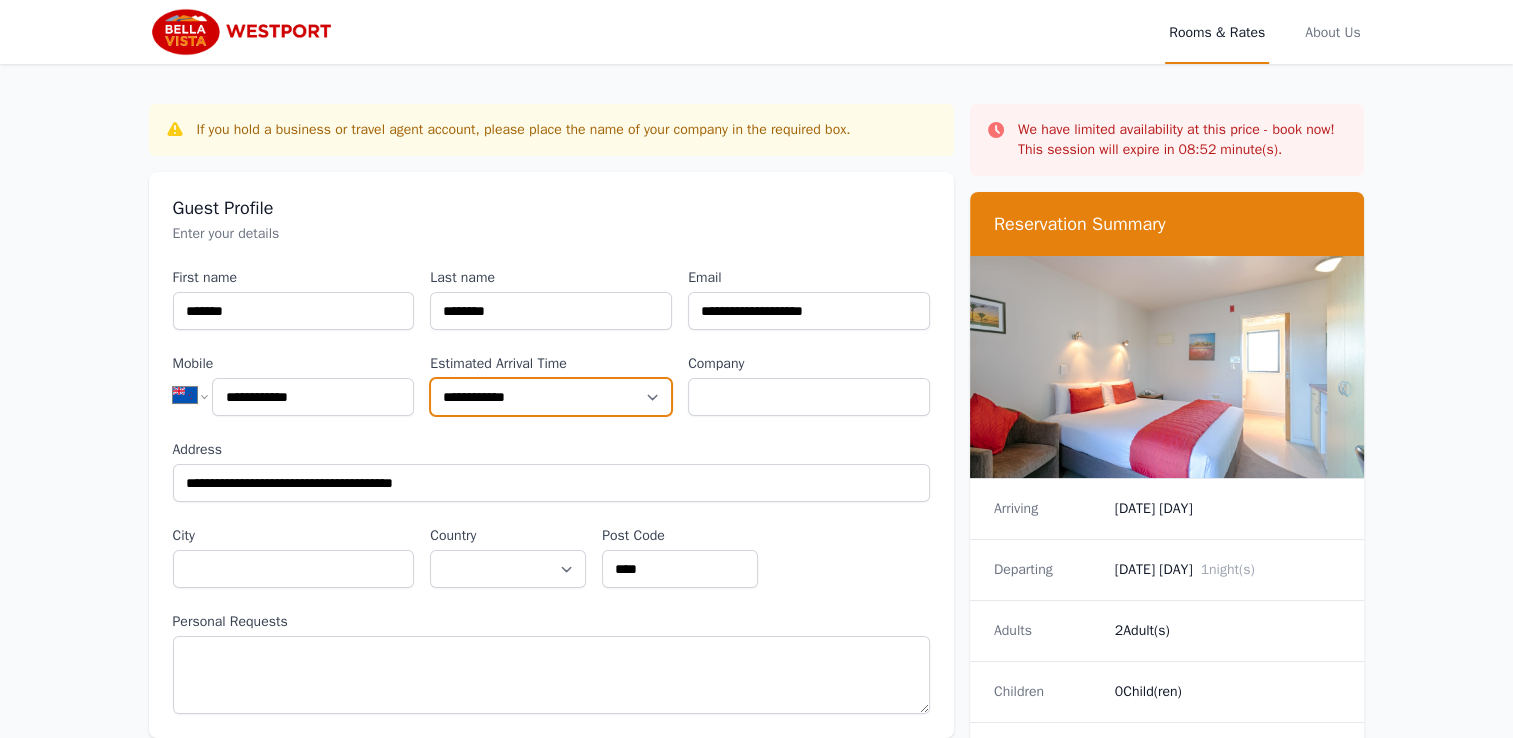 select on "**********" 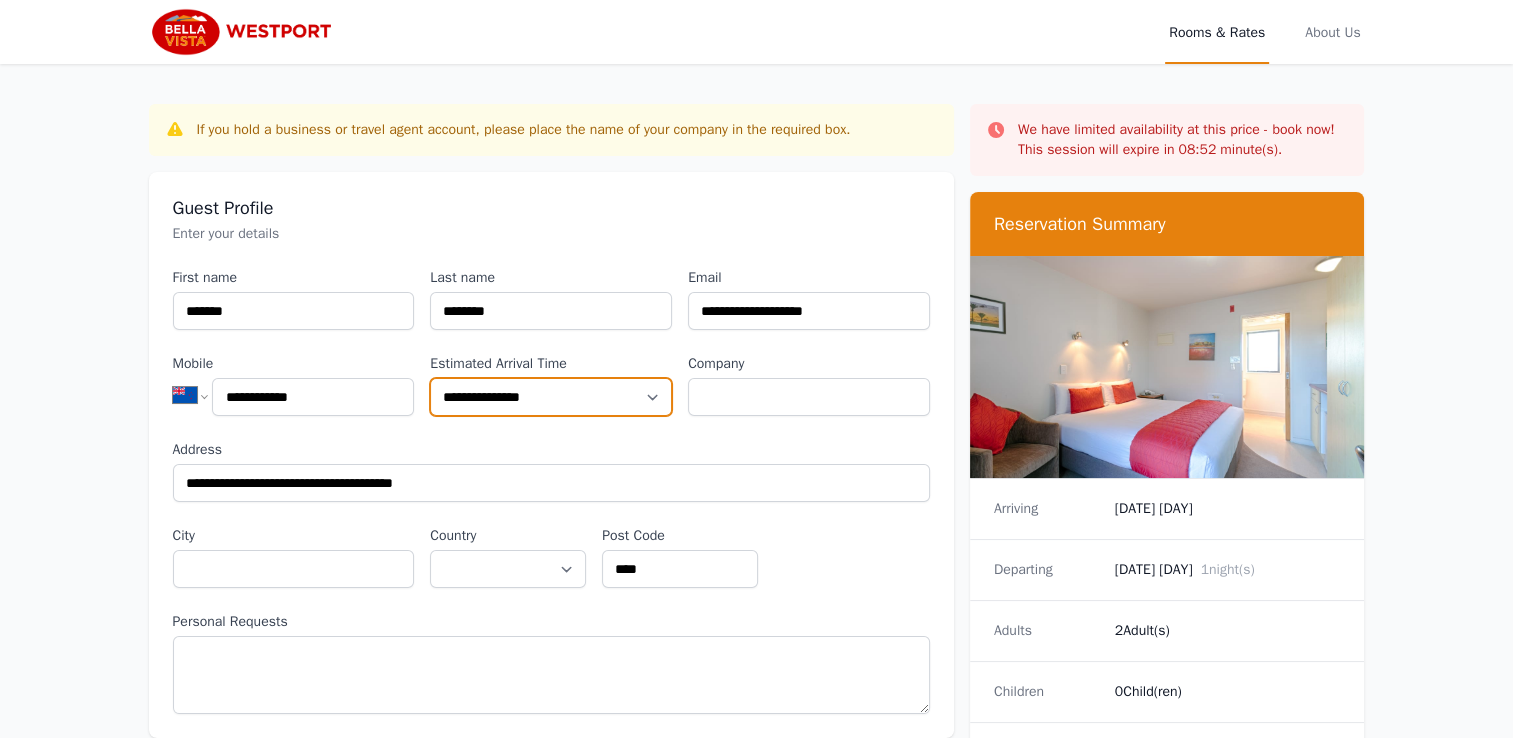 click on "**********" at bounding box center [551, 397] 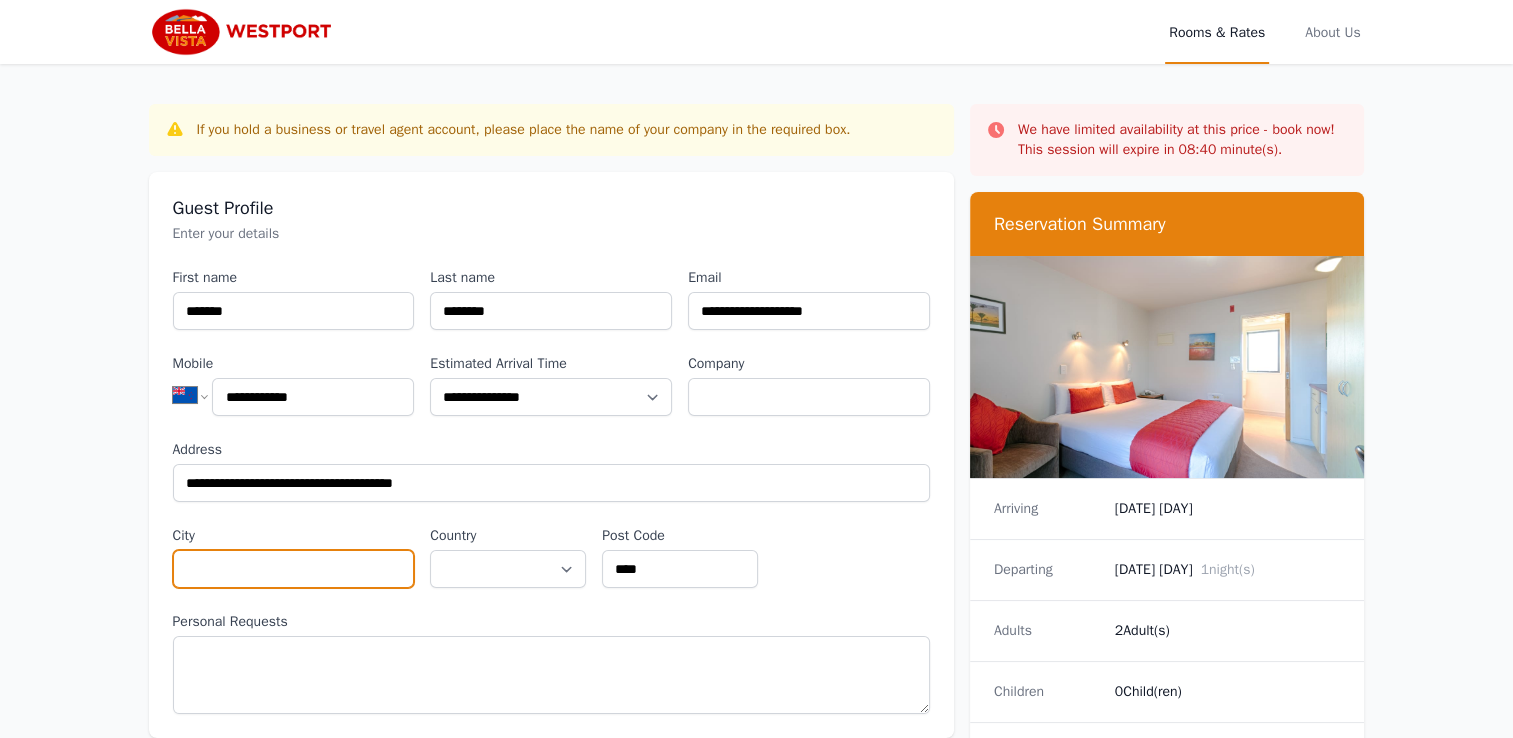 click on "City" at bounding box center (294, 569) 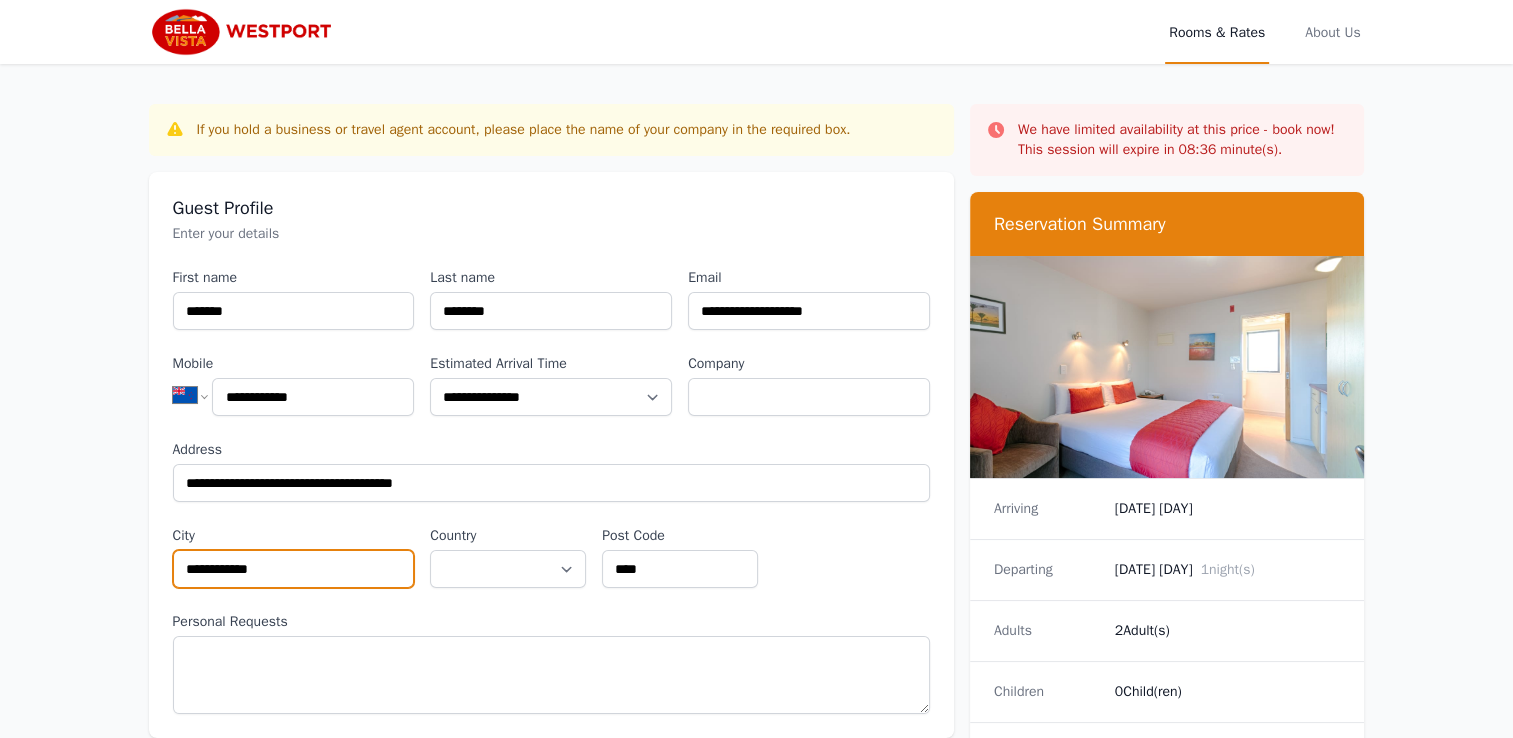 type on "**********" 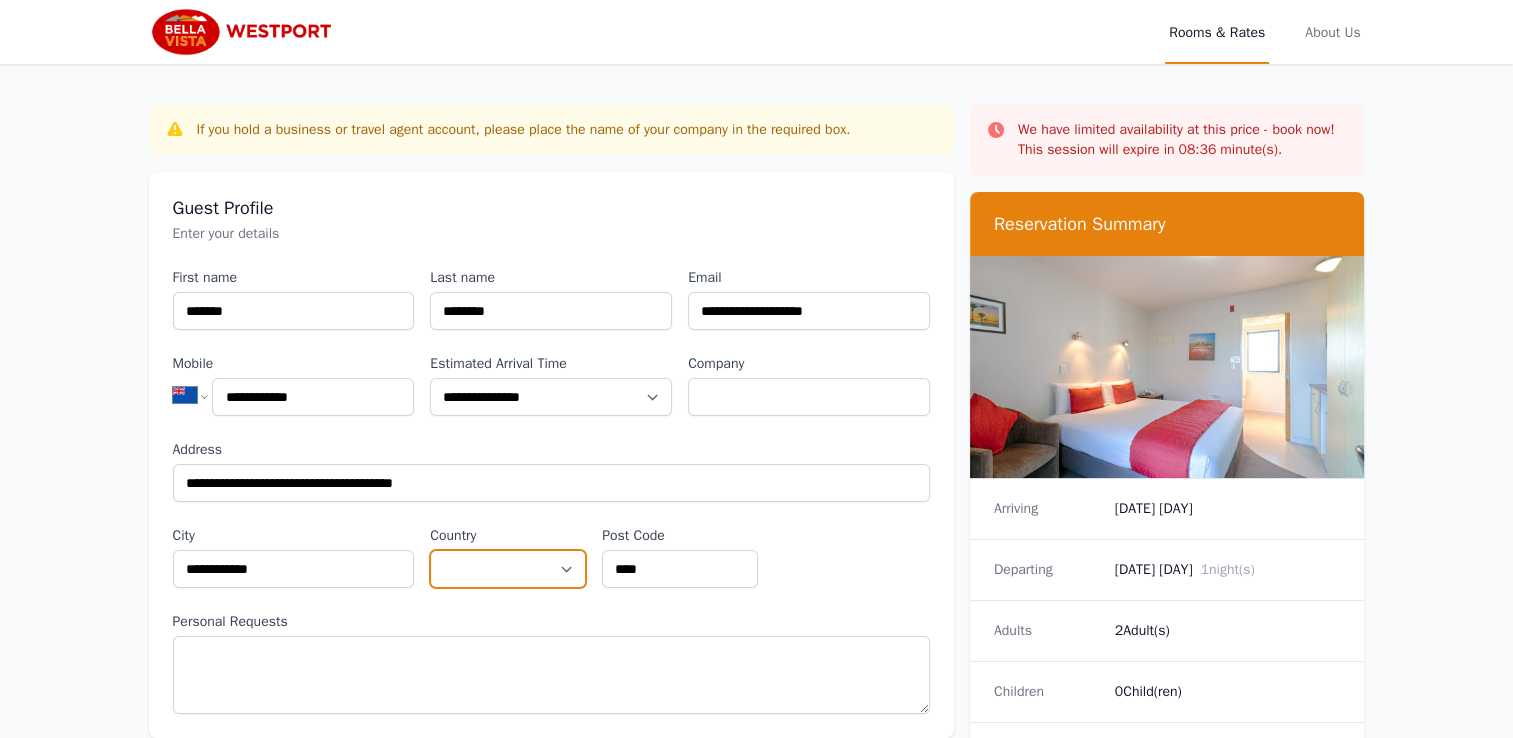 click on "**********" at bounding box center [508, 569] 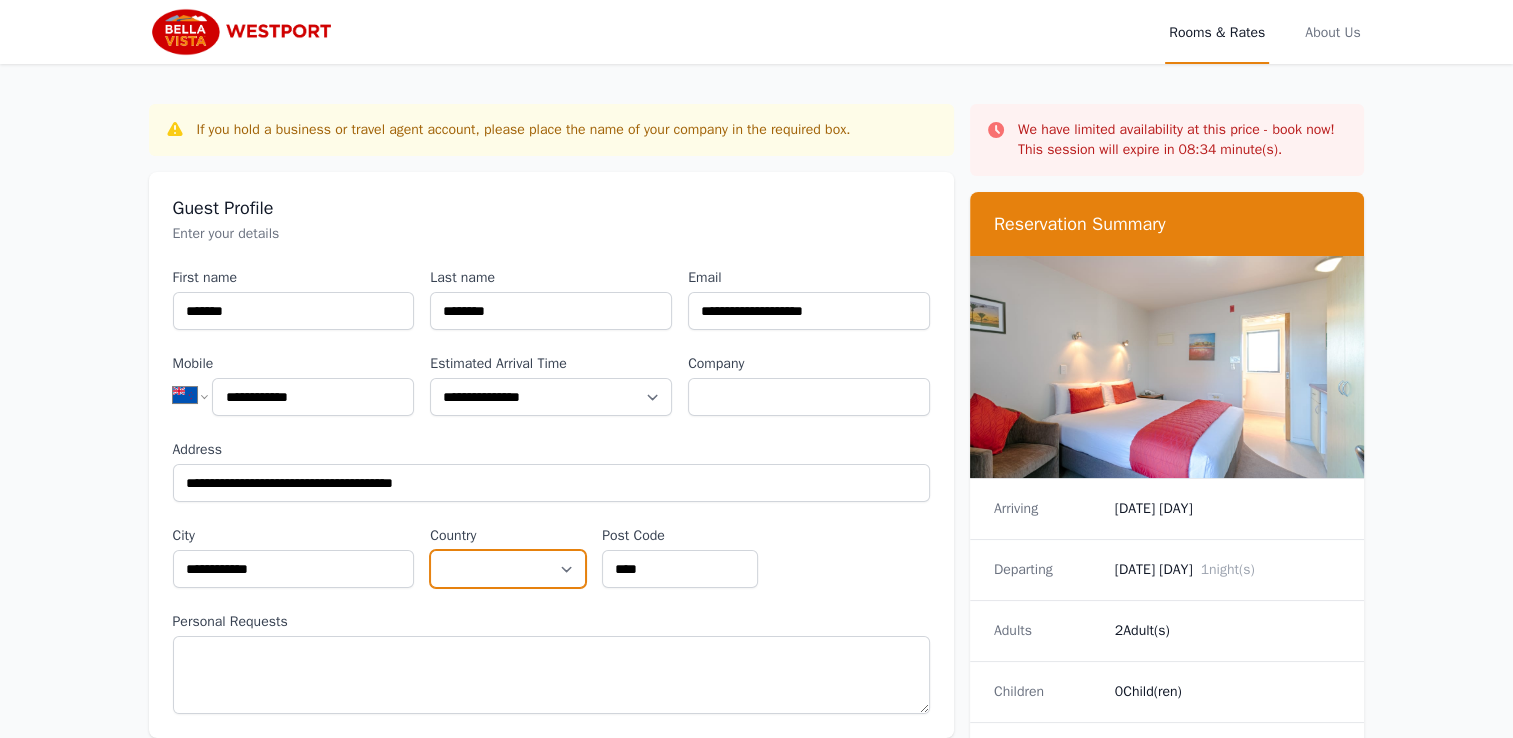 select on "**********" 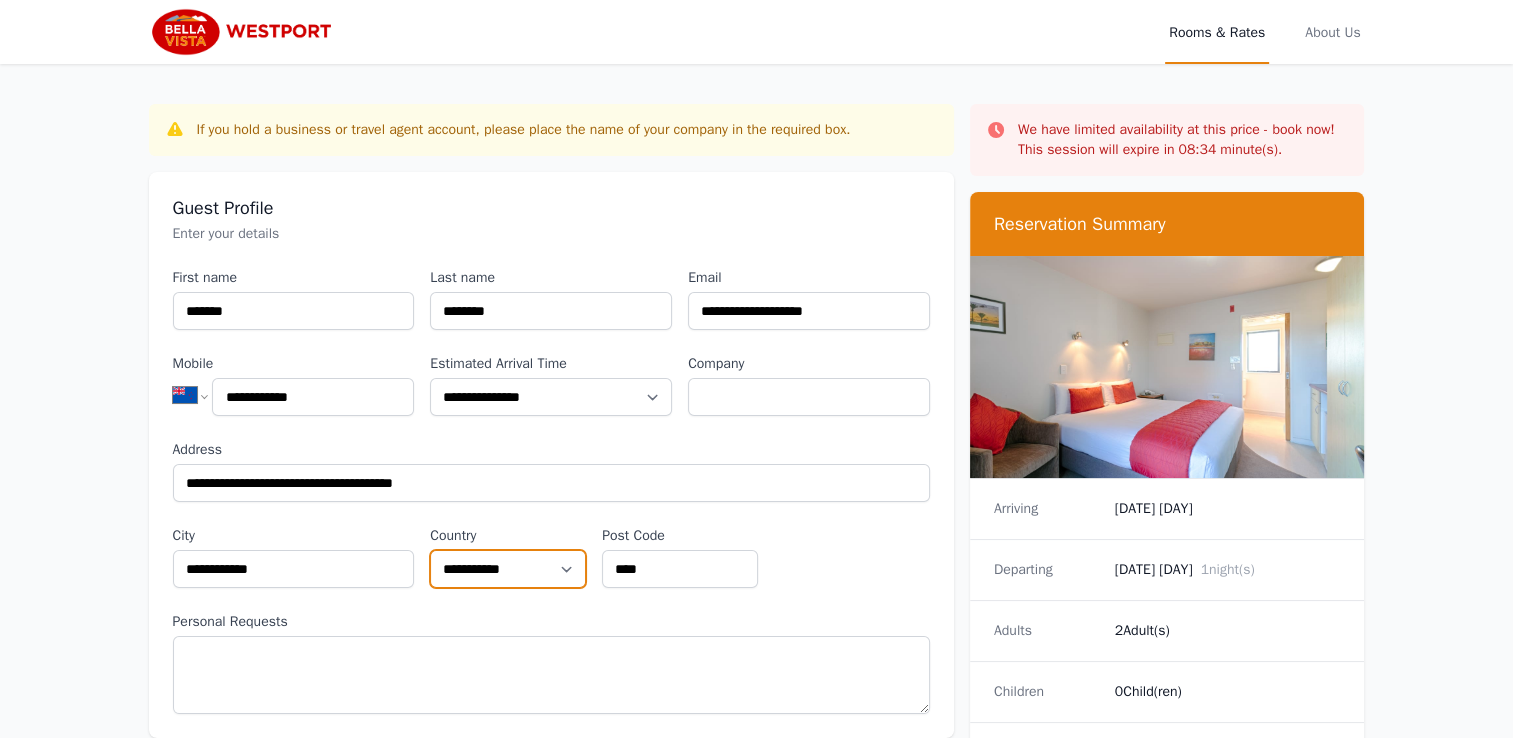 click on "**********" at bounding box center [508, 569] 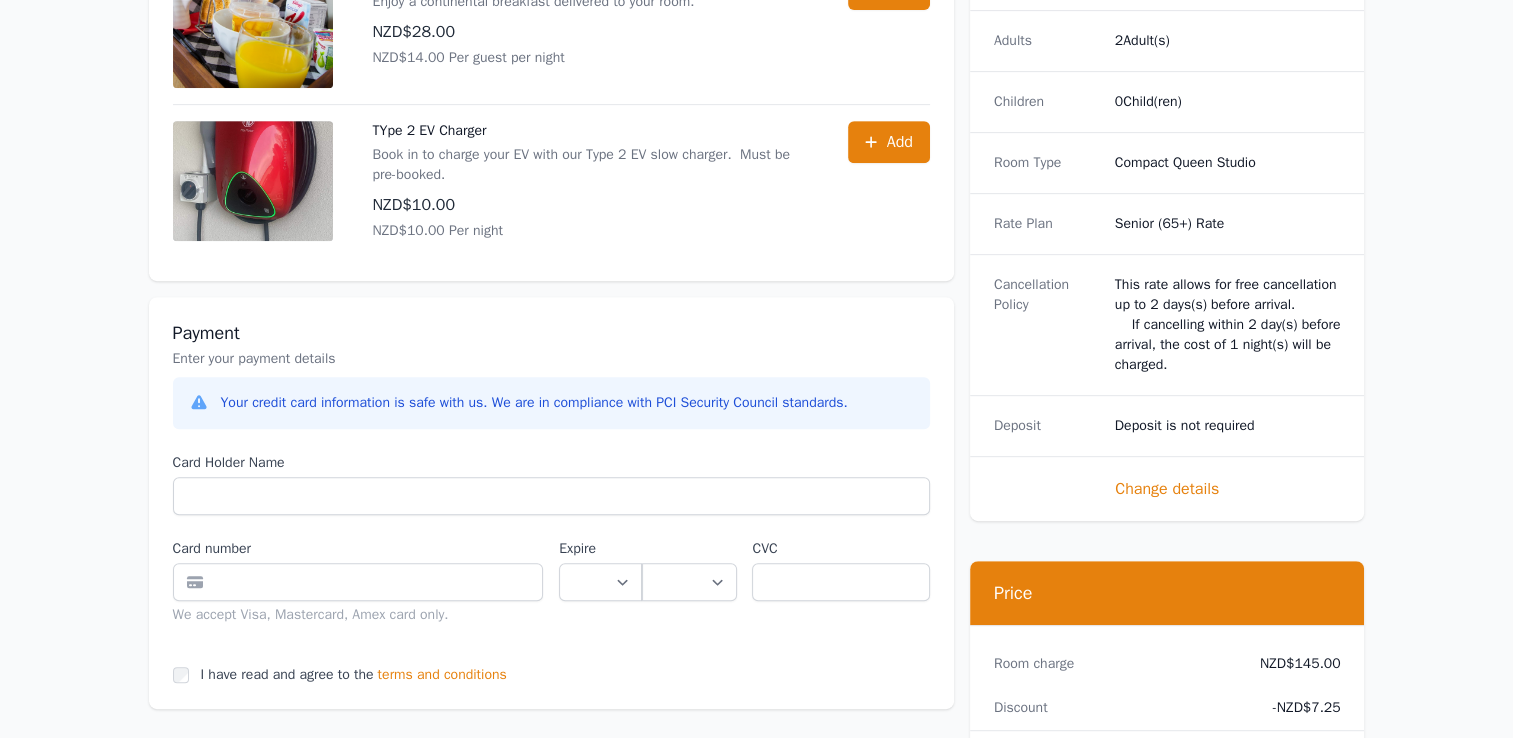 scroll, scrollTop: 900, scrollLeft: 0, axis: vertical 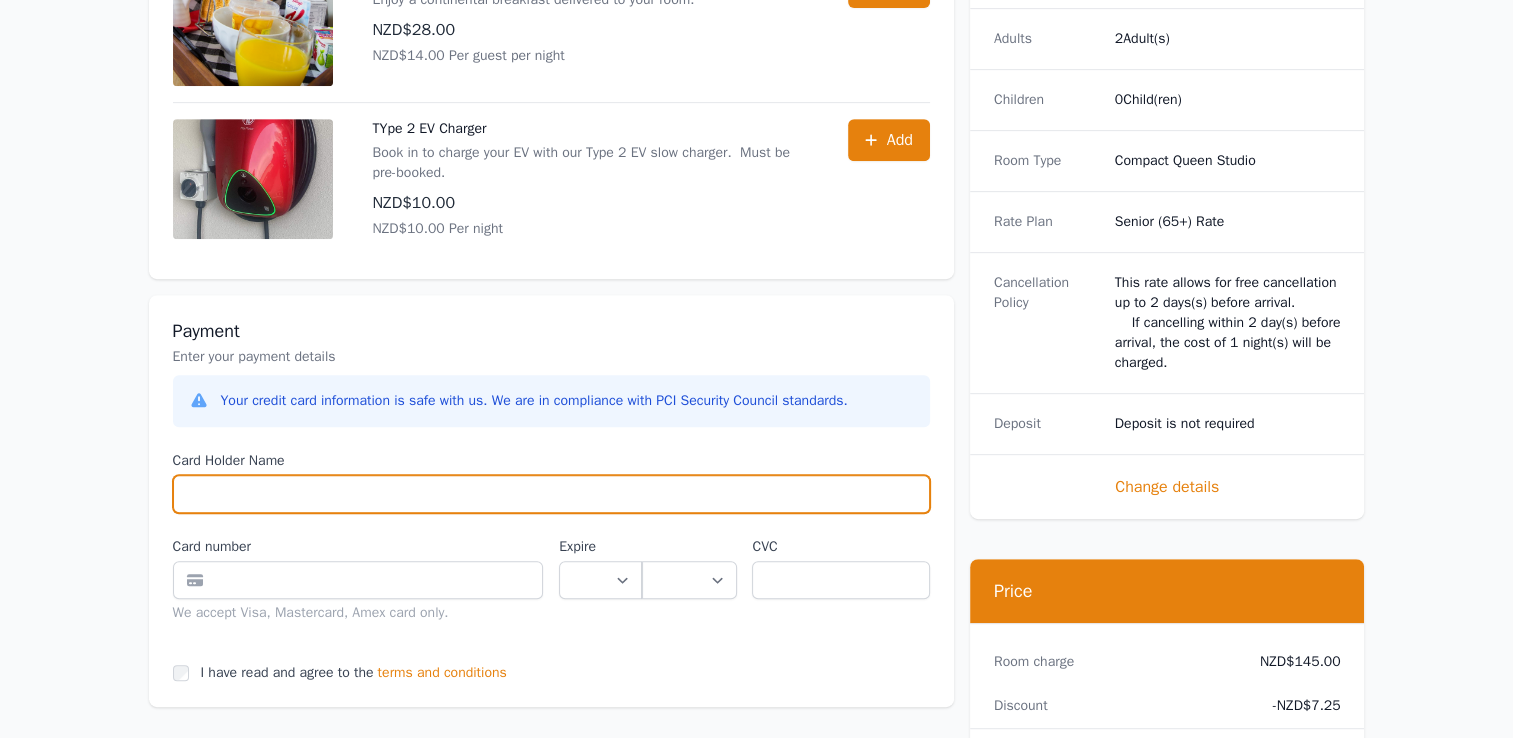 click on "Card Holder Name" at bounding box center [551, 494] 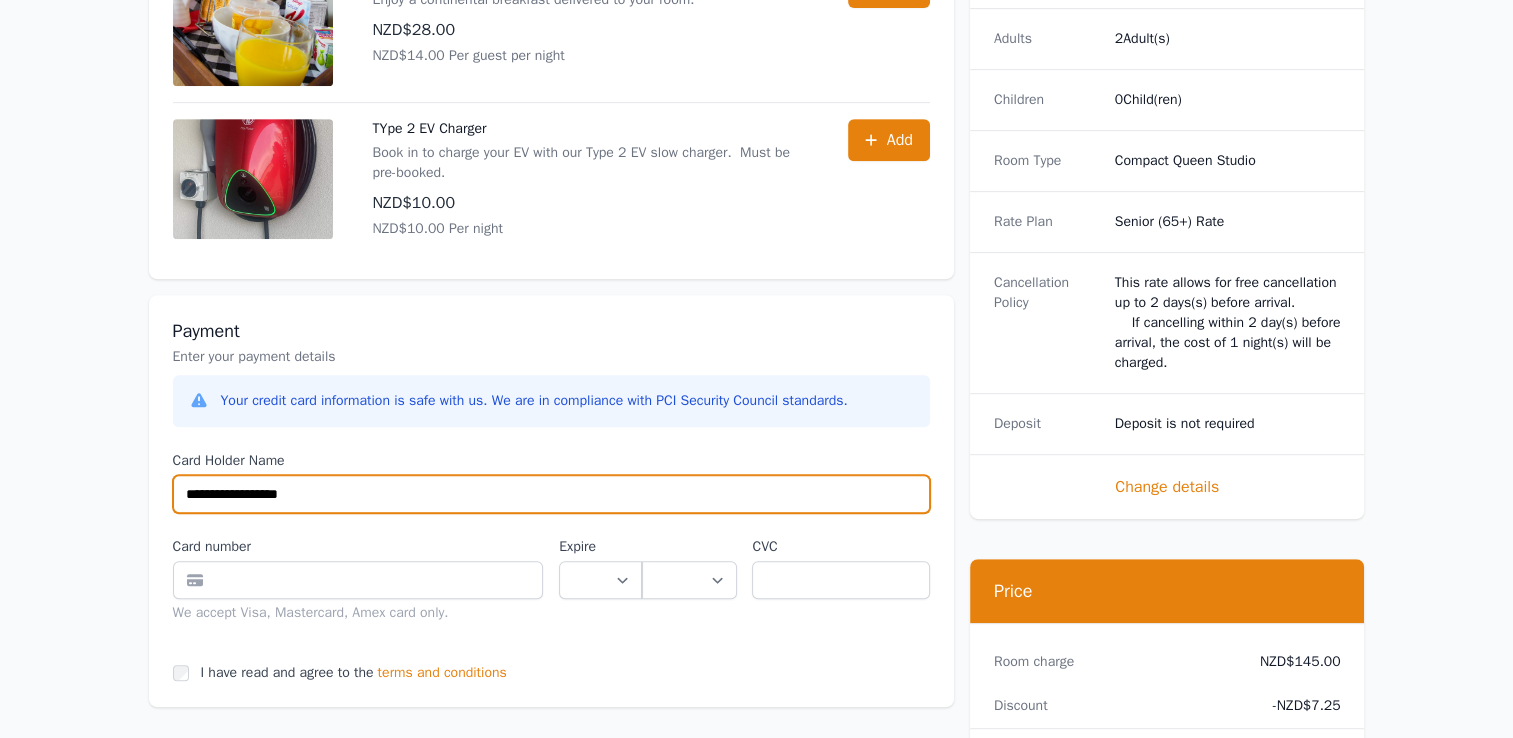 type on "**********" 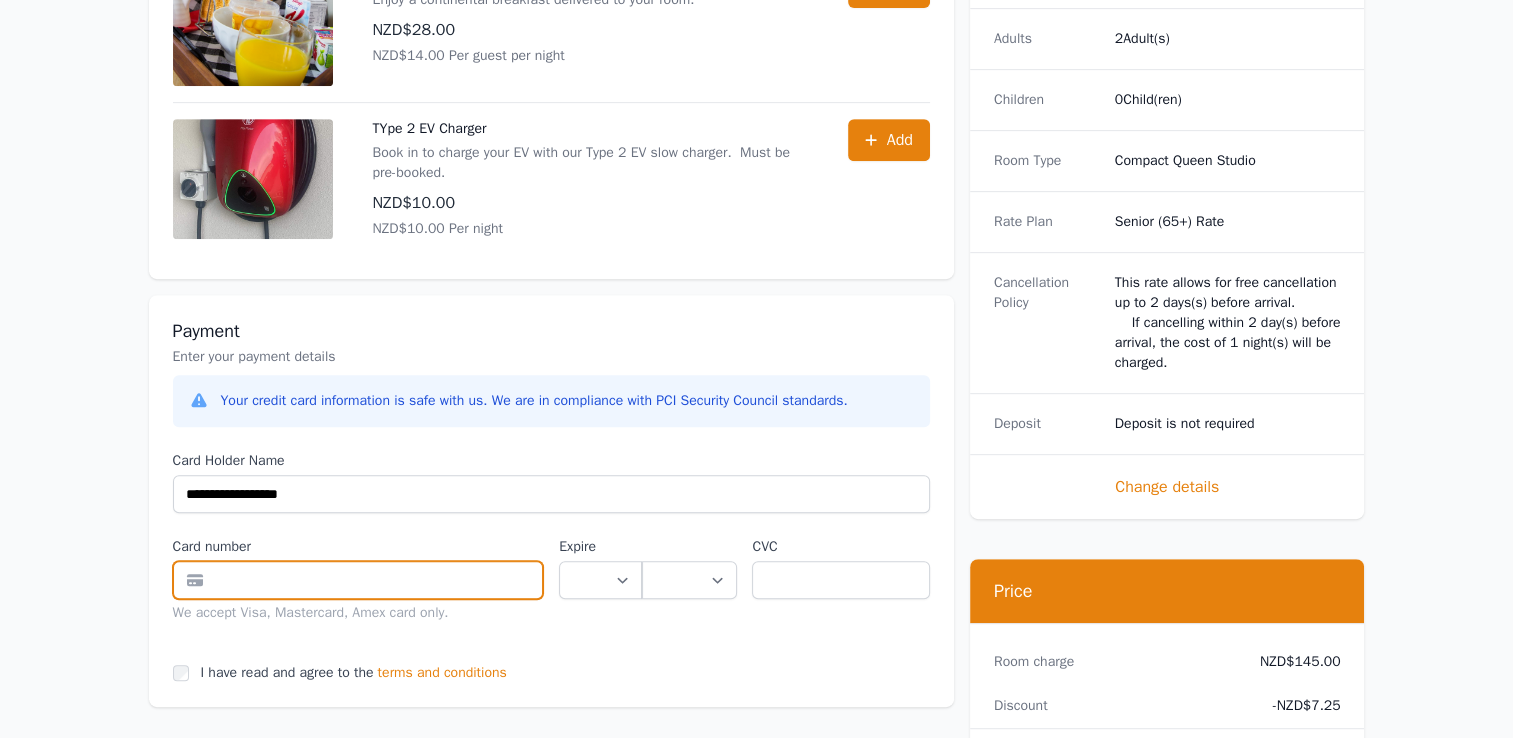 click at bounding box center [358, 580] 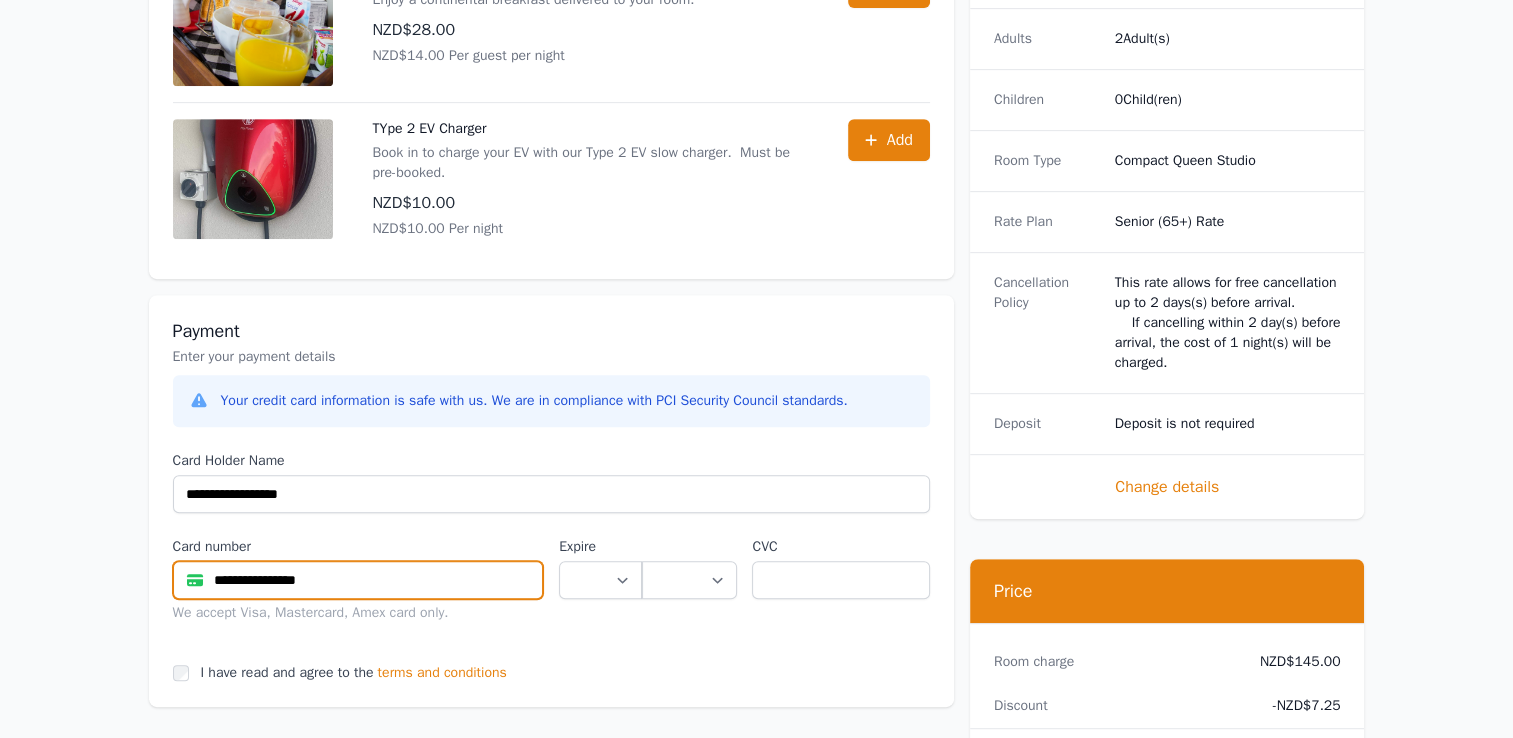 type on "**********" 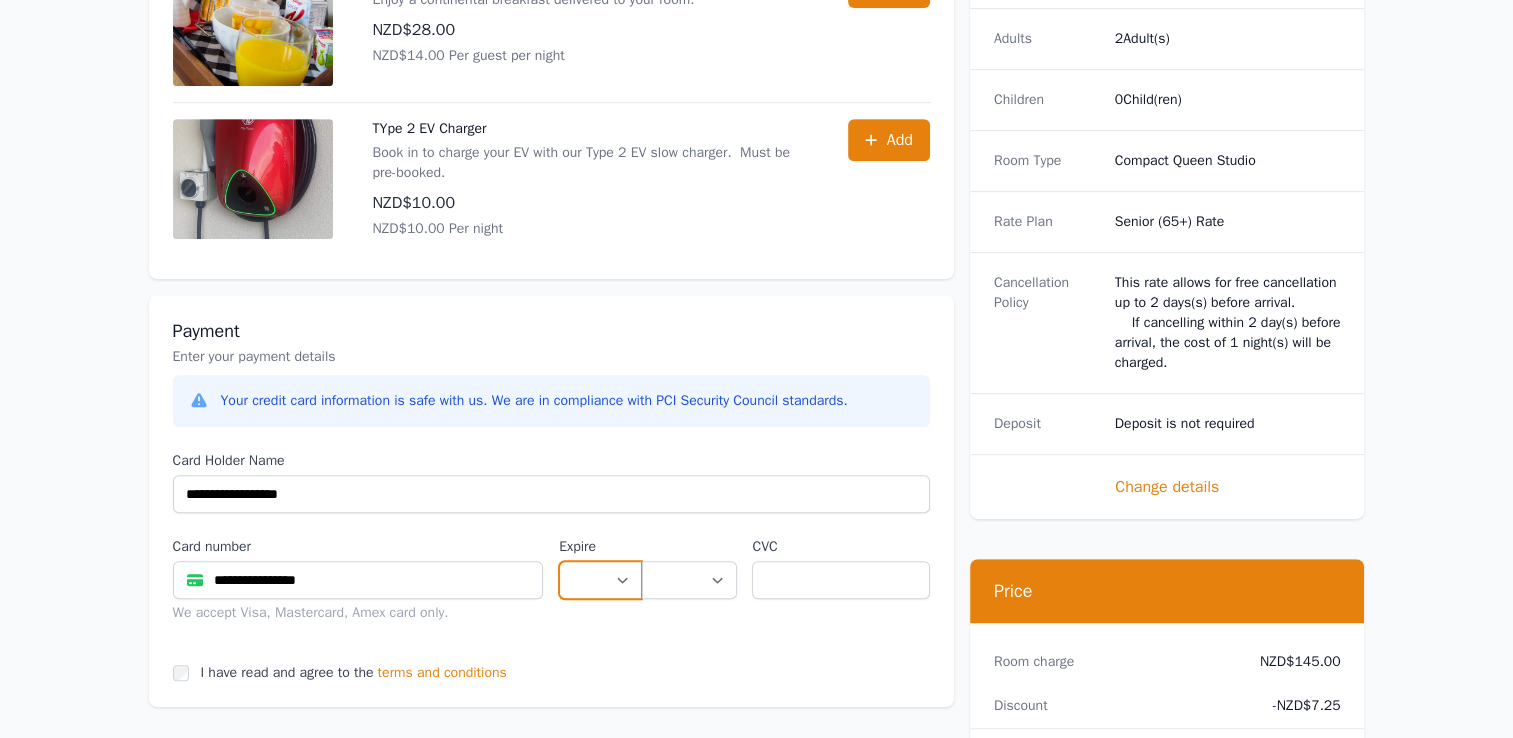 click on "** ** ** ** ** ** ** ** ** ** ** **" at bounding box center [600, 580] 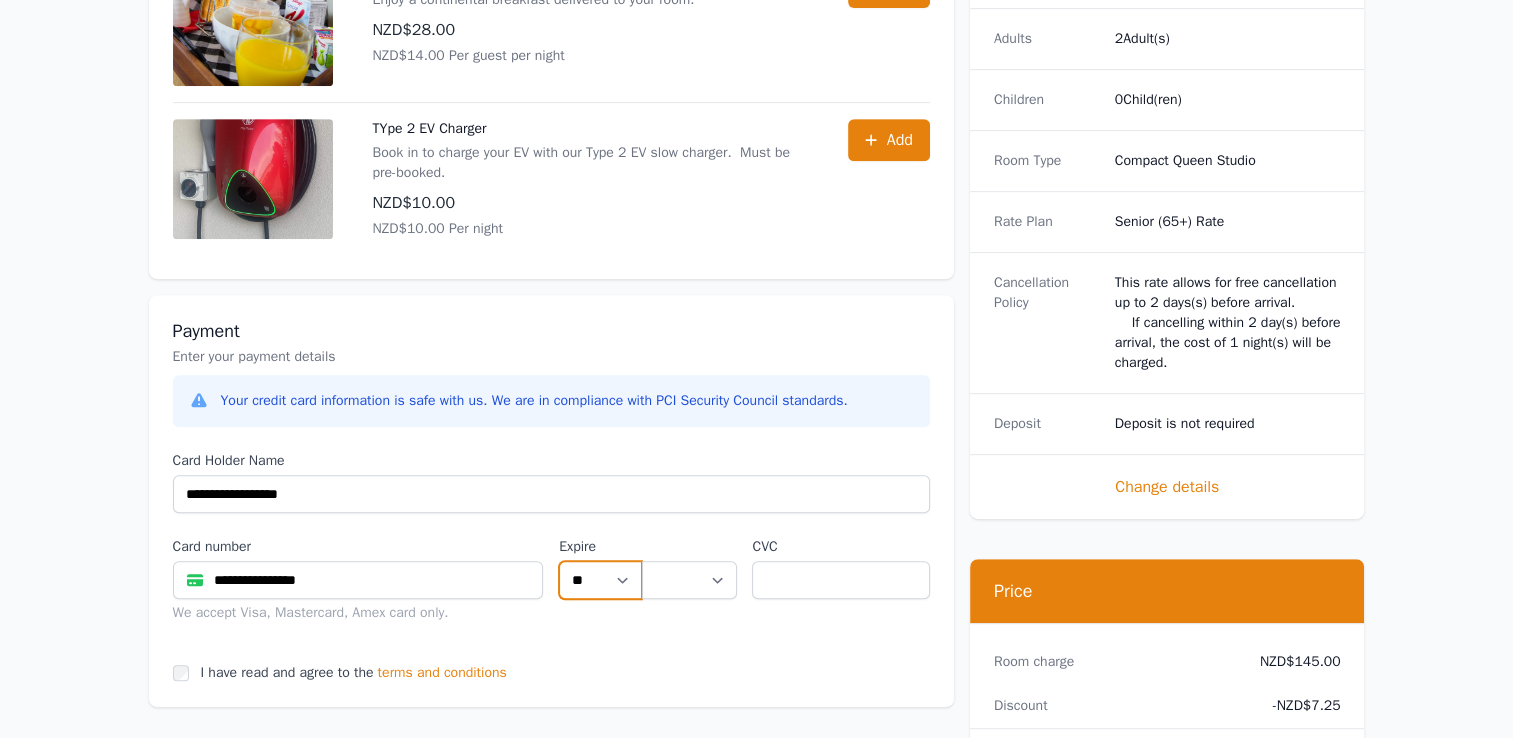 click on "** ** ** ** ** ** ** ** ** ** ** **" at bounding box center [600, 580] 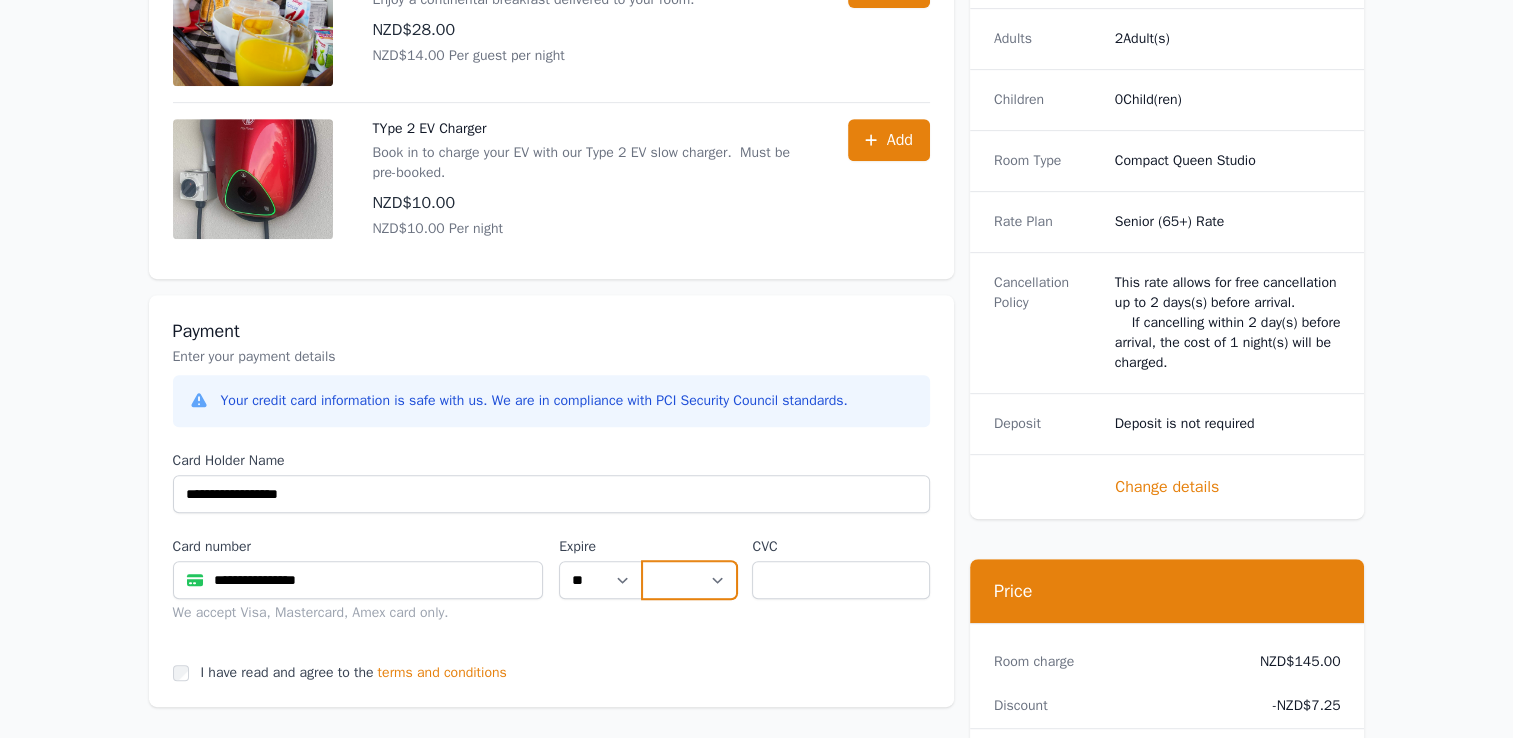 click on "**** **** **** **** **** **** **** **** ****" at bounding box center (689, 580) 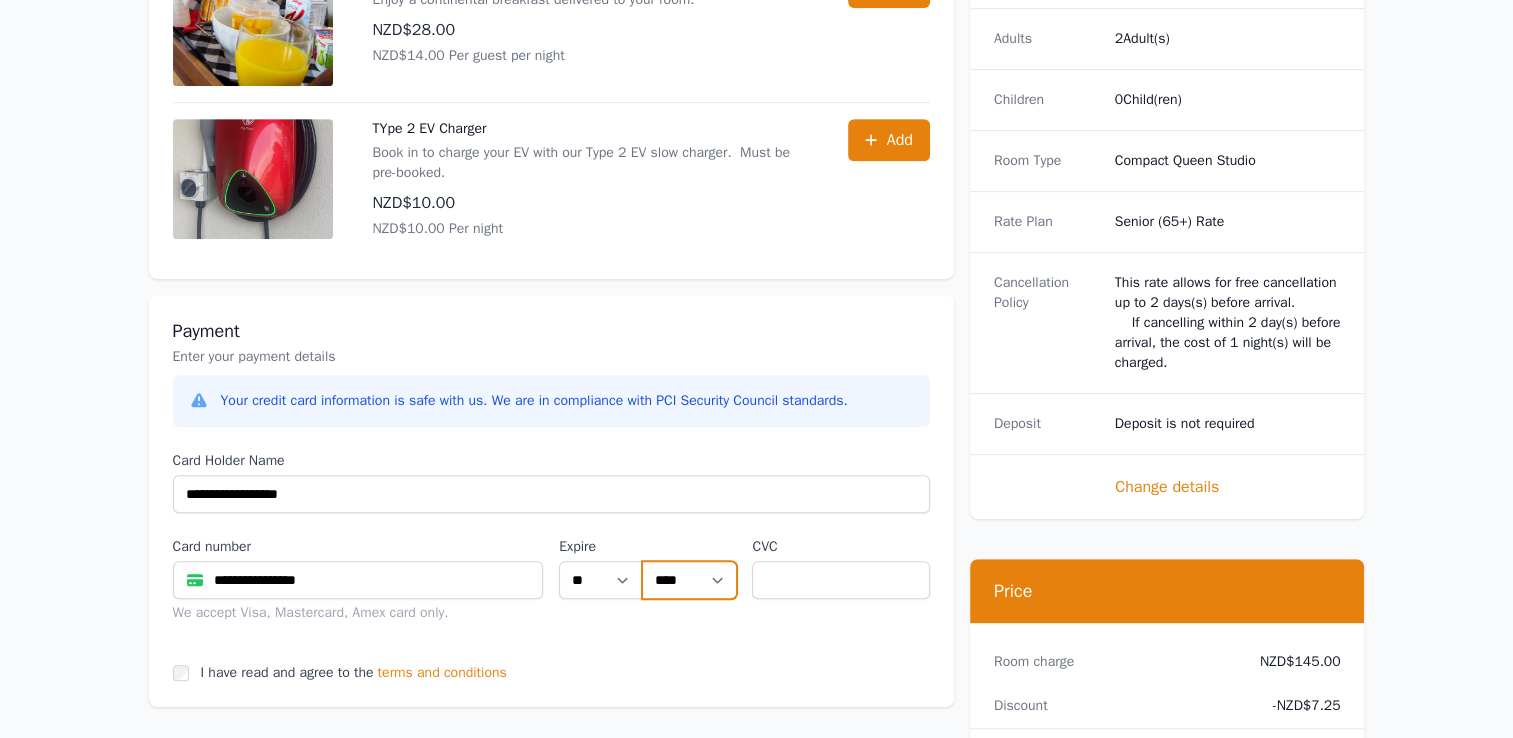 click on "**** **** **** **** **** **** **** **** ****" at bounding box center (689, 580) 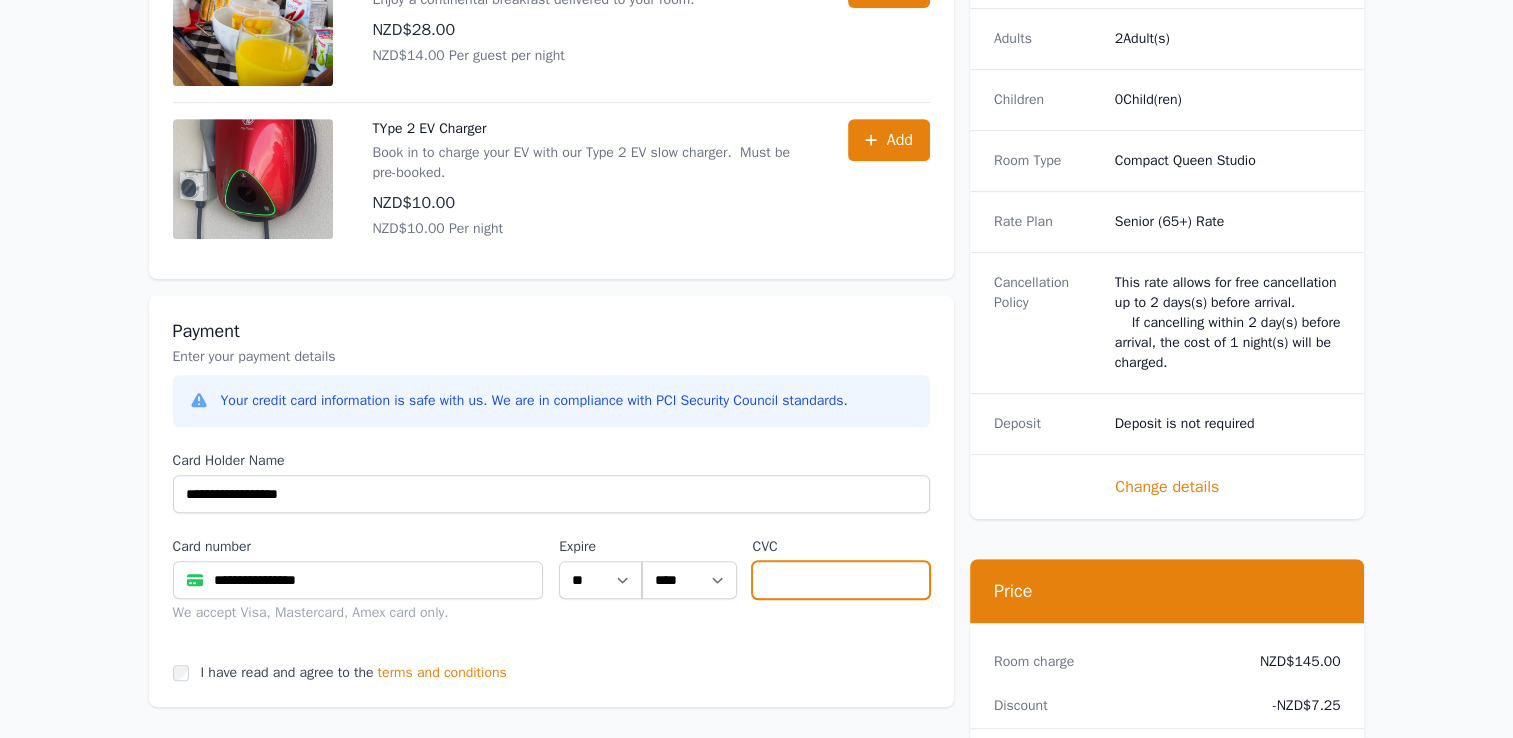 click at bounding box center (840, 580) 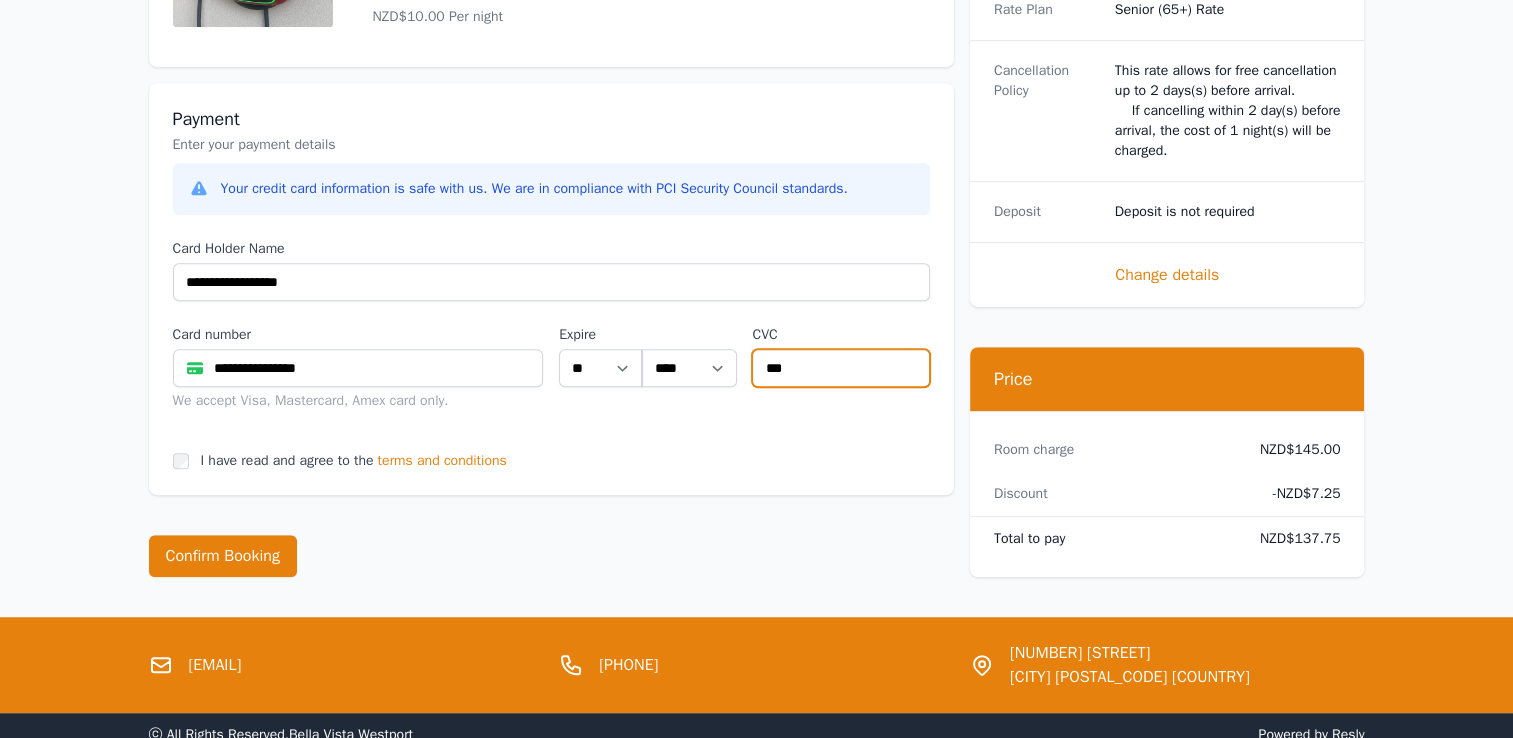 scroll, scrollTop: 1200, scrollLeft: 0, axis: vertical 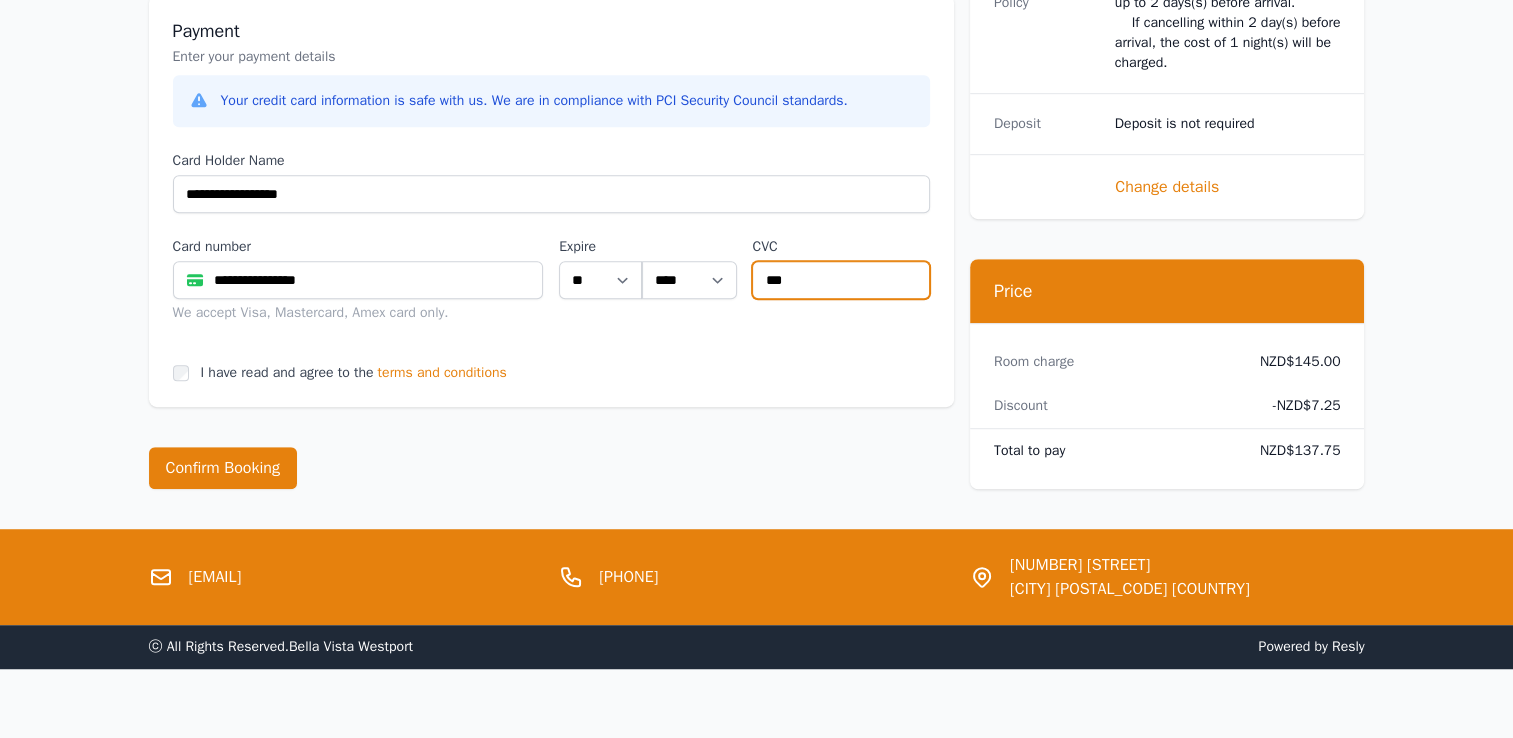 type on "***" 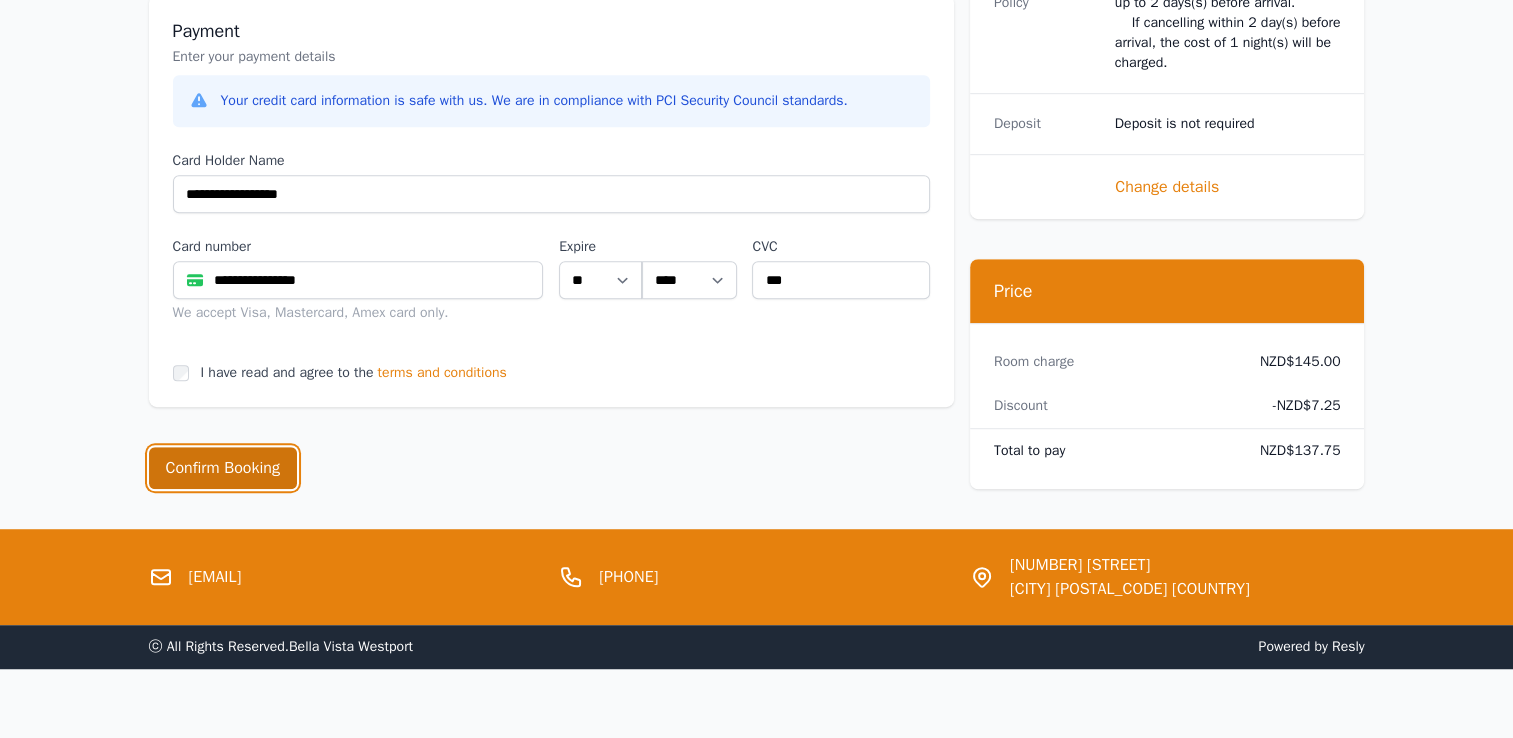 click on "Confirm Booking" at bounding box center (223, 468) 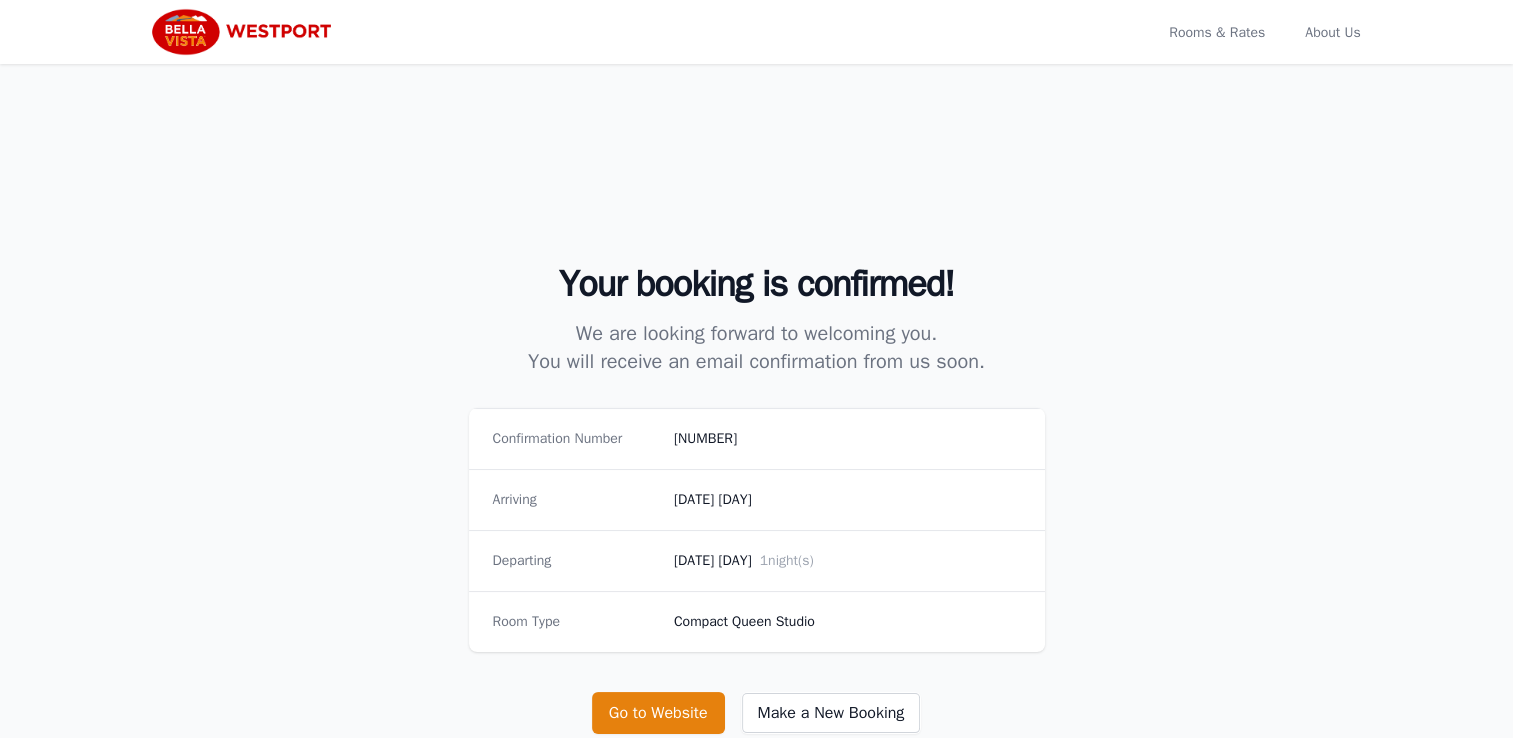 scroll, scrollTop: 200, scrollLeft: 0, axis: vertical 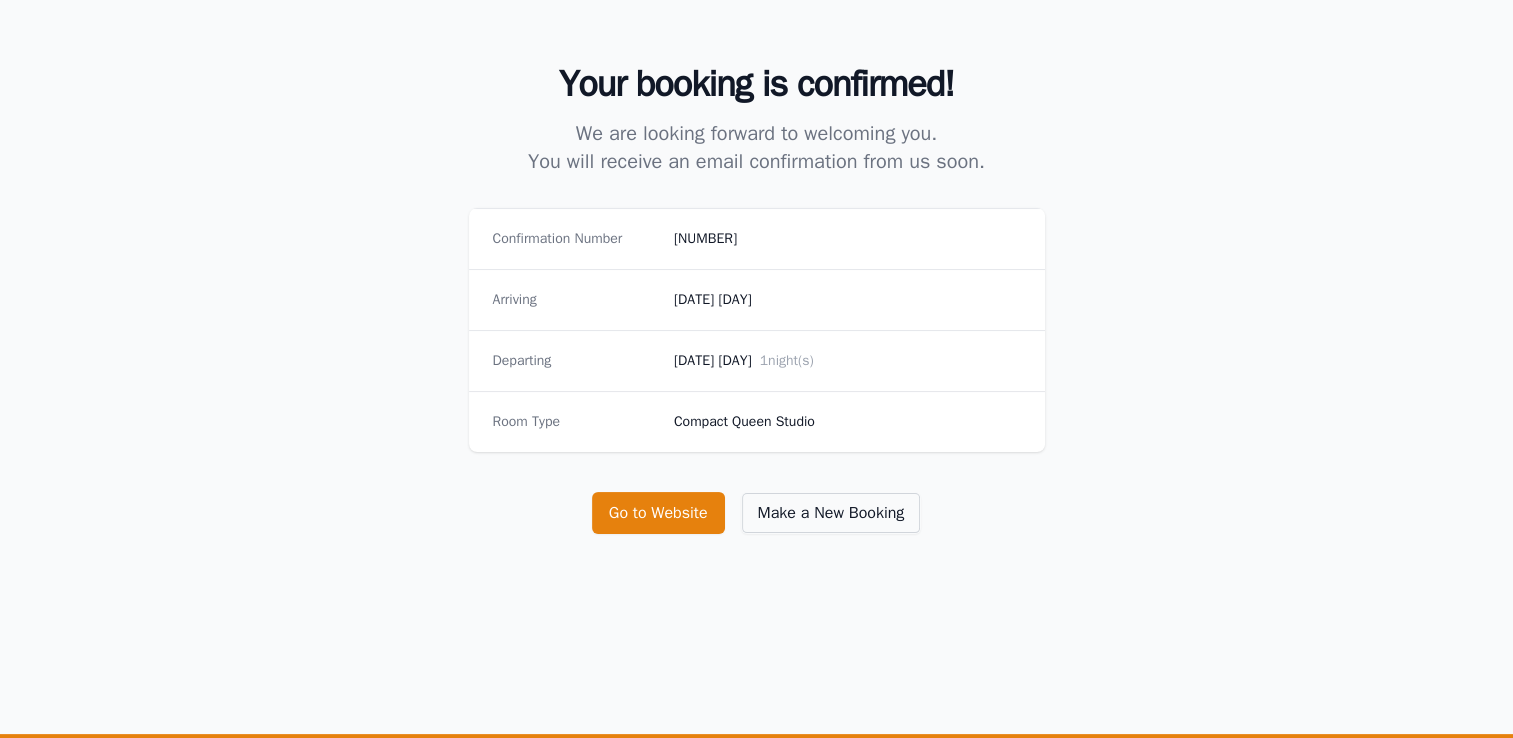 click on "Make a New Booking" at bounding box center [831, 513] 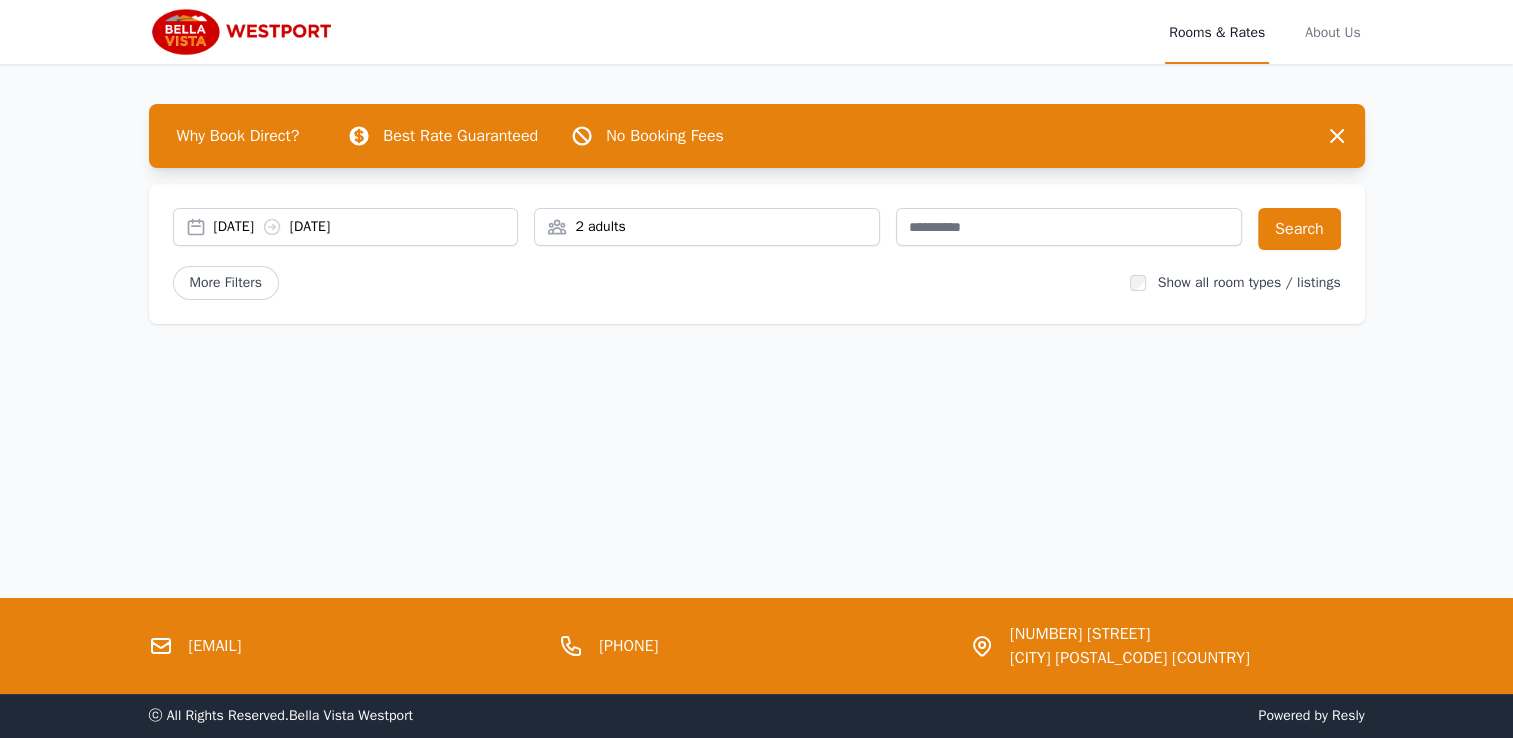 click on "[DATE] [DATE]" at bounding box center [366, 227] 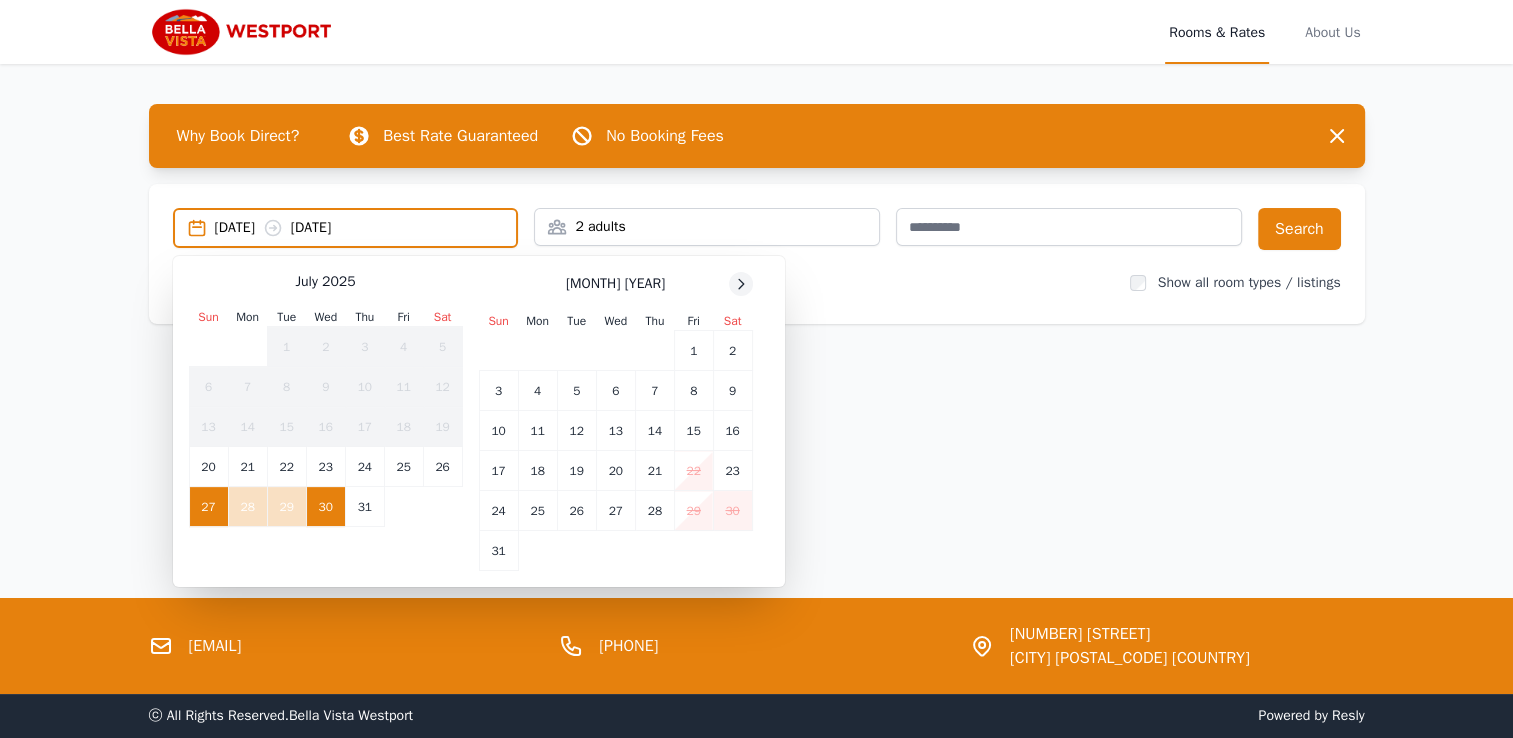 click 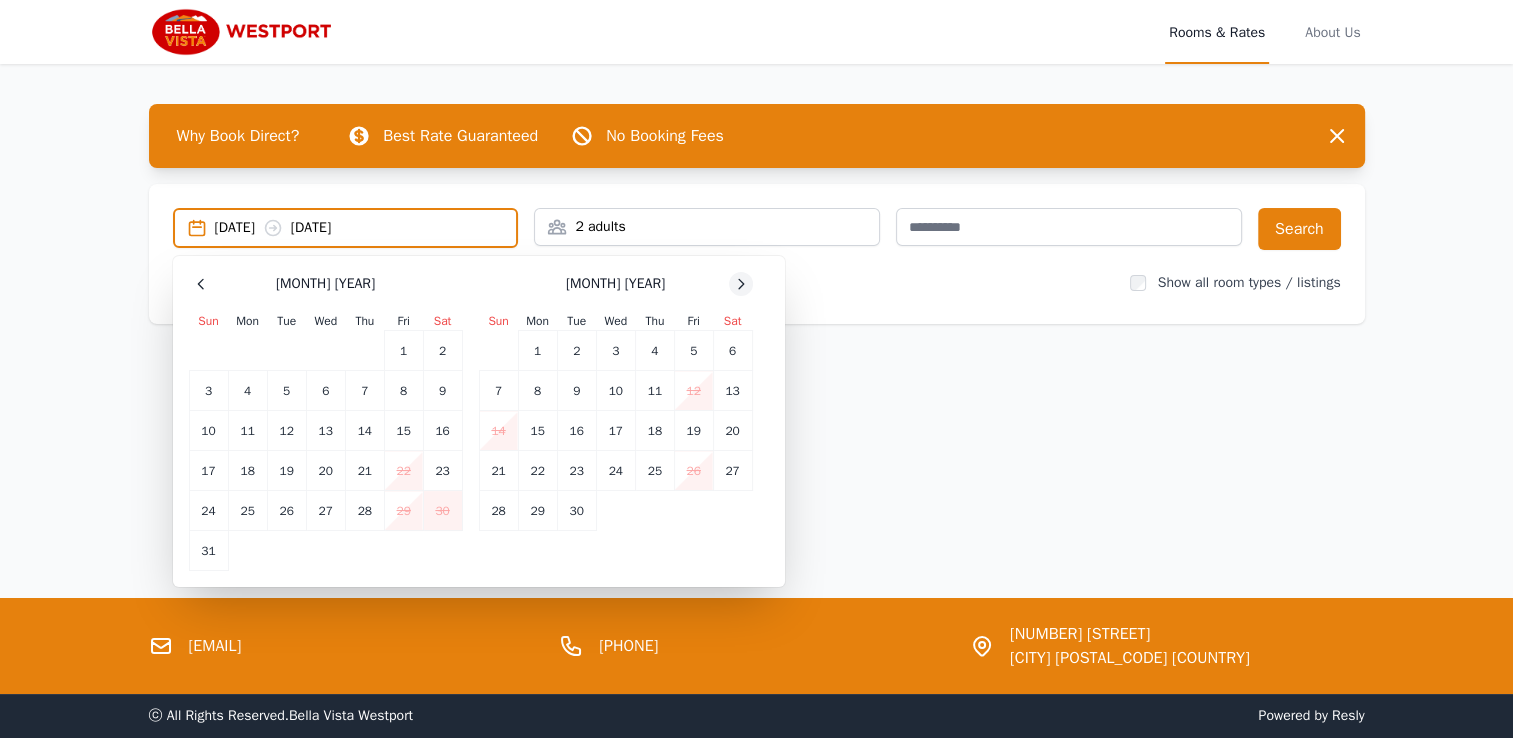 click 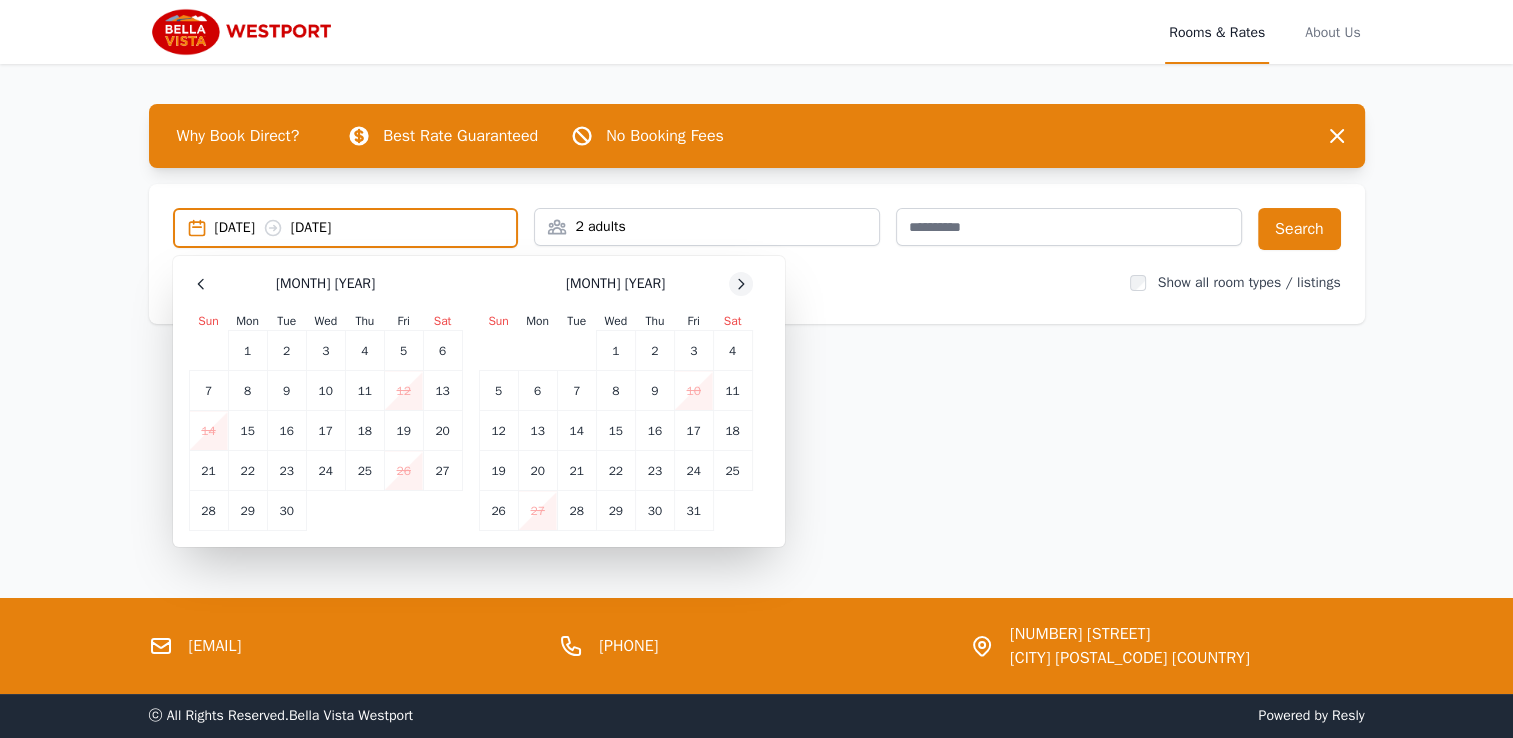 click 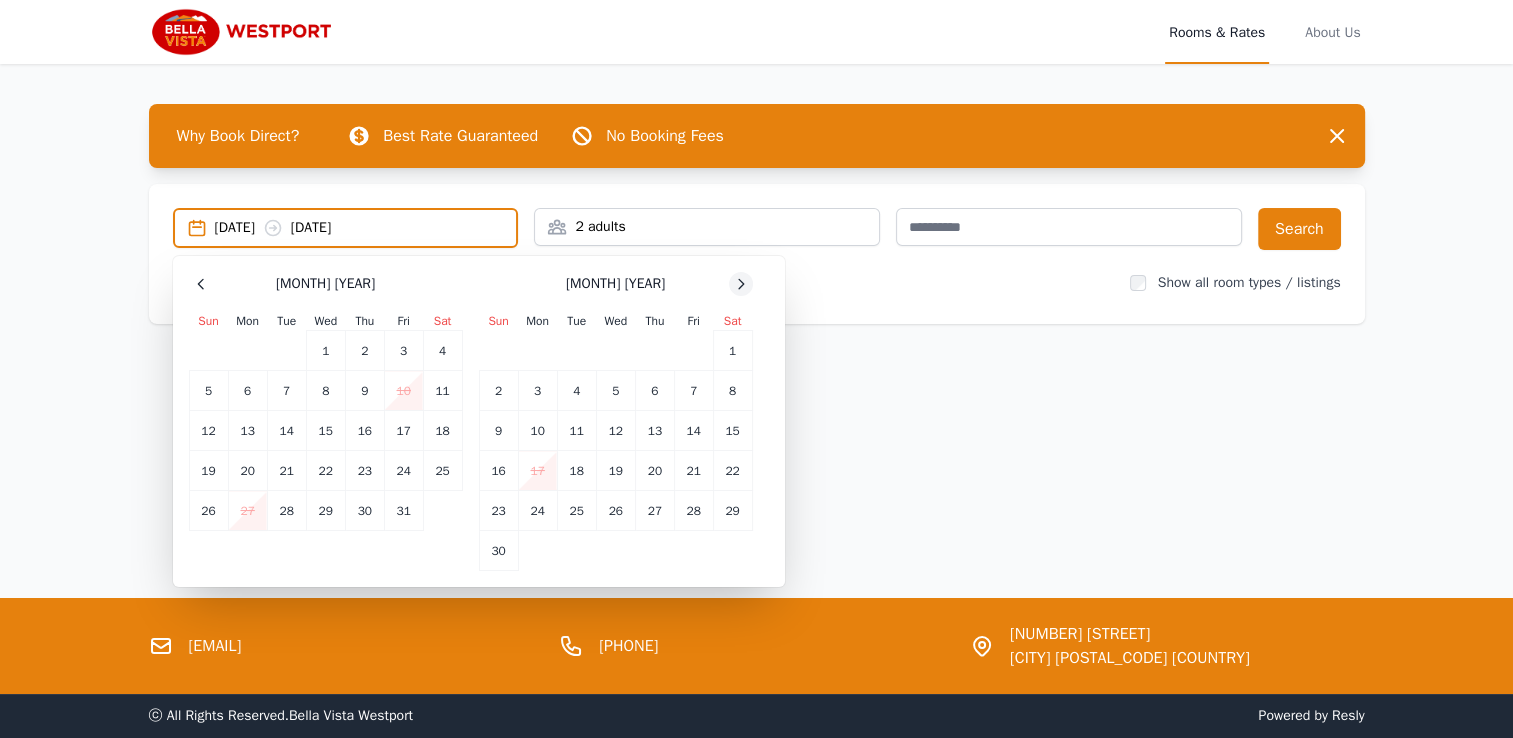 click 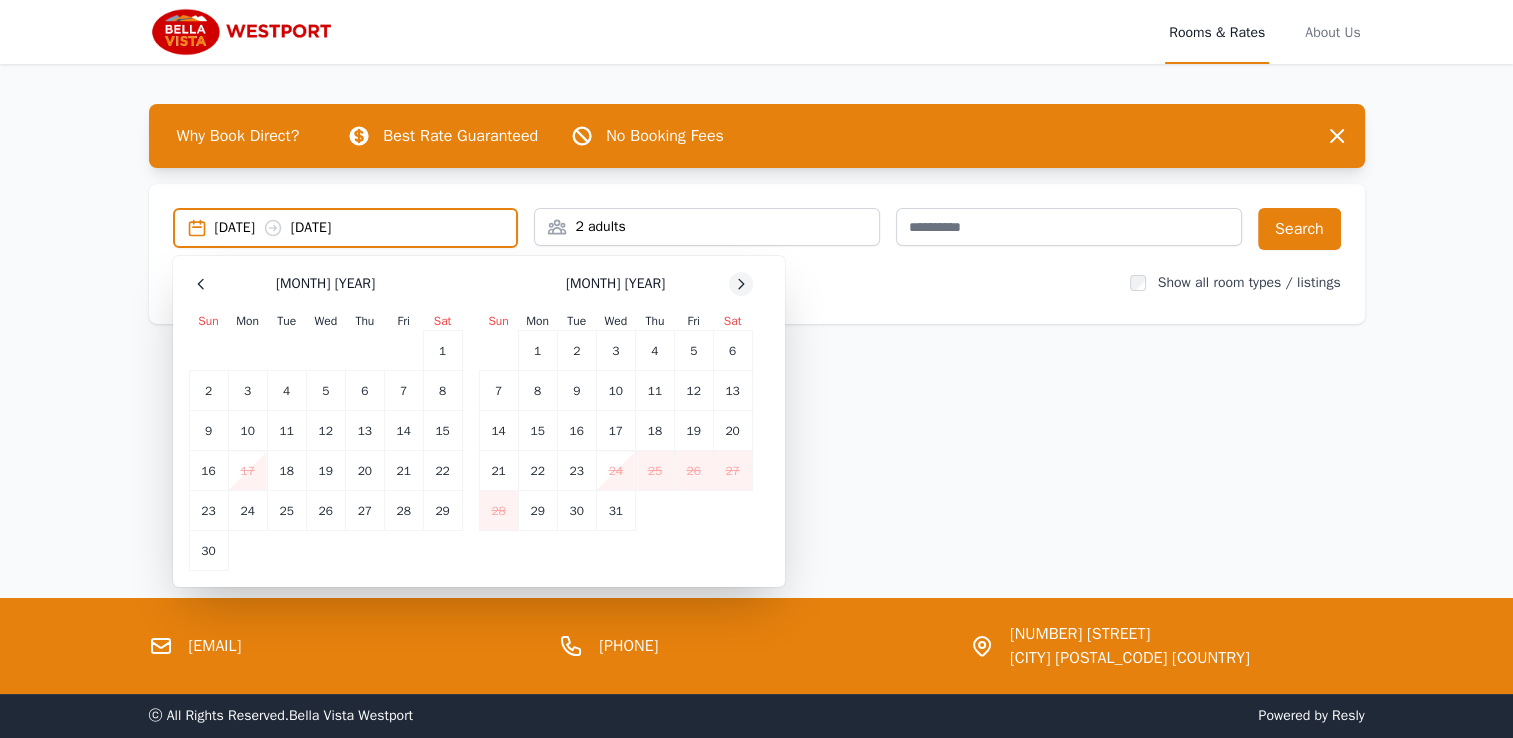 click 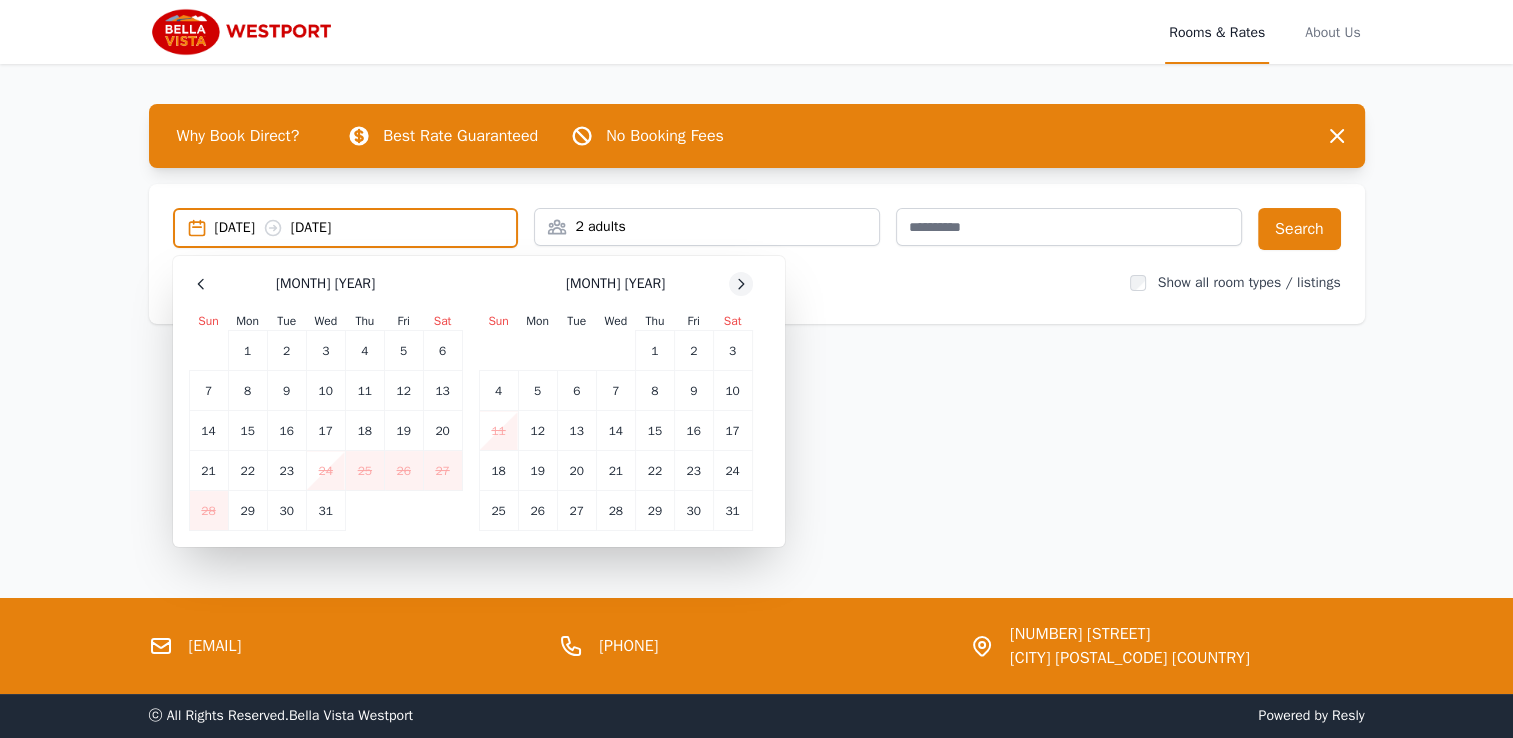 click 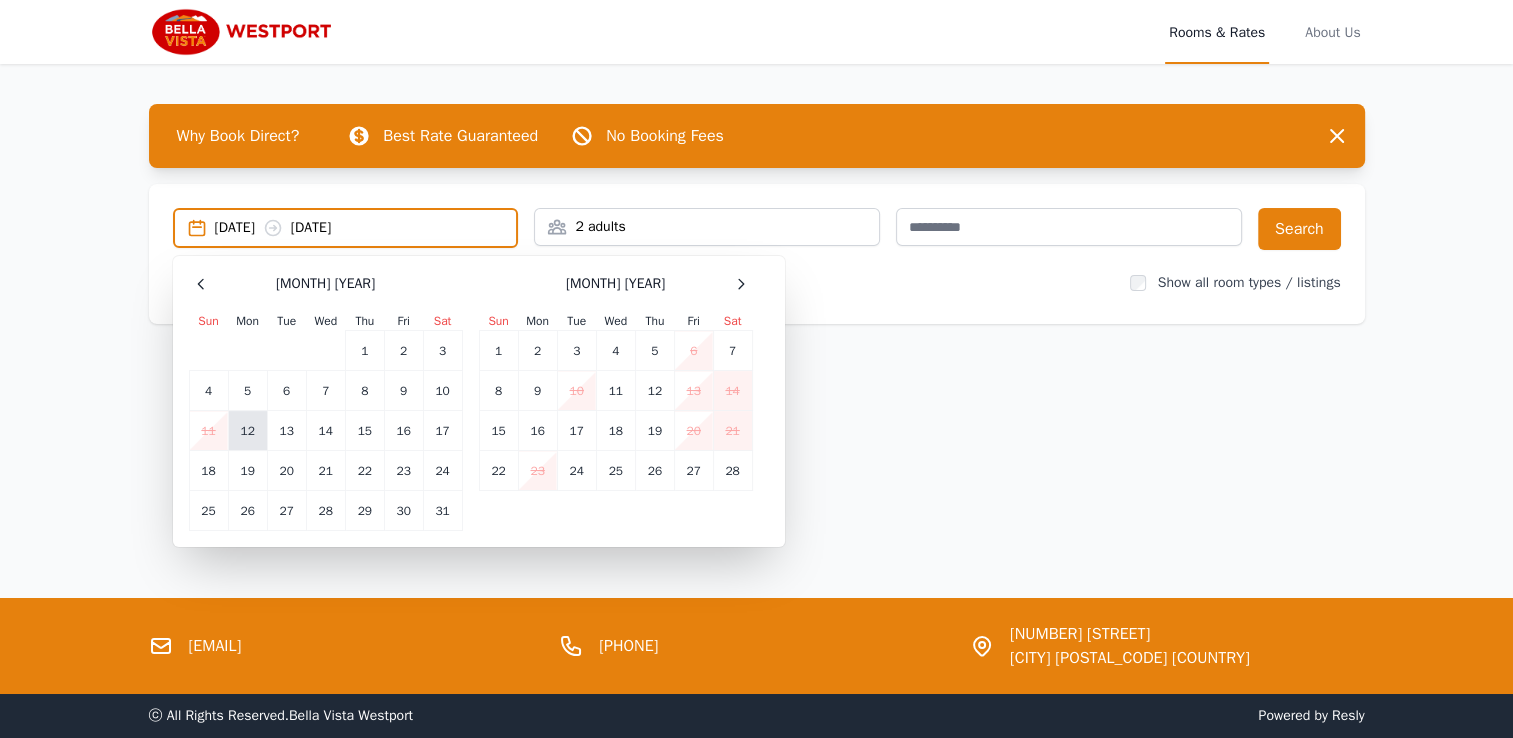 click on "12" at bounding box center (247, 431) 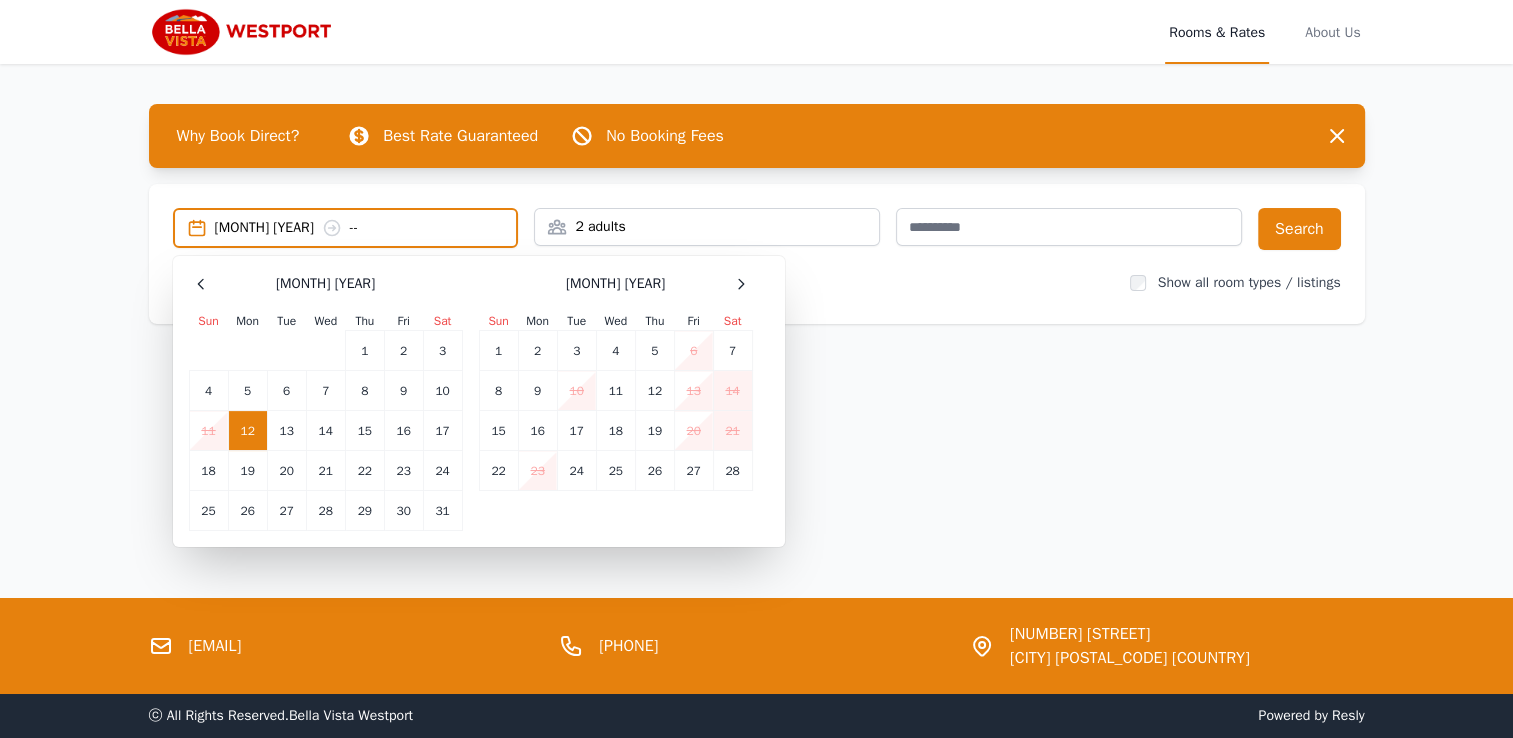 click on "Open main menu Rooms & Rates About Us Why Book Direct? Best Rate Guaranteed No Booking Fees Dismiss Dismiss [DATE] -- Select Dates January [YEAR] Sun Mon Tue Wed Thu Fri Sat 1 2 3 4 5 6 7 8 9 10 11 12 13 14 15 16 17 18 19 20 21 22 23 24 25 26 27 28 29 30 31 February [YEAR] Sun Mon Tue Wed Thu Fri Sat 1 2 3 4 5 6 7 8 9 10 11 12 13 14 15 16 17 18 19 20 21 22 23 24 25 26 27 28 2 adults   Search More Filters Show all room types / listings [EMAIL] [PHONE] [NUMBER] [CITY] [POSTAL_CODE] [COUNTRY] ⓒ All Rights Reserved.  Bella Vista Westport Powered by Resly" at bounding box center (756, 369) 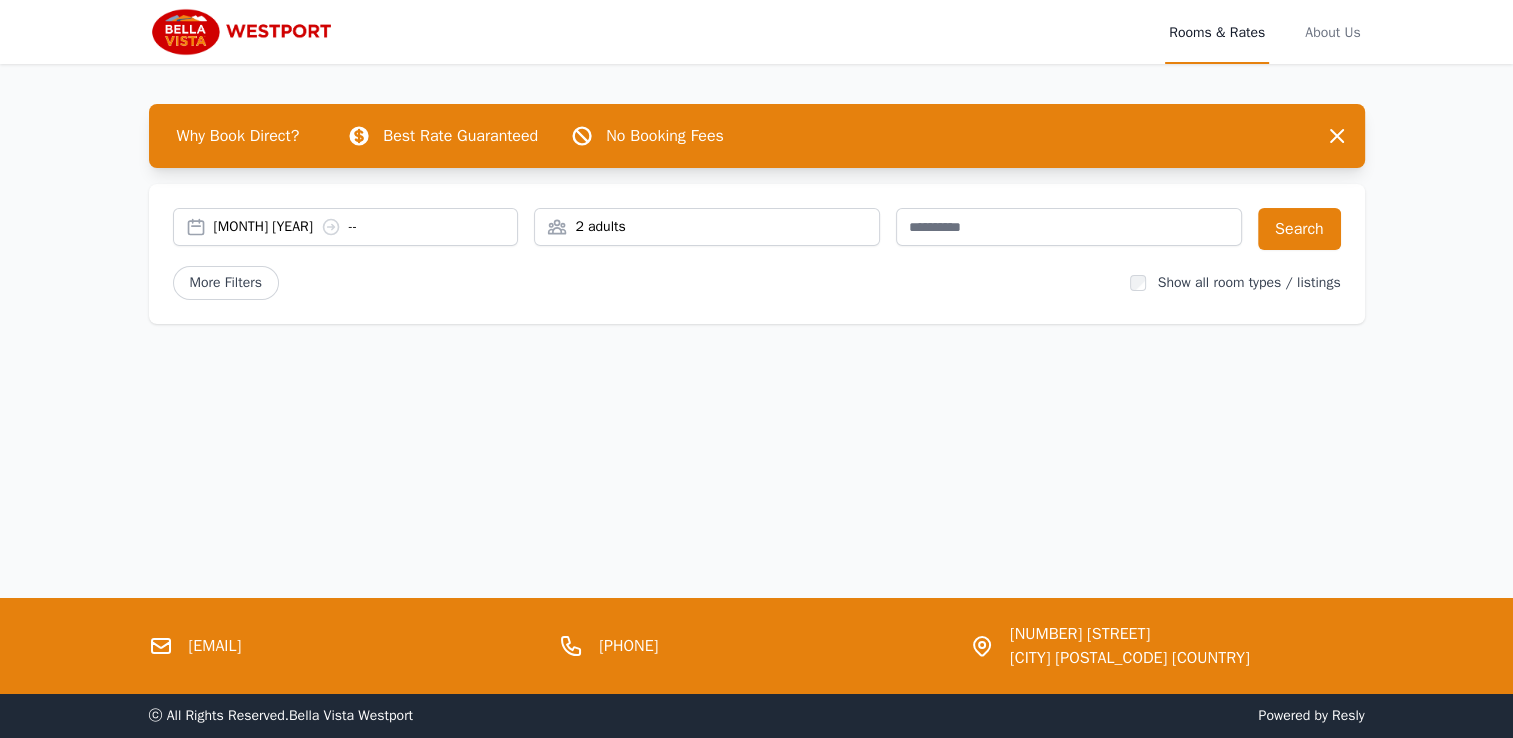 click on "[DATE] --" at bounding box center (346, 227) 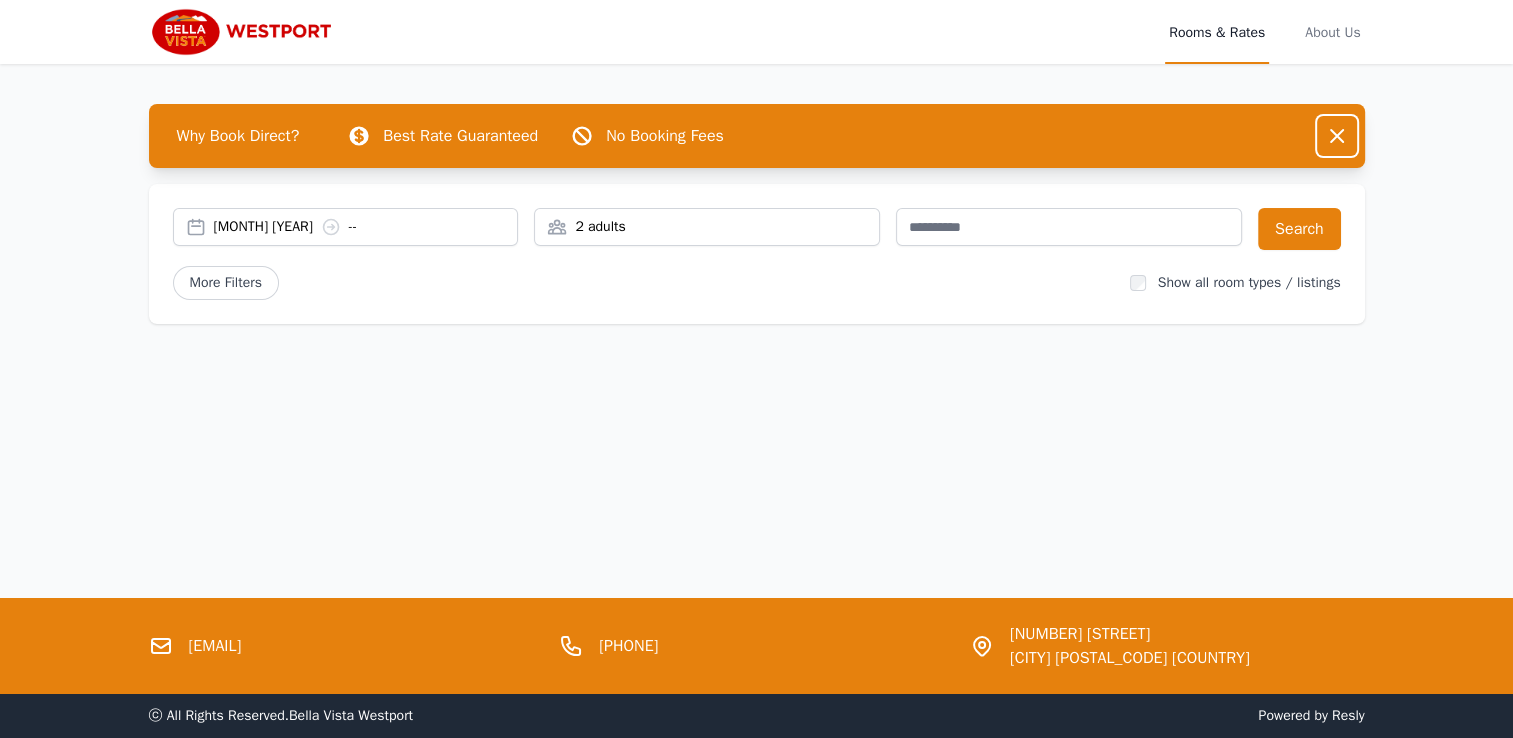 click 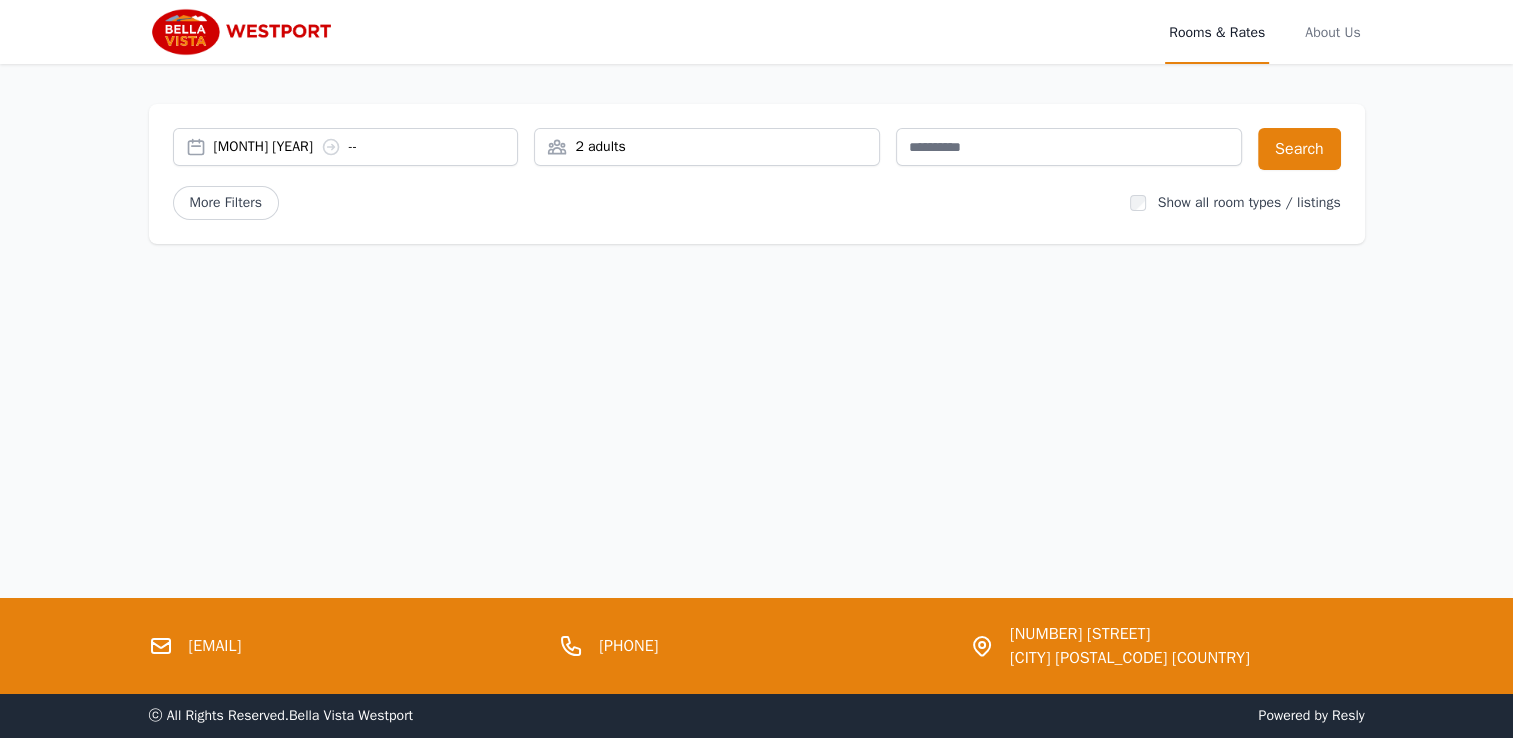 click on "[DATE] --" at bounding box center [366, 147] 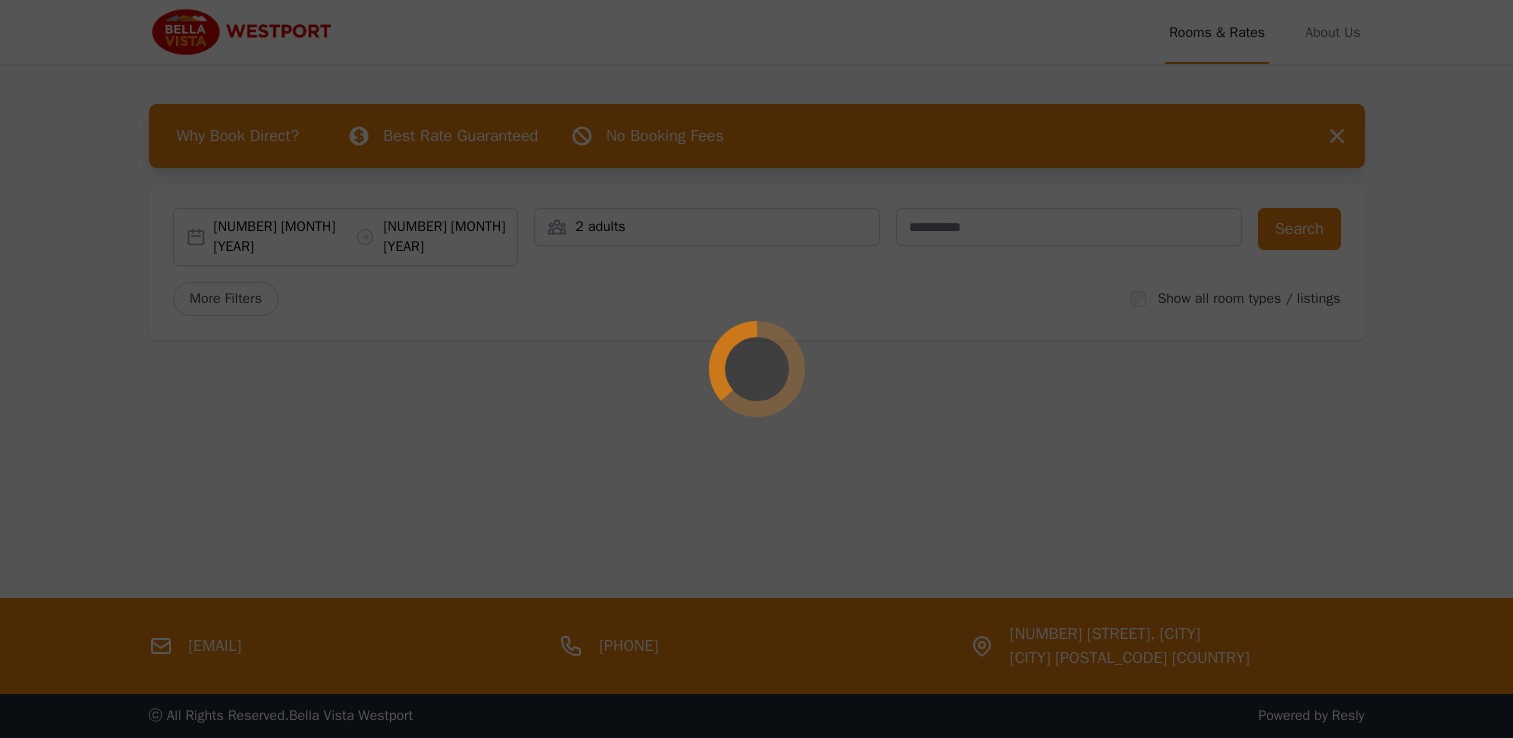 scroll, scrollTop: 0, scrollLeft: 0, axis: both 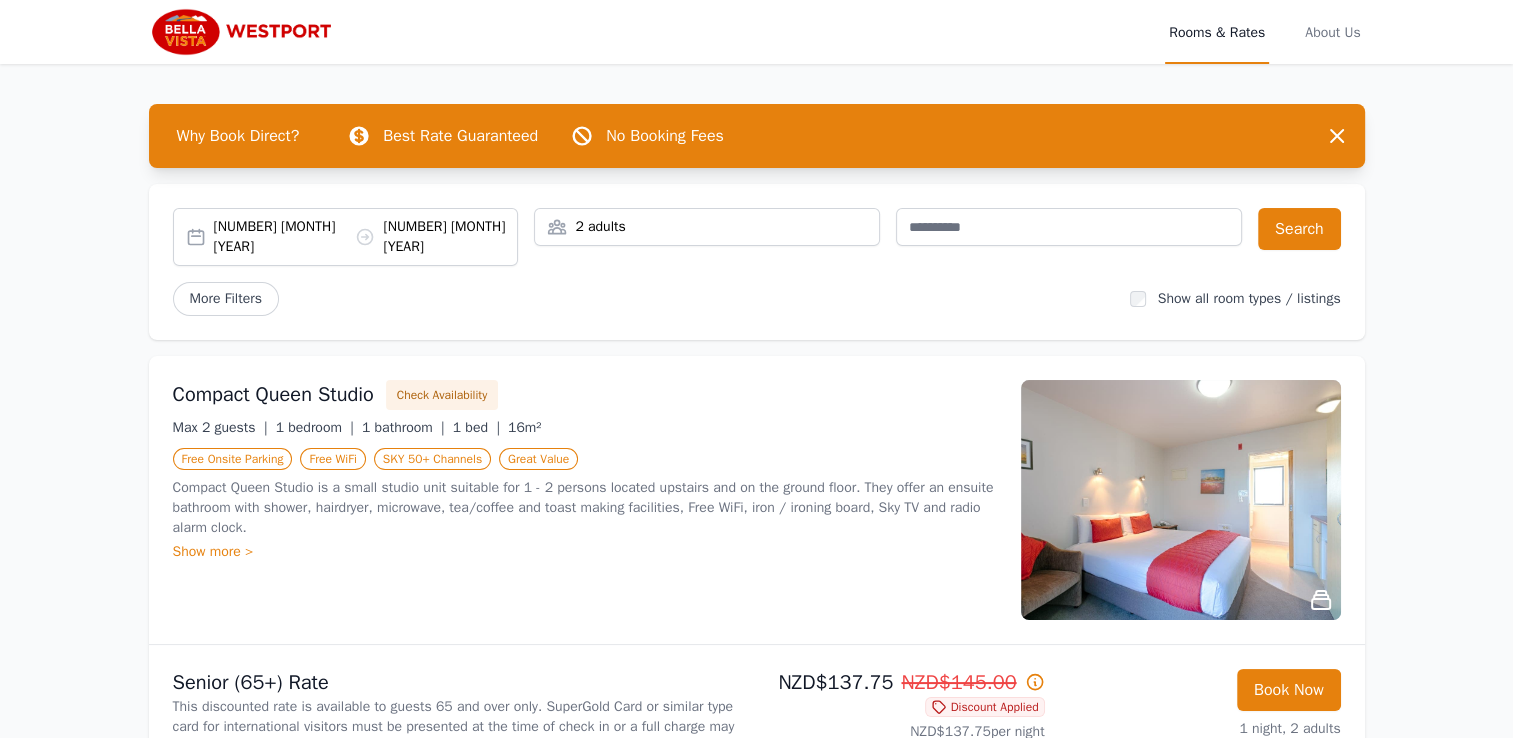 click 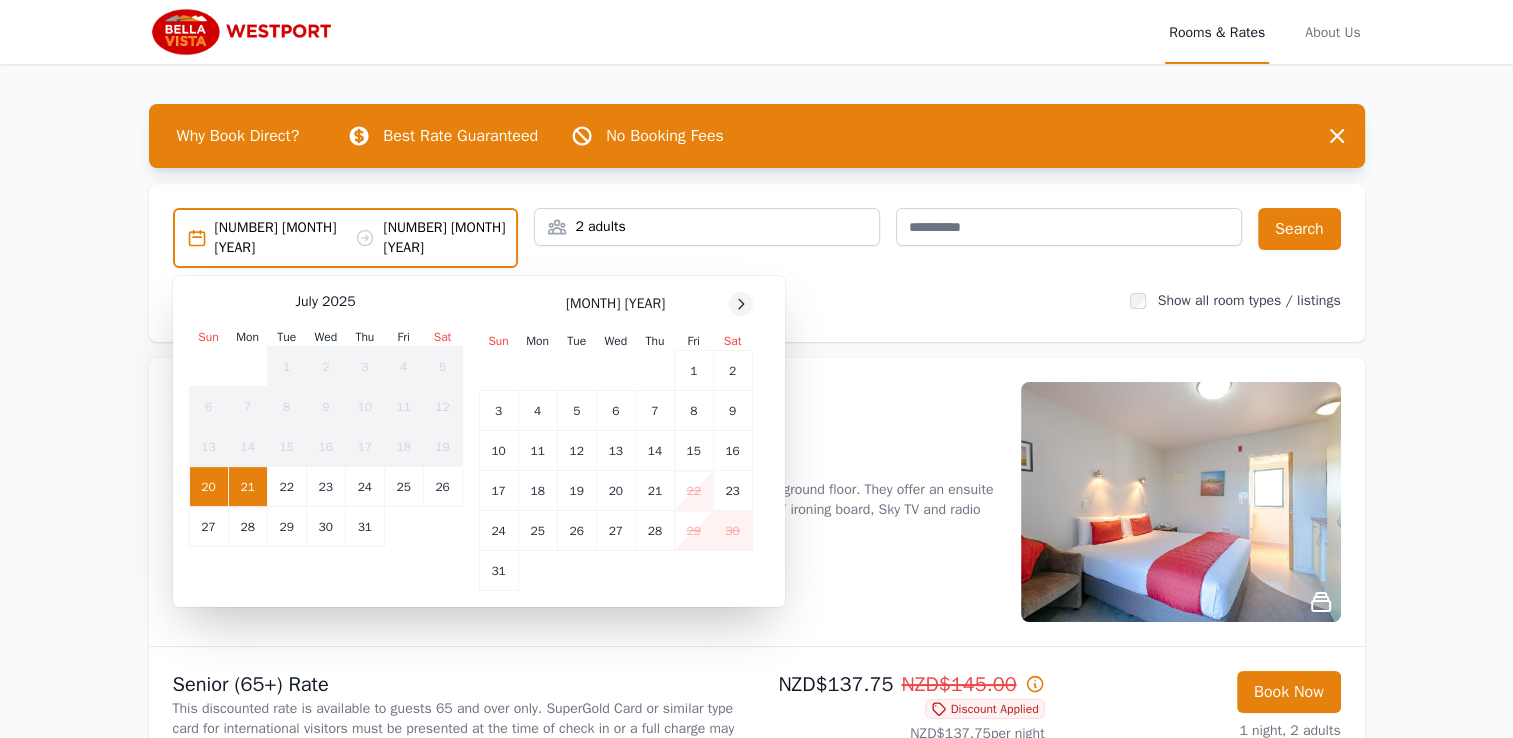 click 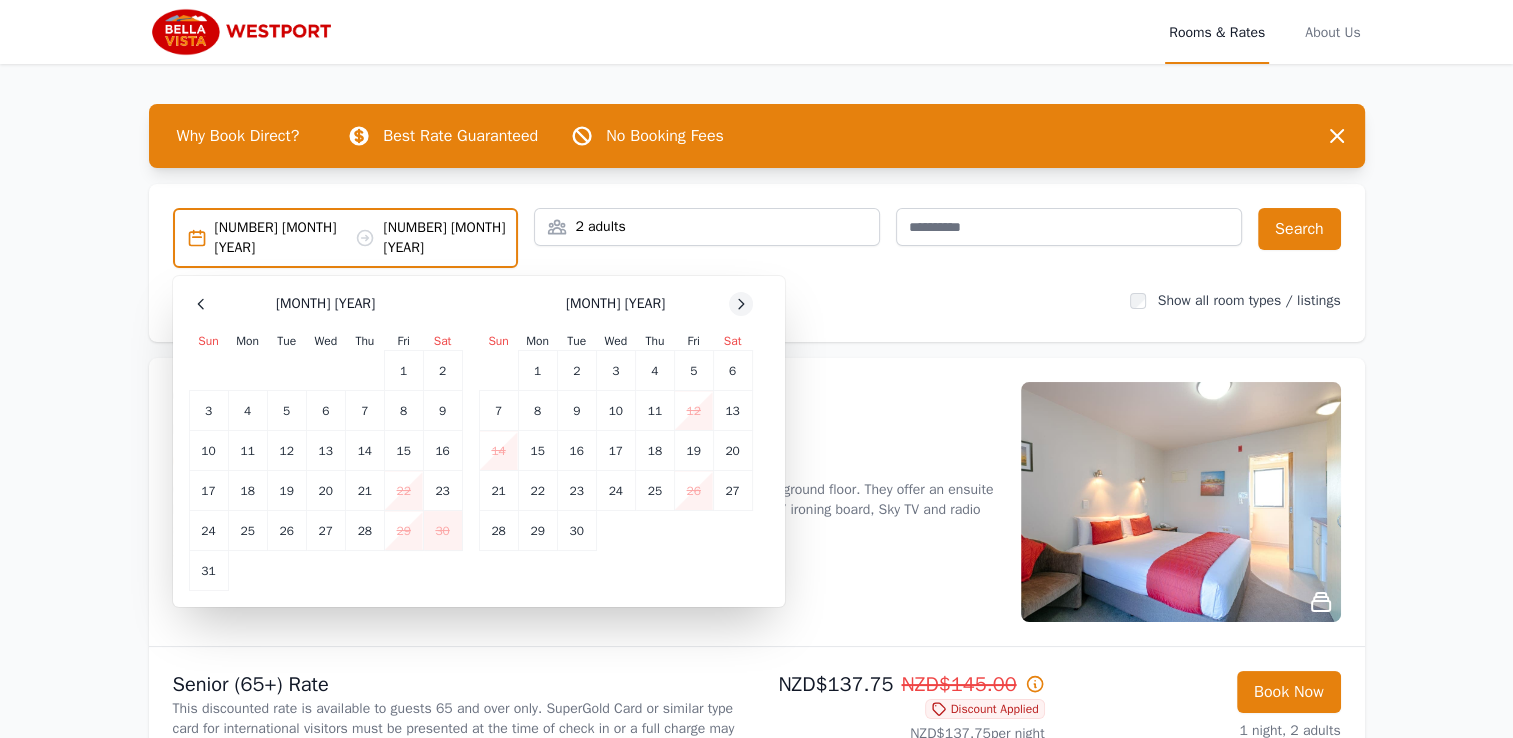 click 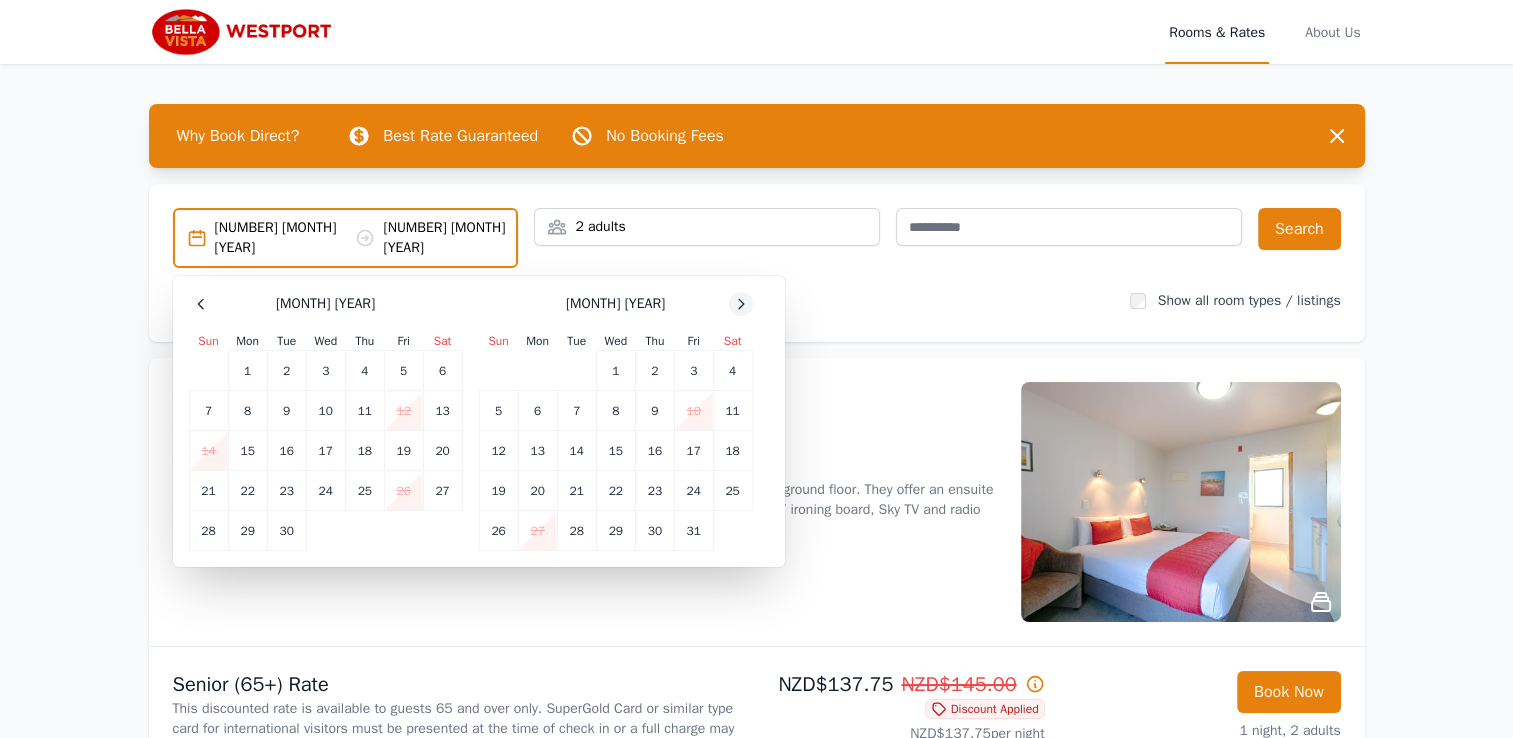 click 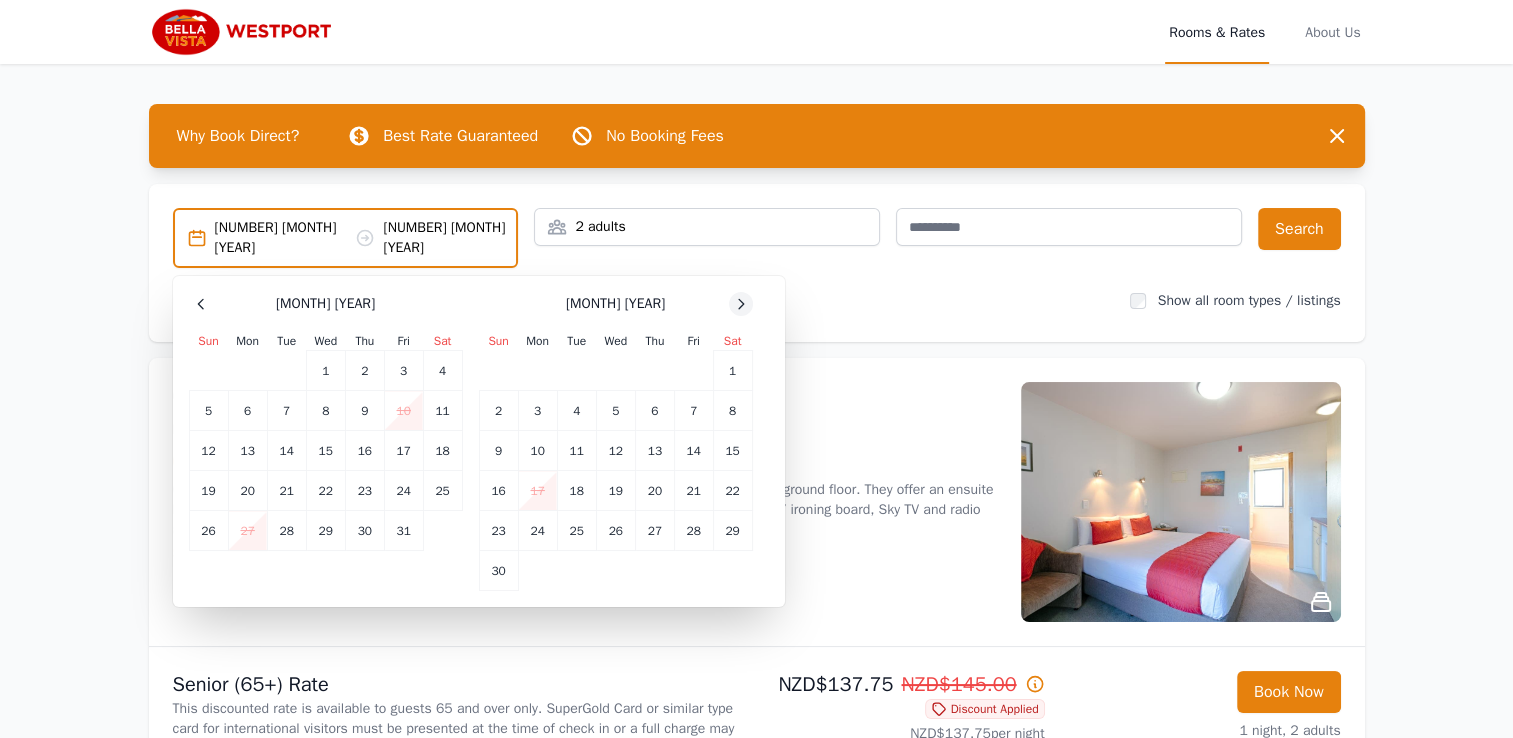 click 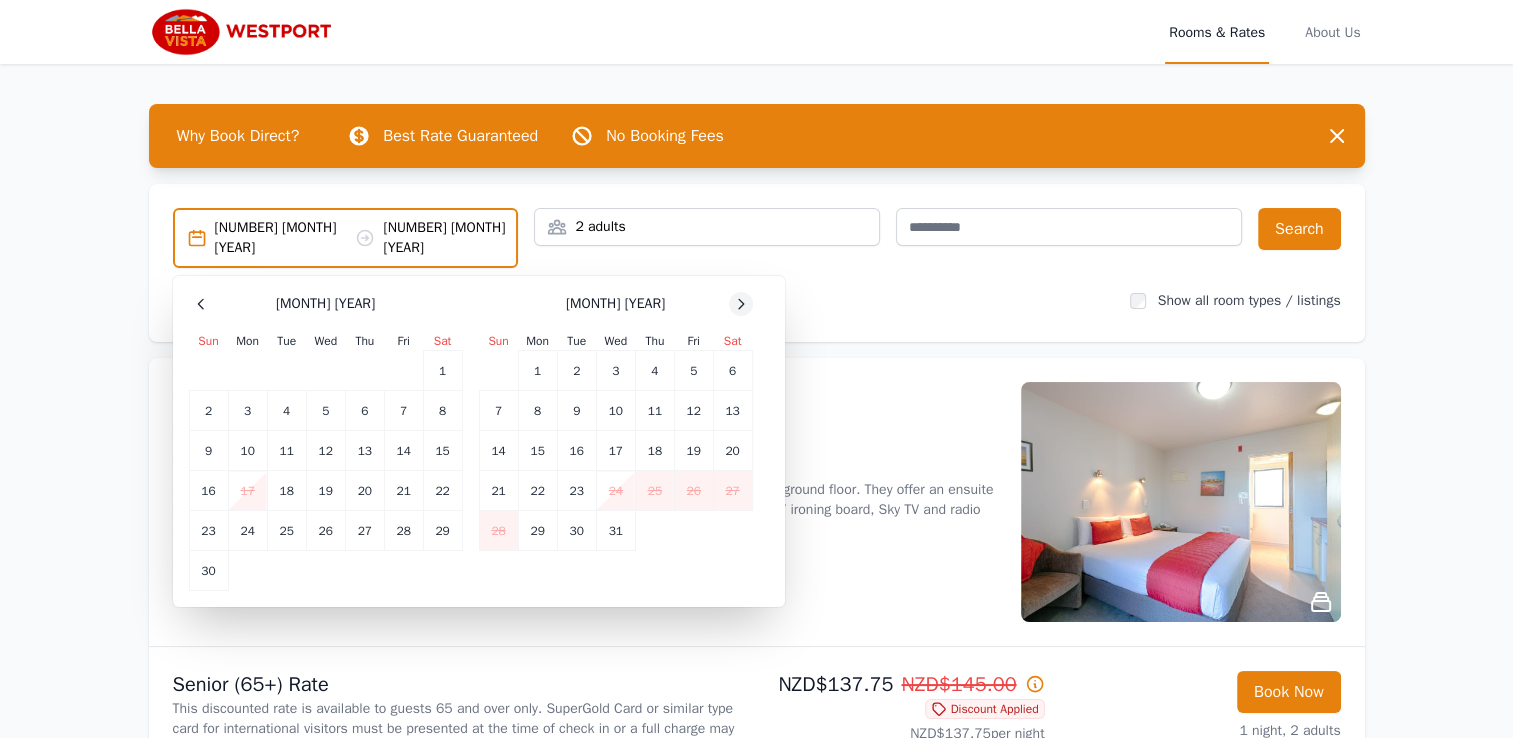 click 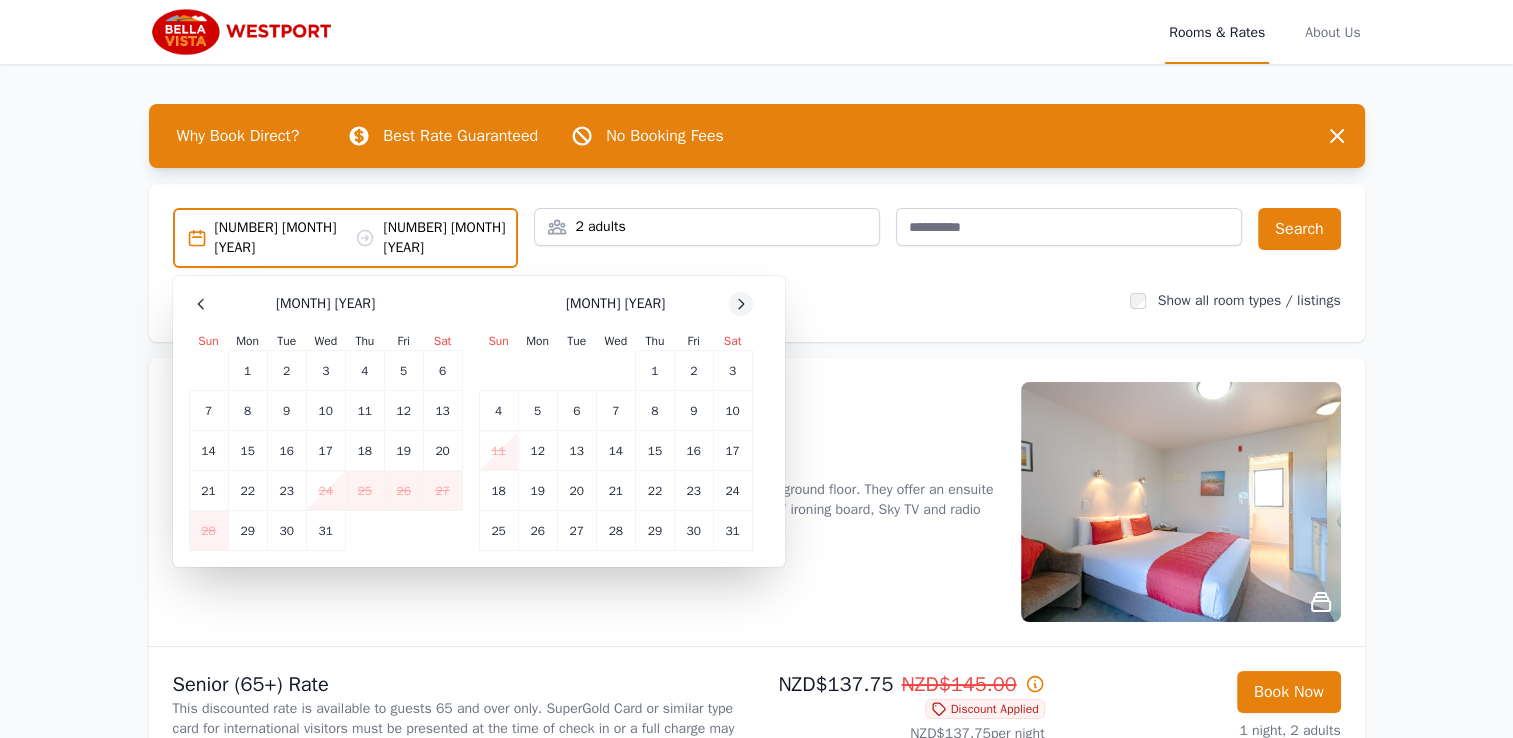 click 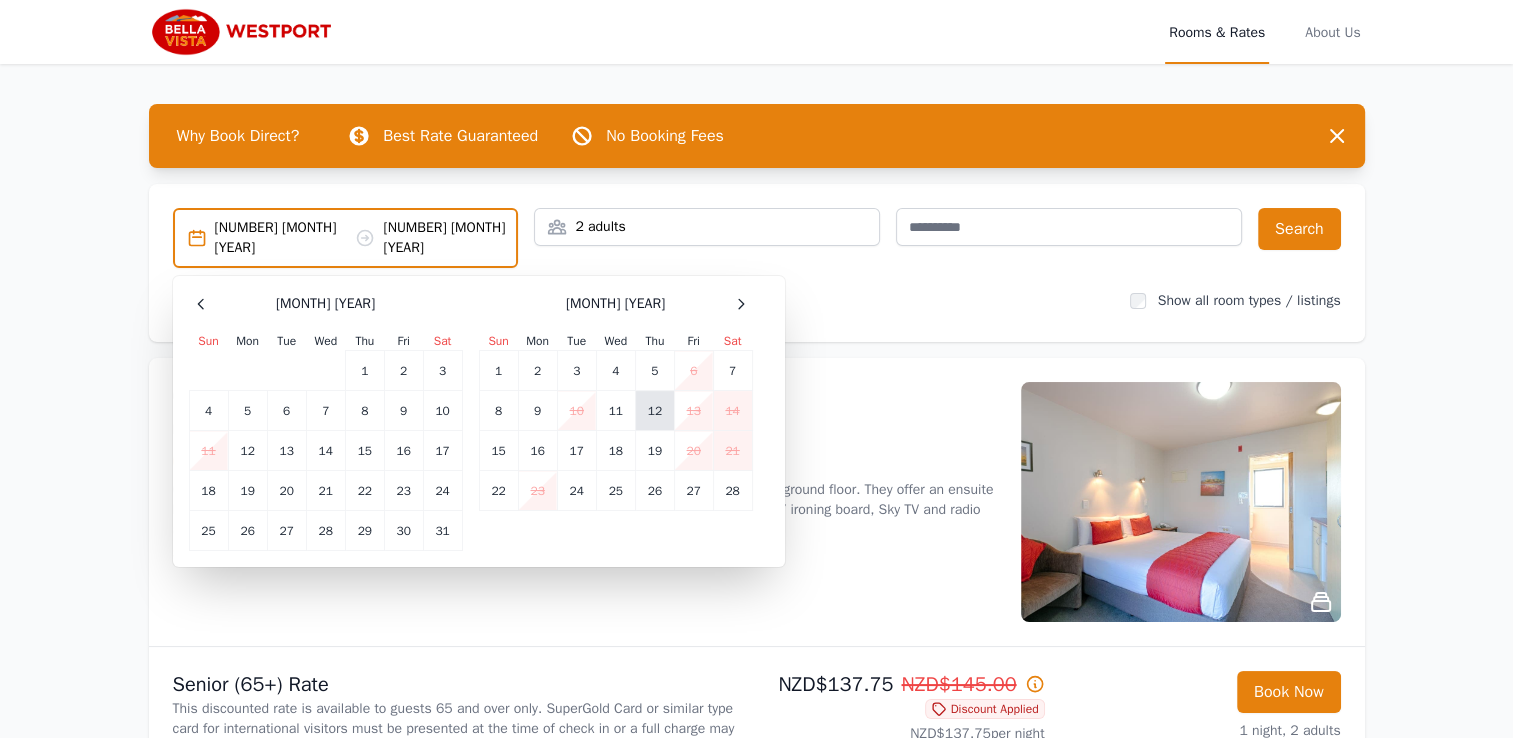 click on "12" at bounding box center [654, 411] 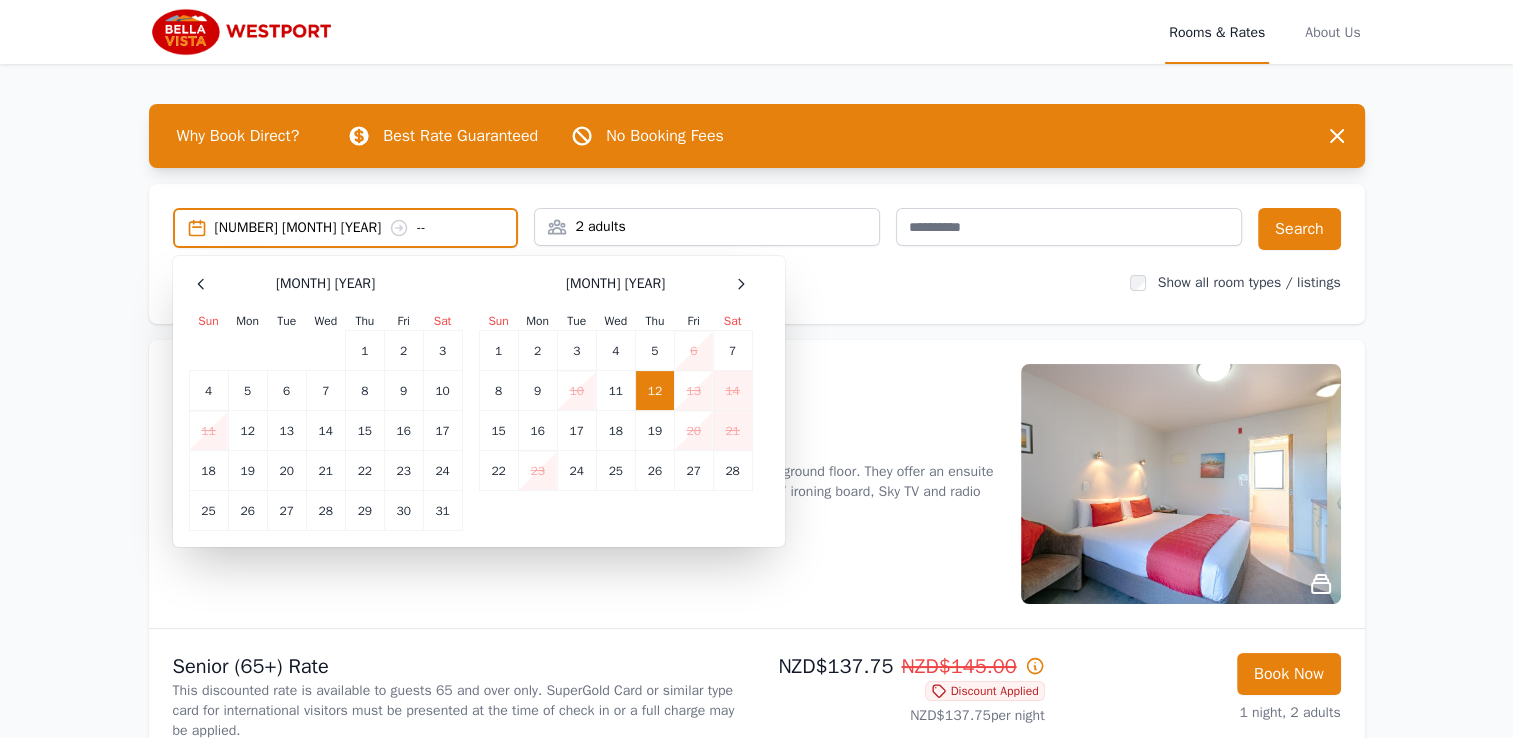 click on "12 Feb 2026 --" at bounding box center (366, 228) 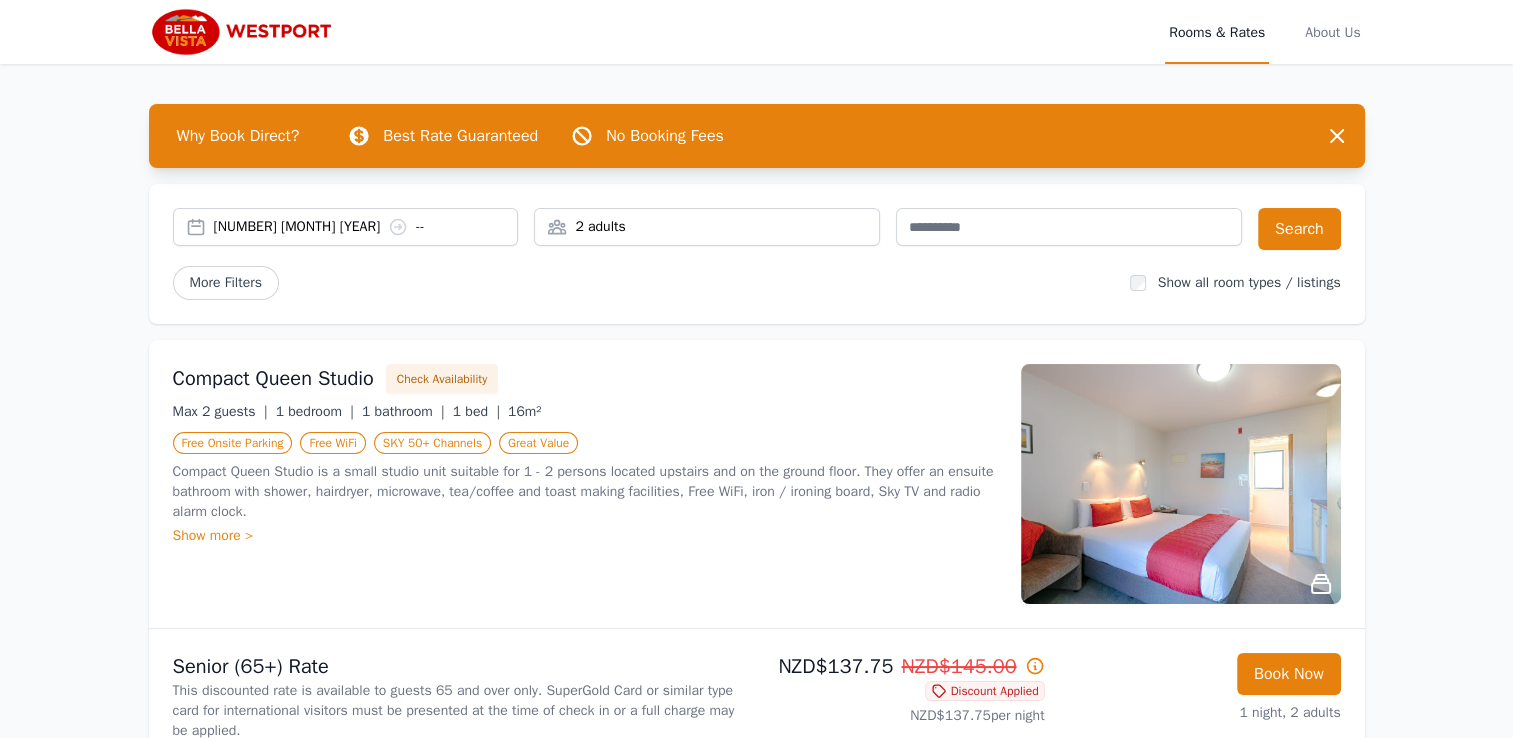 click on "12 Feb 2026 --" at bounding box center [366, 227] 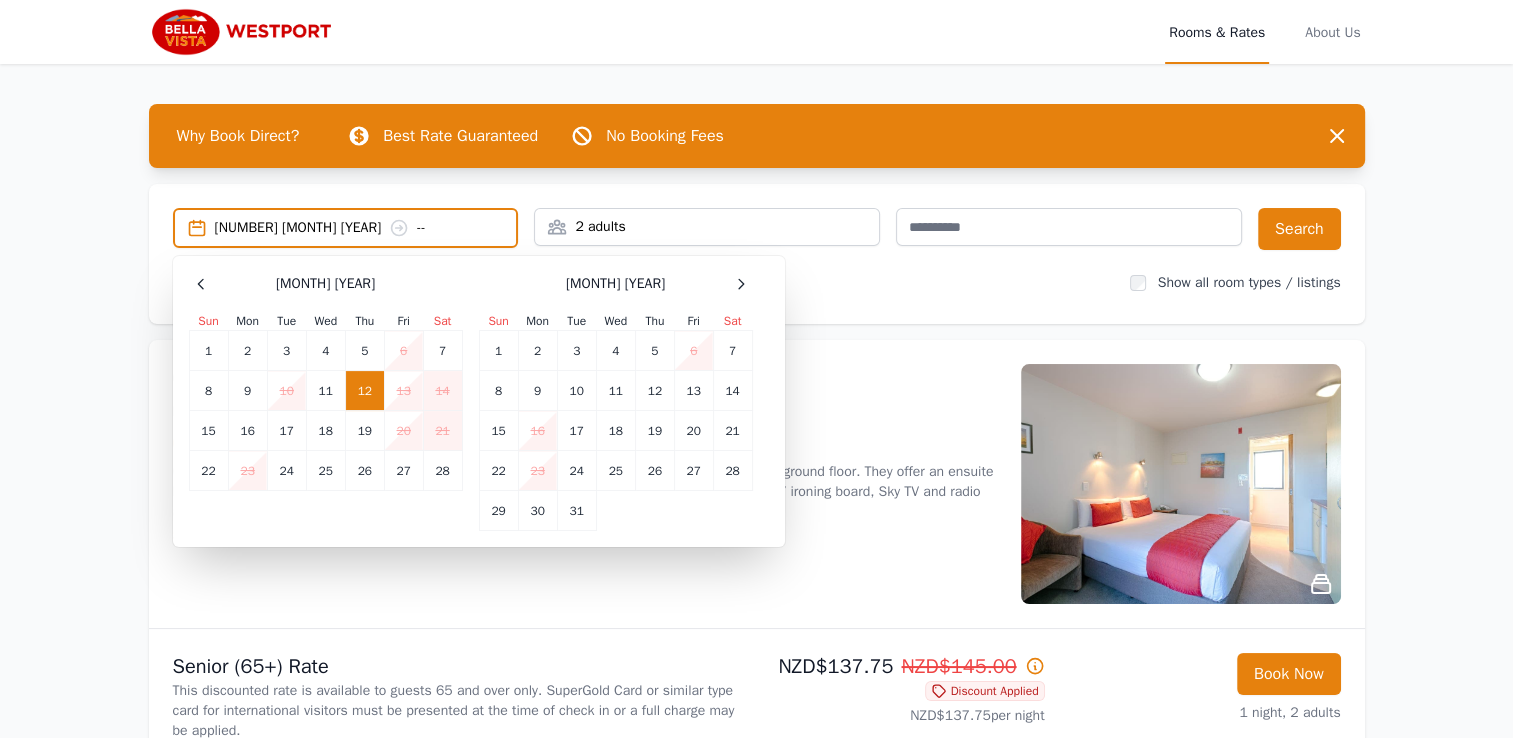 click on "Compact Queen Studio Check Availability Max 2 guests  | 1 bedroom  | 1 bathroom  | 1 bed  | 16m² Free Onsite Parking Free WiFi SKY 50+ Channels Great Value Compact Queen Studio is a small studio unit suitable for 1 - 2 persons located upstairs and on the ground floor. They offer an ensuite bathroom with shower, hairdryer, microwave, tea/coffee and toast making facilities, Free WiFi, iron / ironing board, Sky TV and radio alarm clock. Show more >" at bounding box center (585, 484) 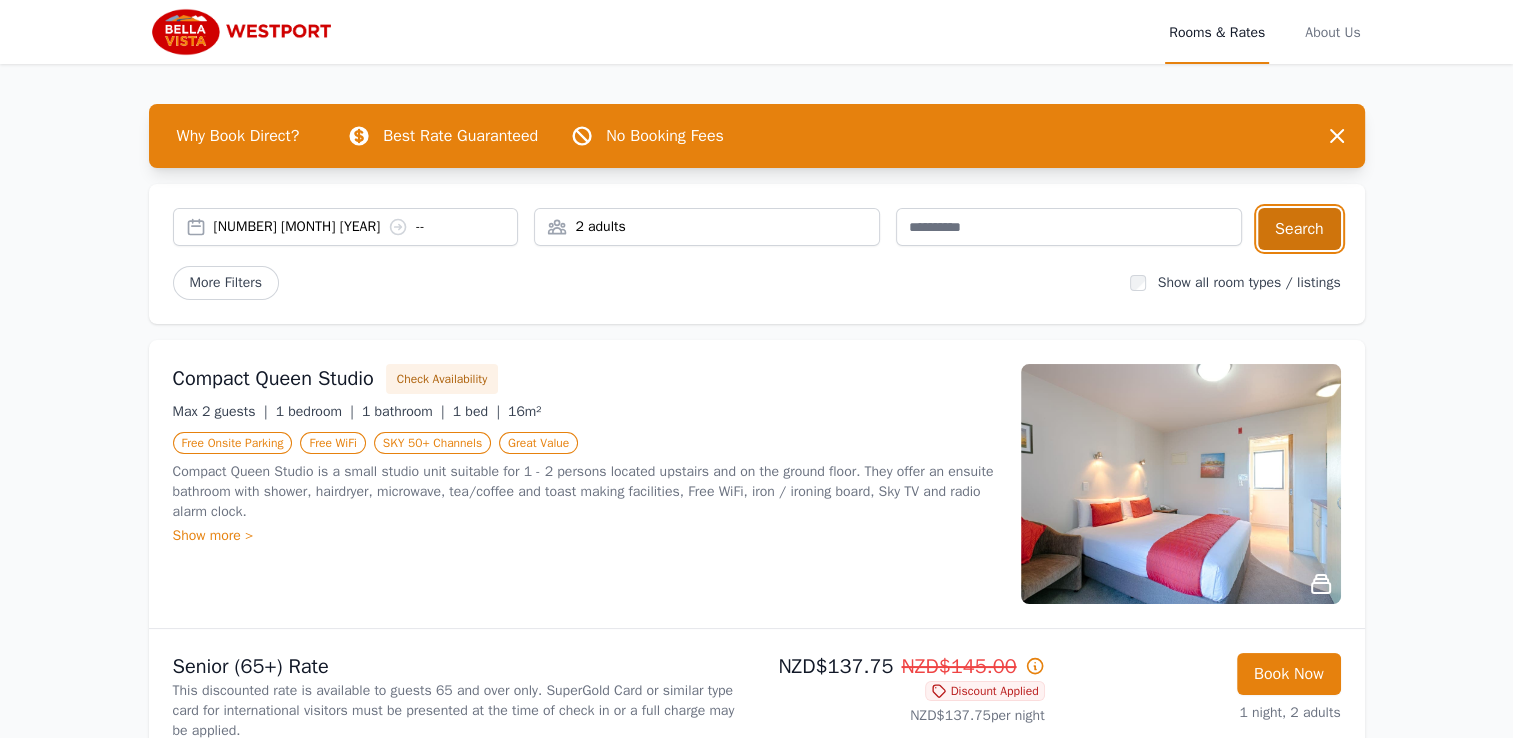click on "Search" at bounding box center (1299, 229) 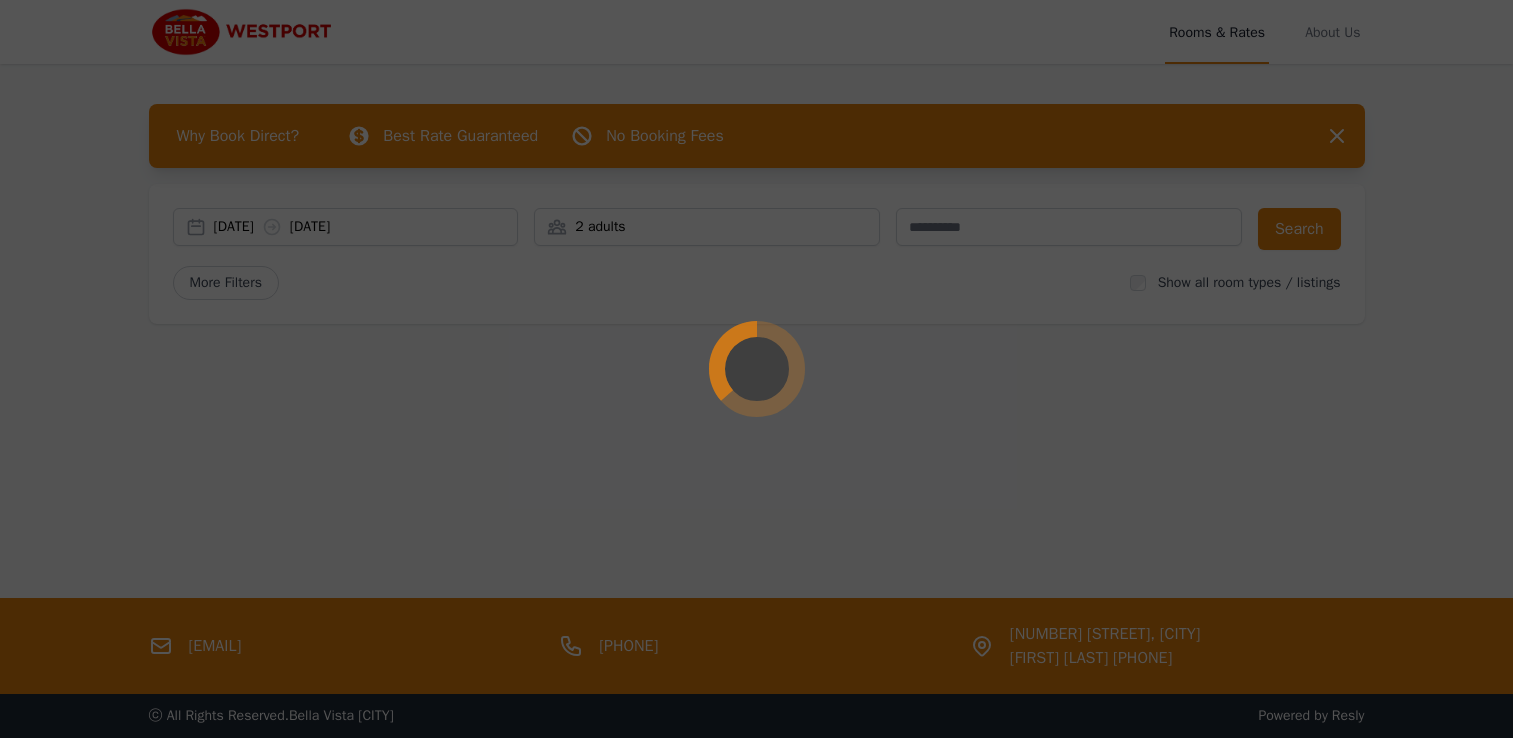 scroll, scrollTop: 0, scrollLeft: 0, axis: both 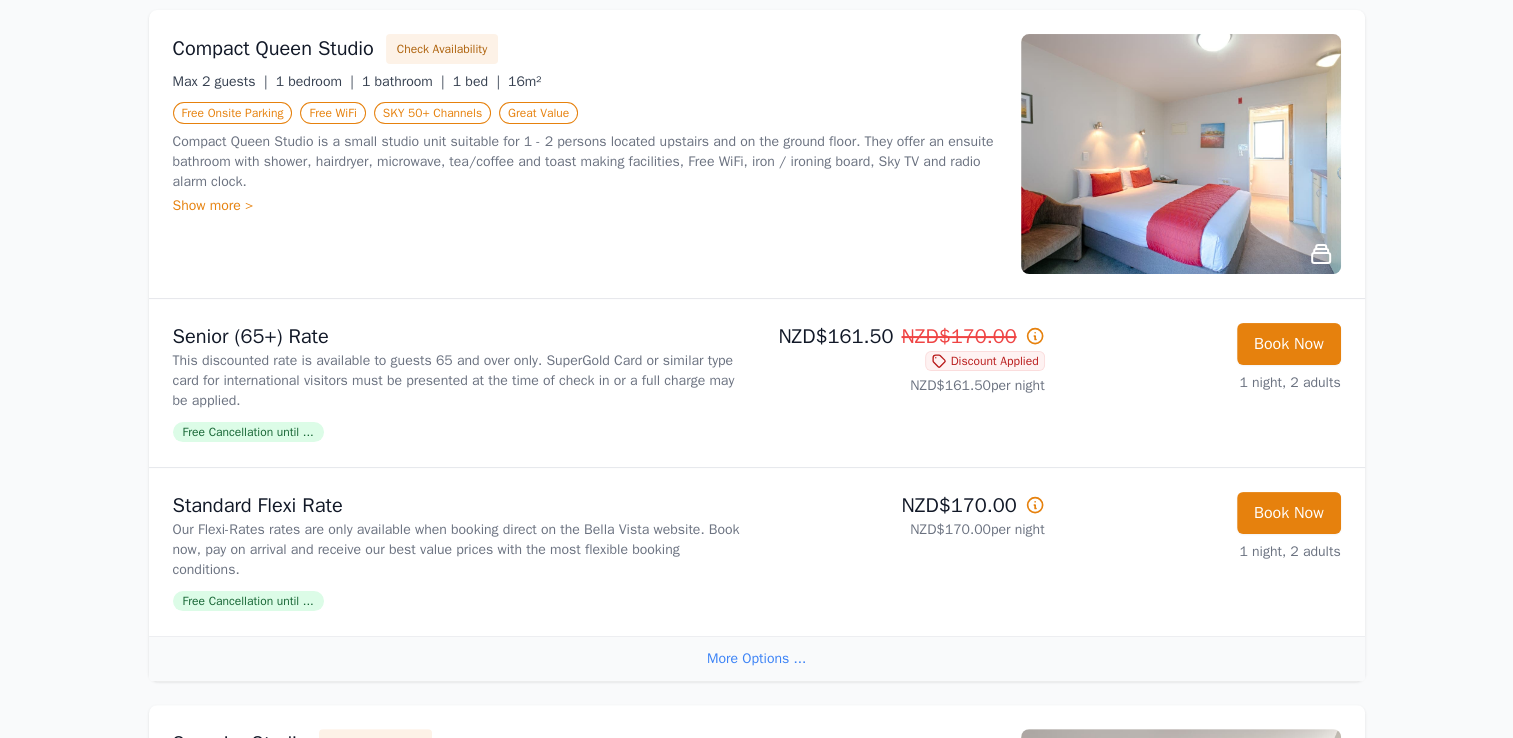 click on "Show more >" at bounding box center [585, 206] 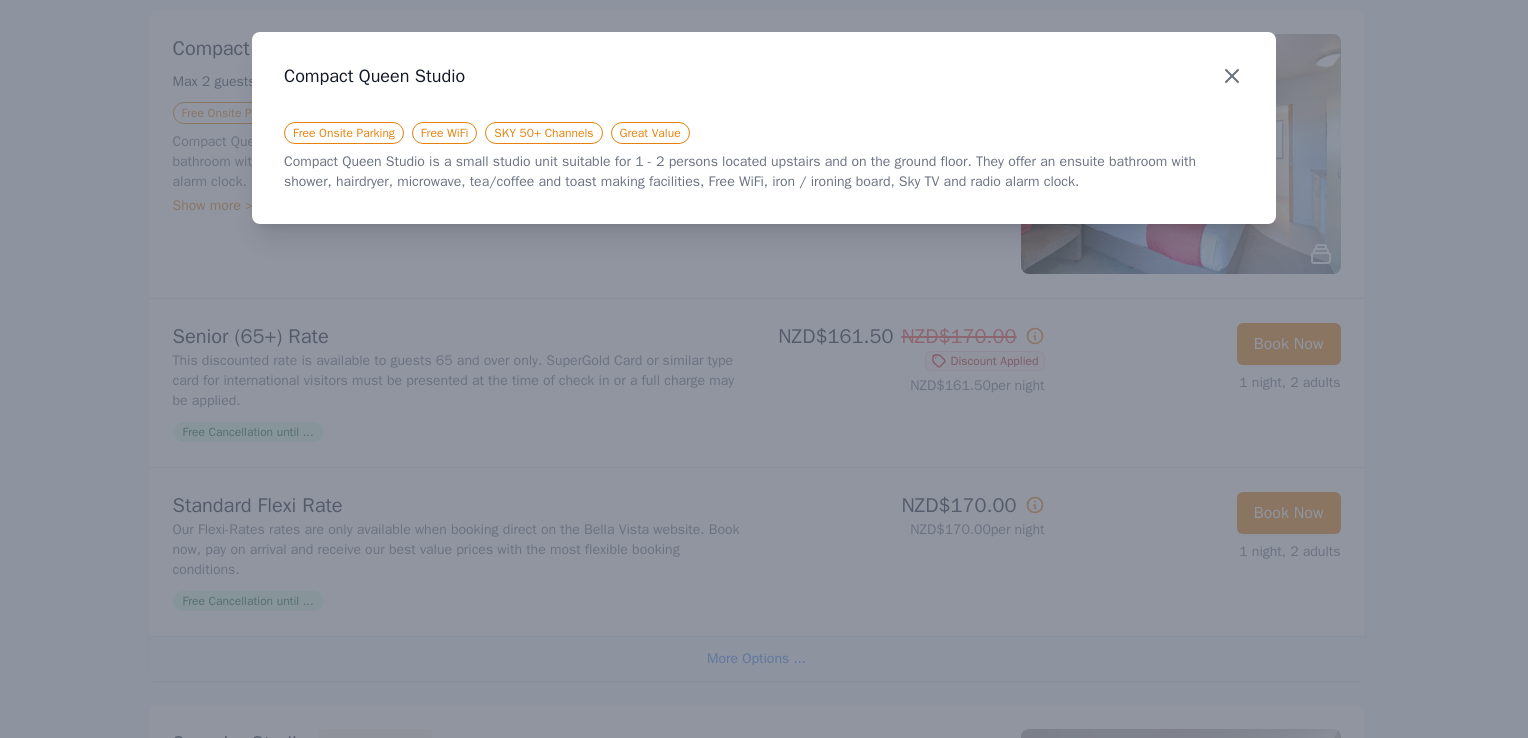 click 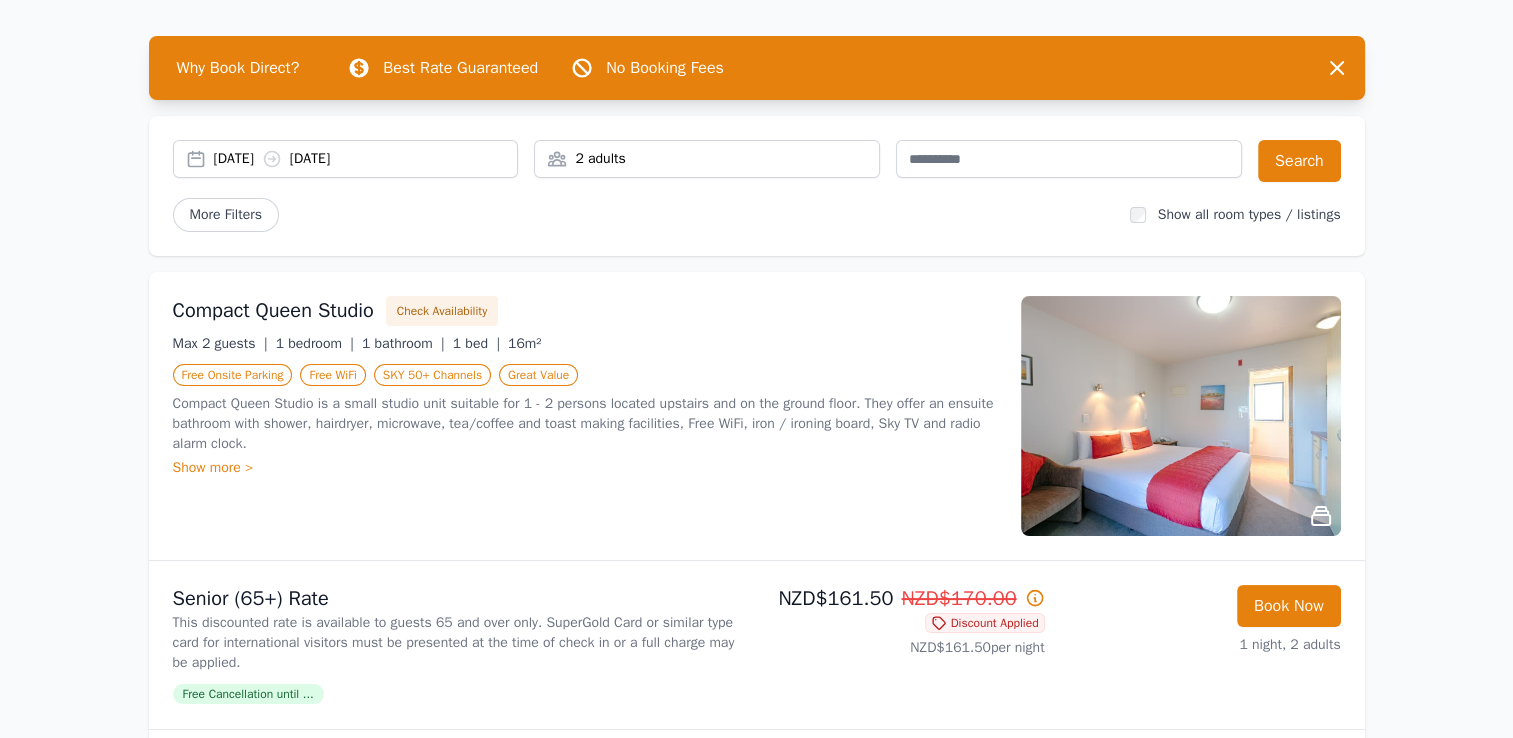 scroll, scrollTop: 200, scrollLeft: 0, axis: vertical 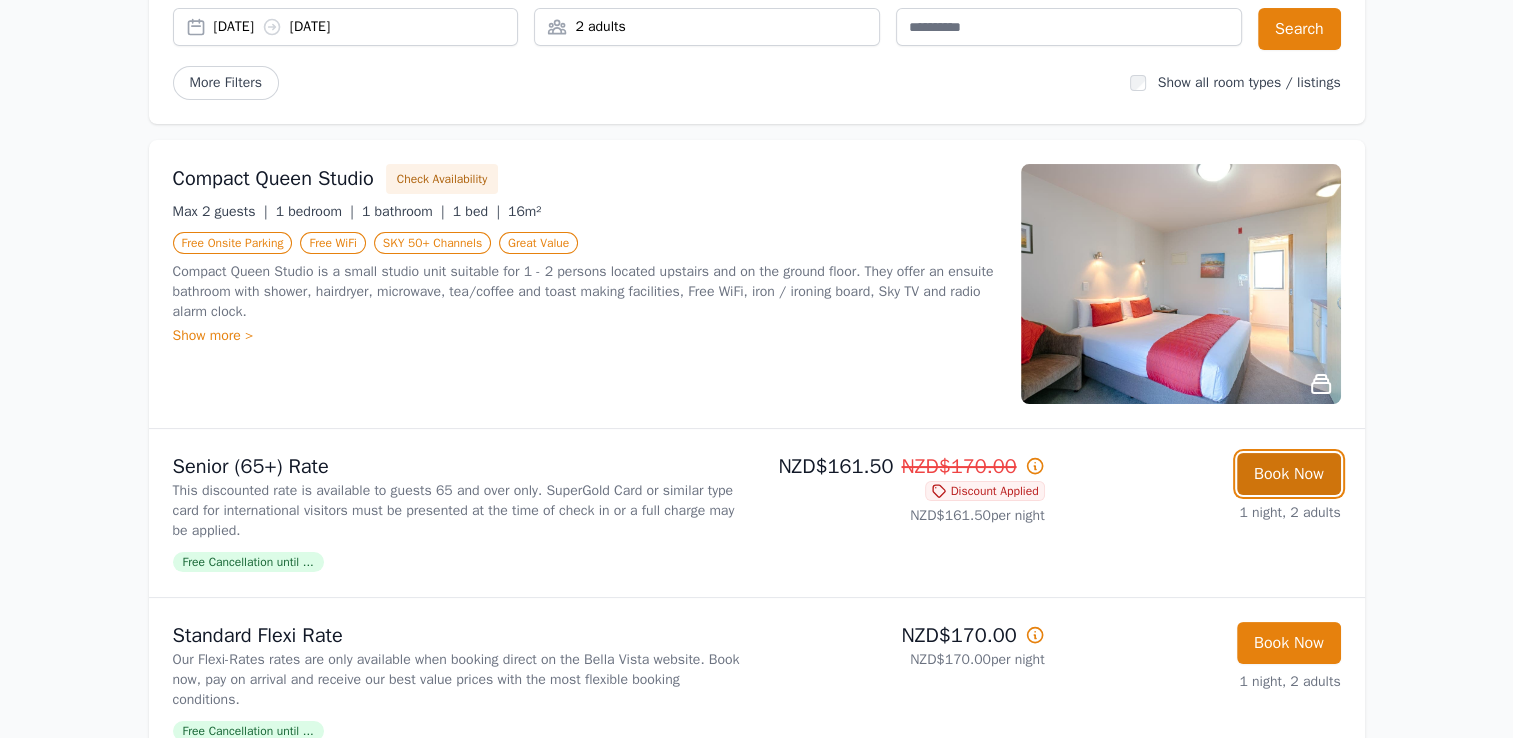 click on "Book Now" at bounding box center [1289, 474] 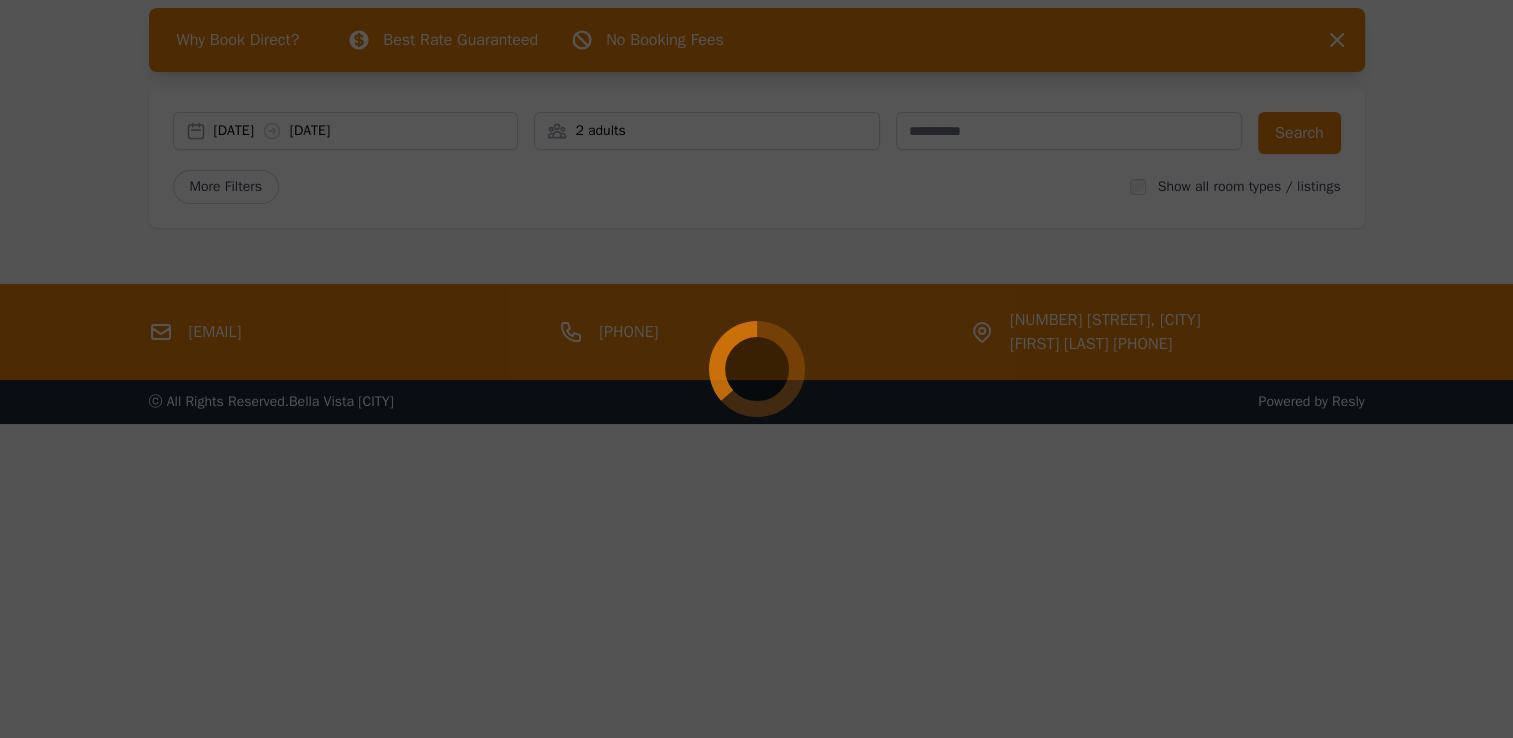 scroll, scrollTop: 96, scrollLeft: 0, axis: vertical 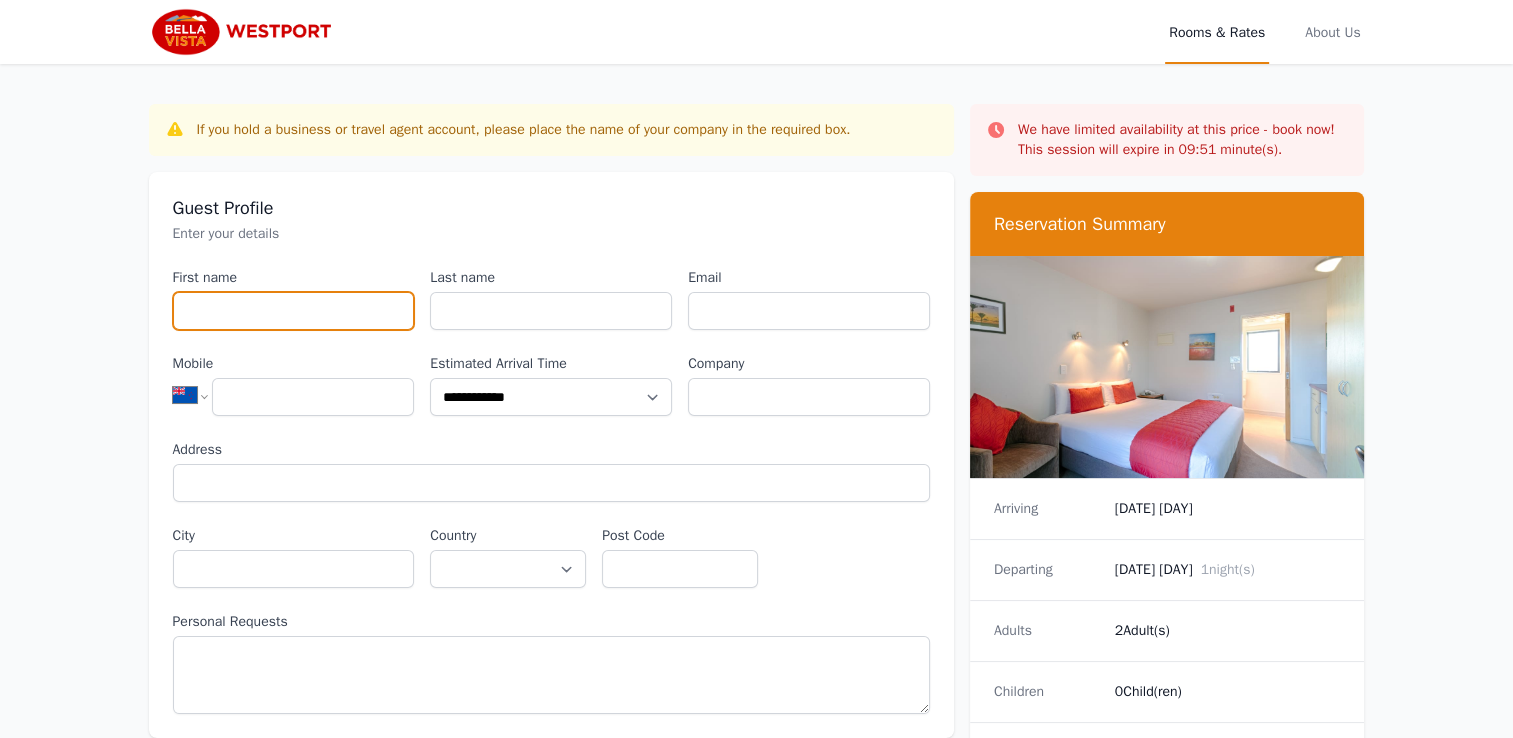 click on "First name" at bounding box center [294, 311] 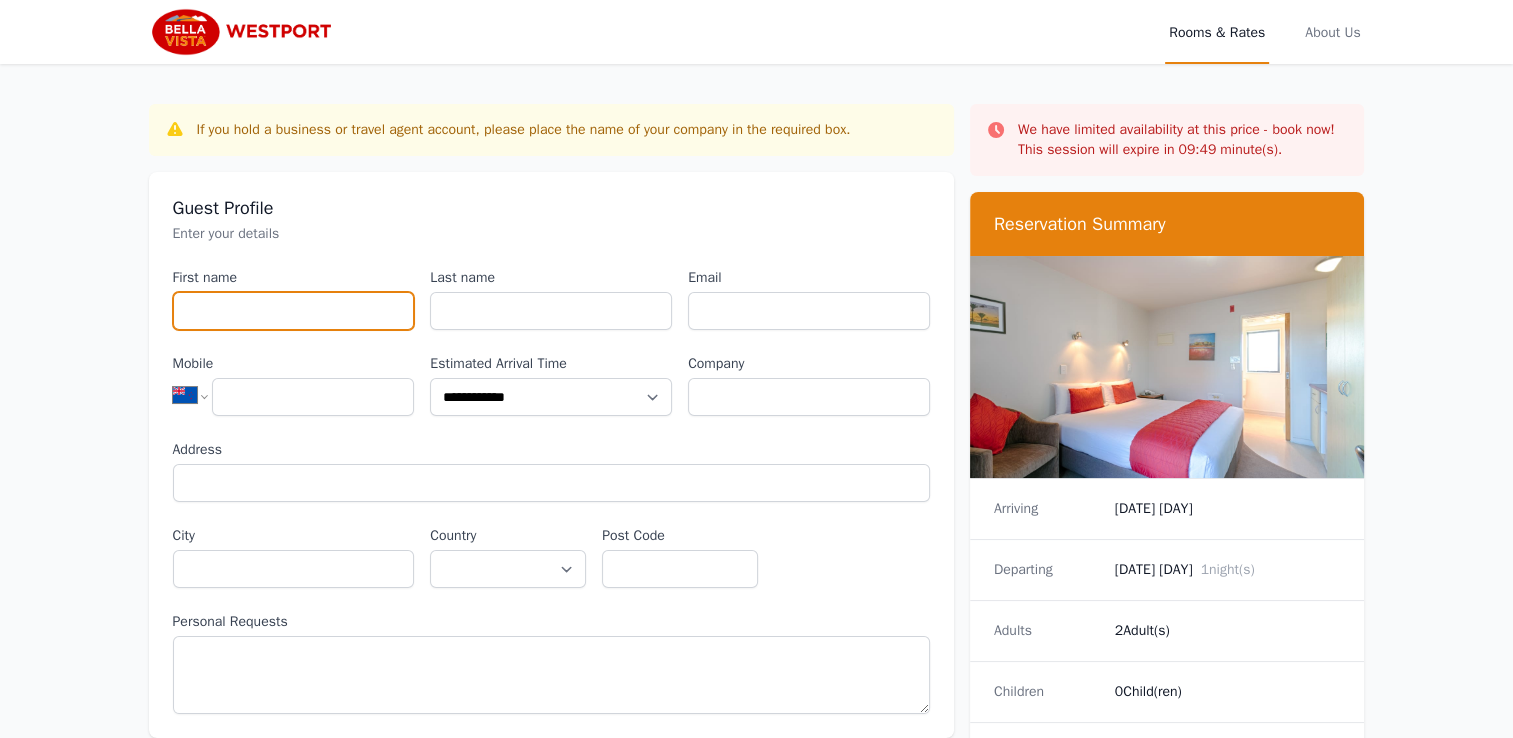 type on "*******" 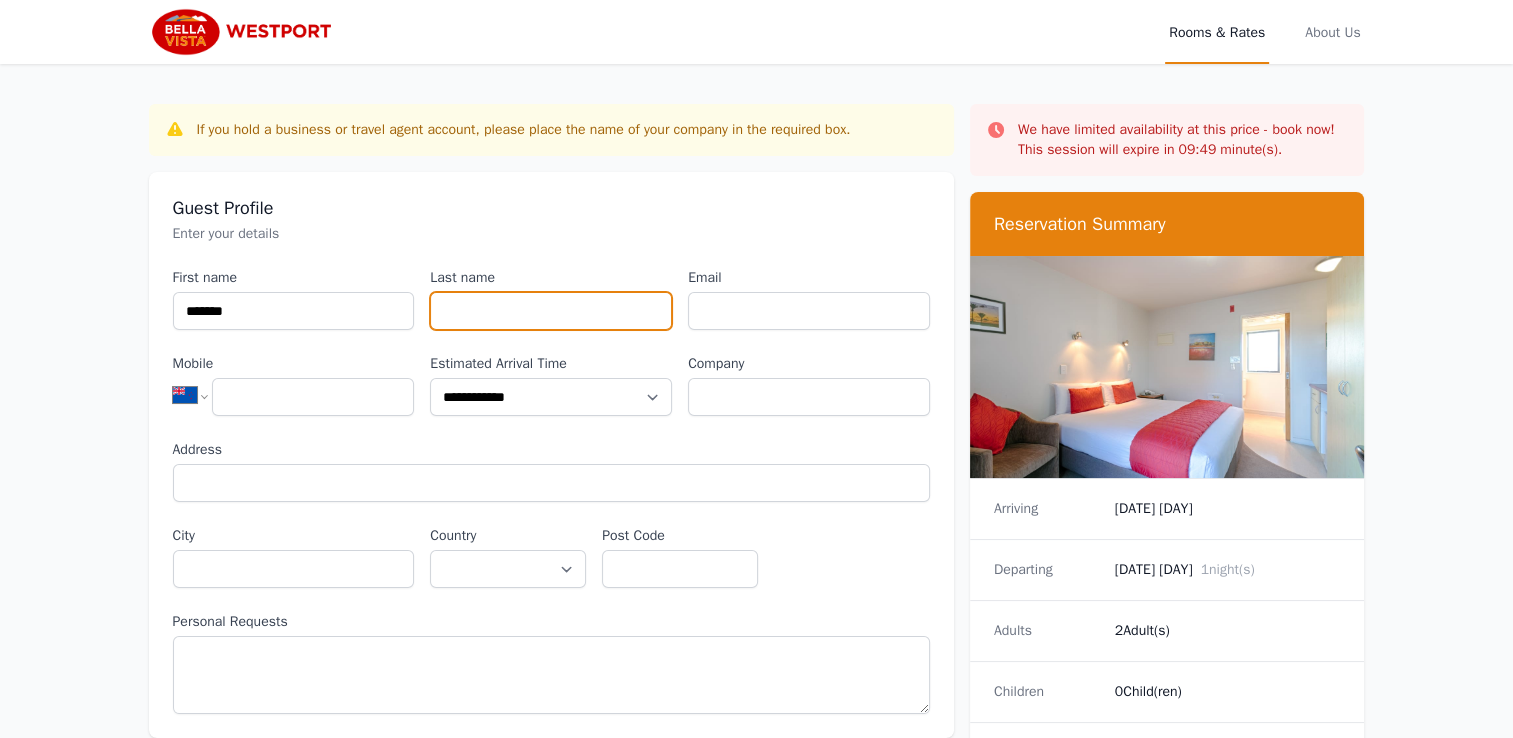 type on "********" 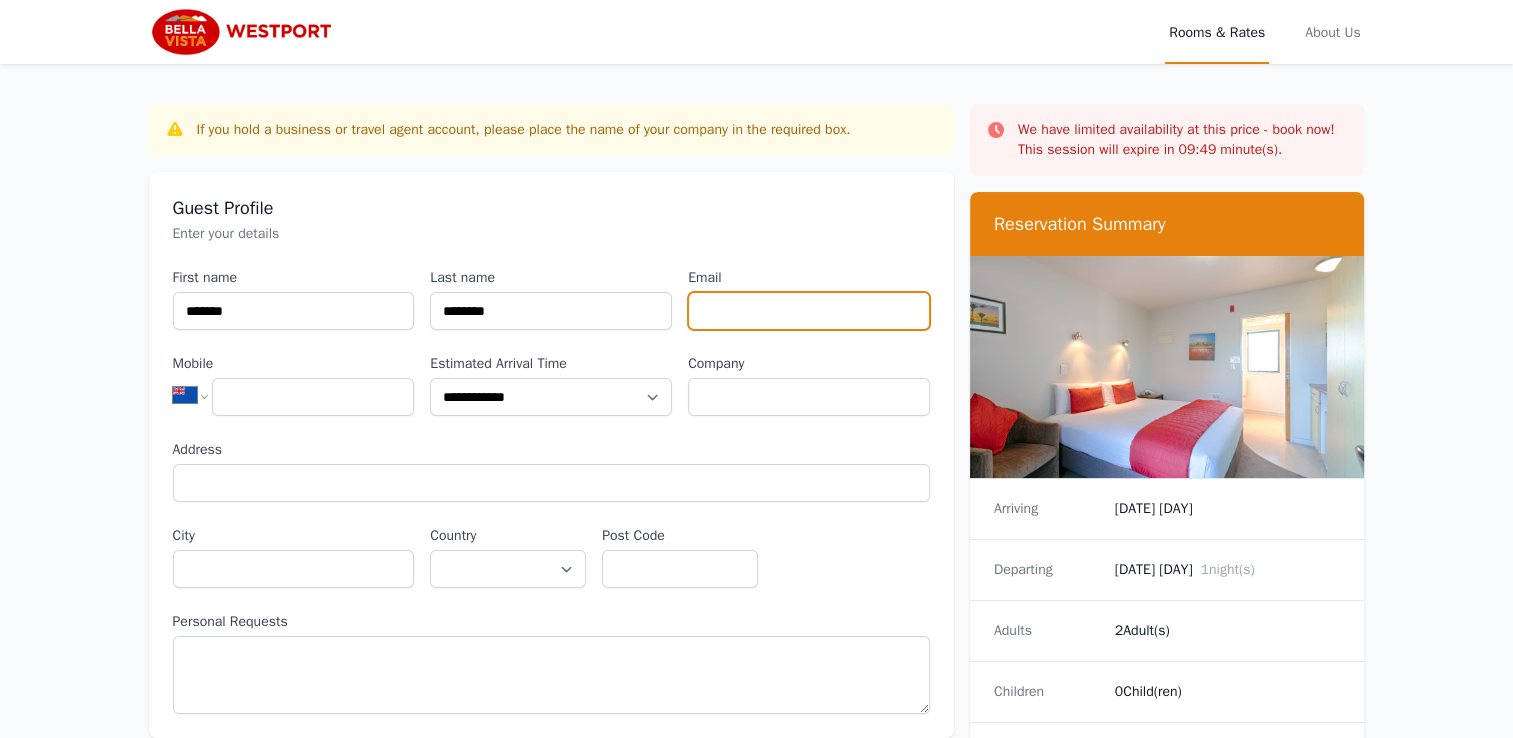type on "**********" 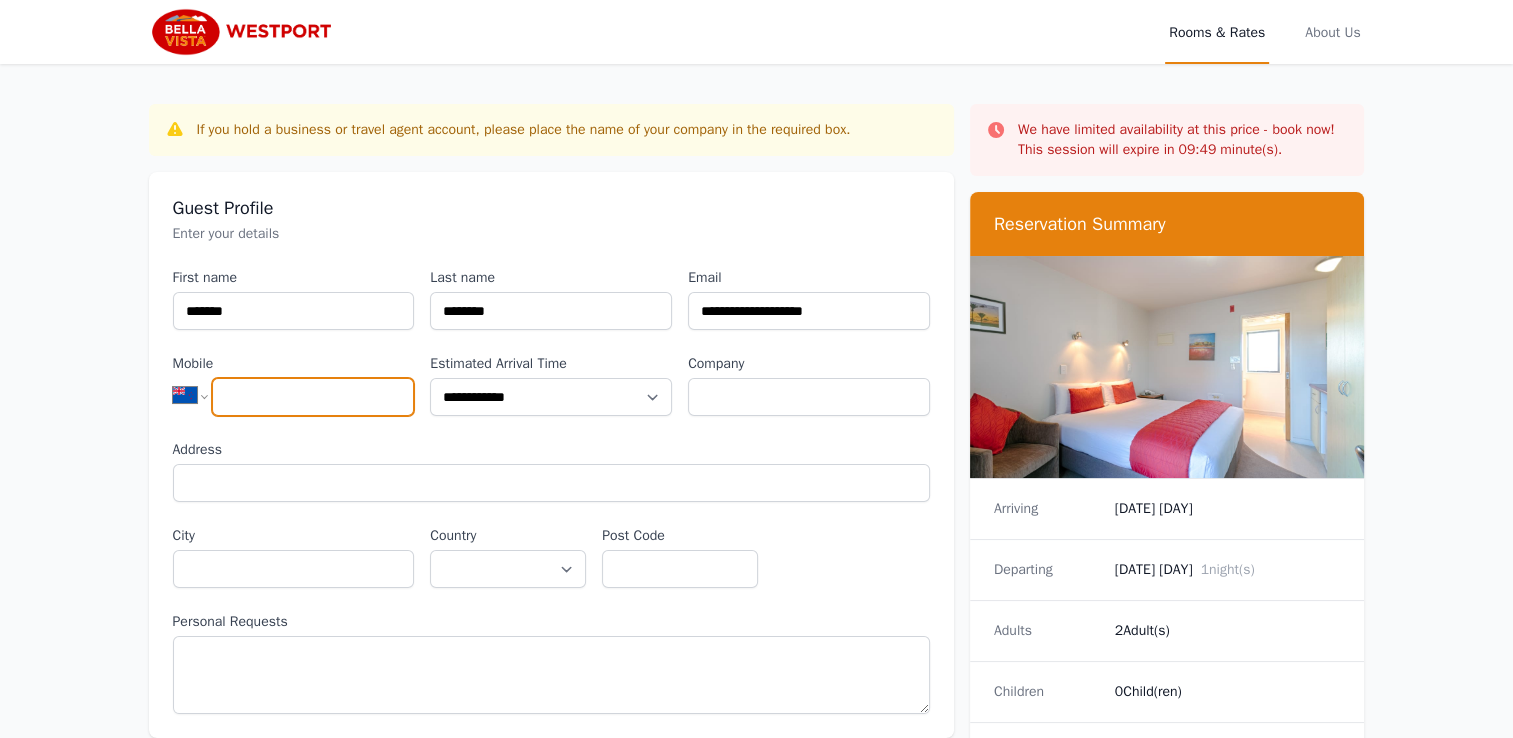 type on "**********" 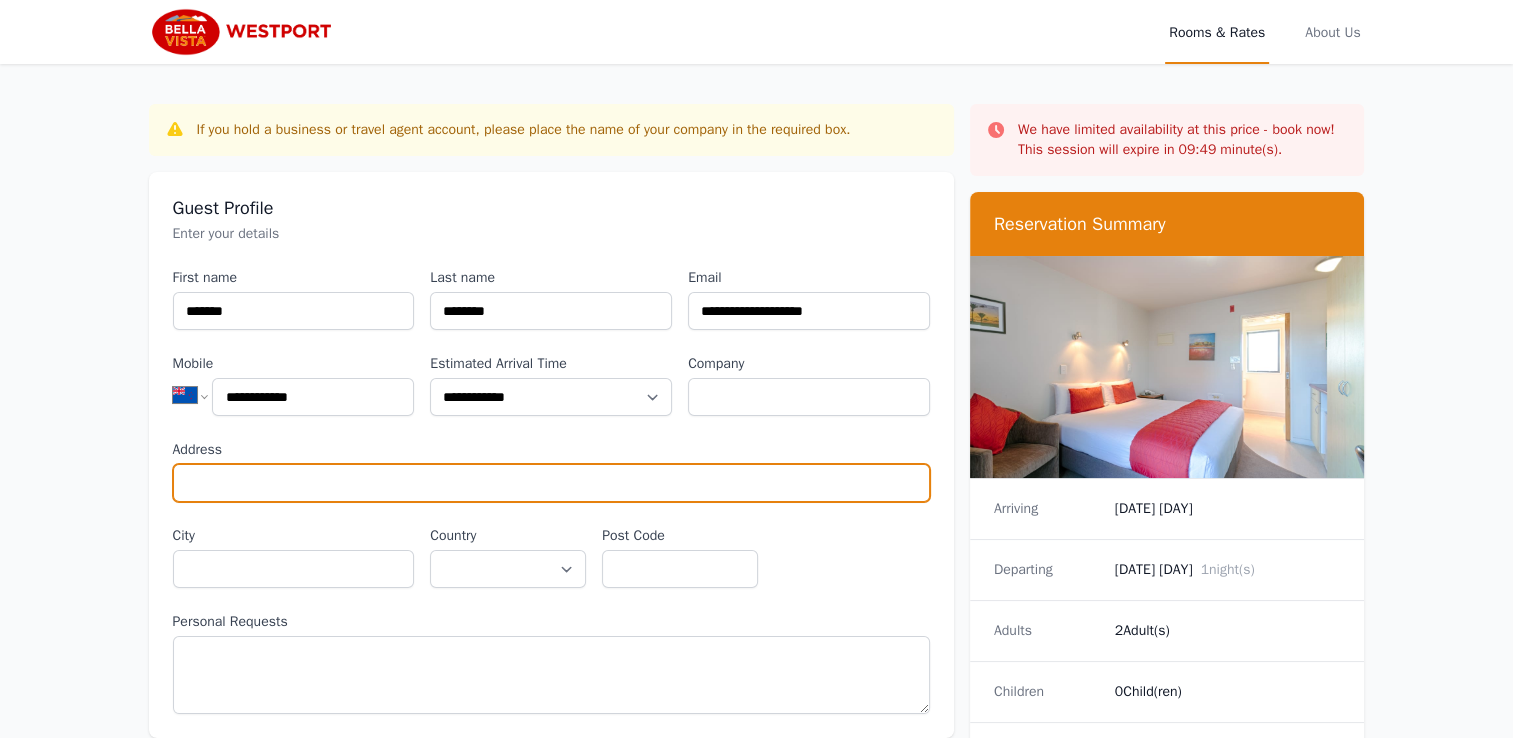 type on "**********" 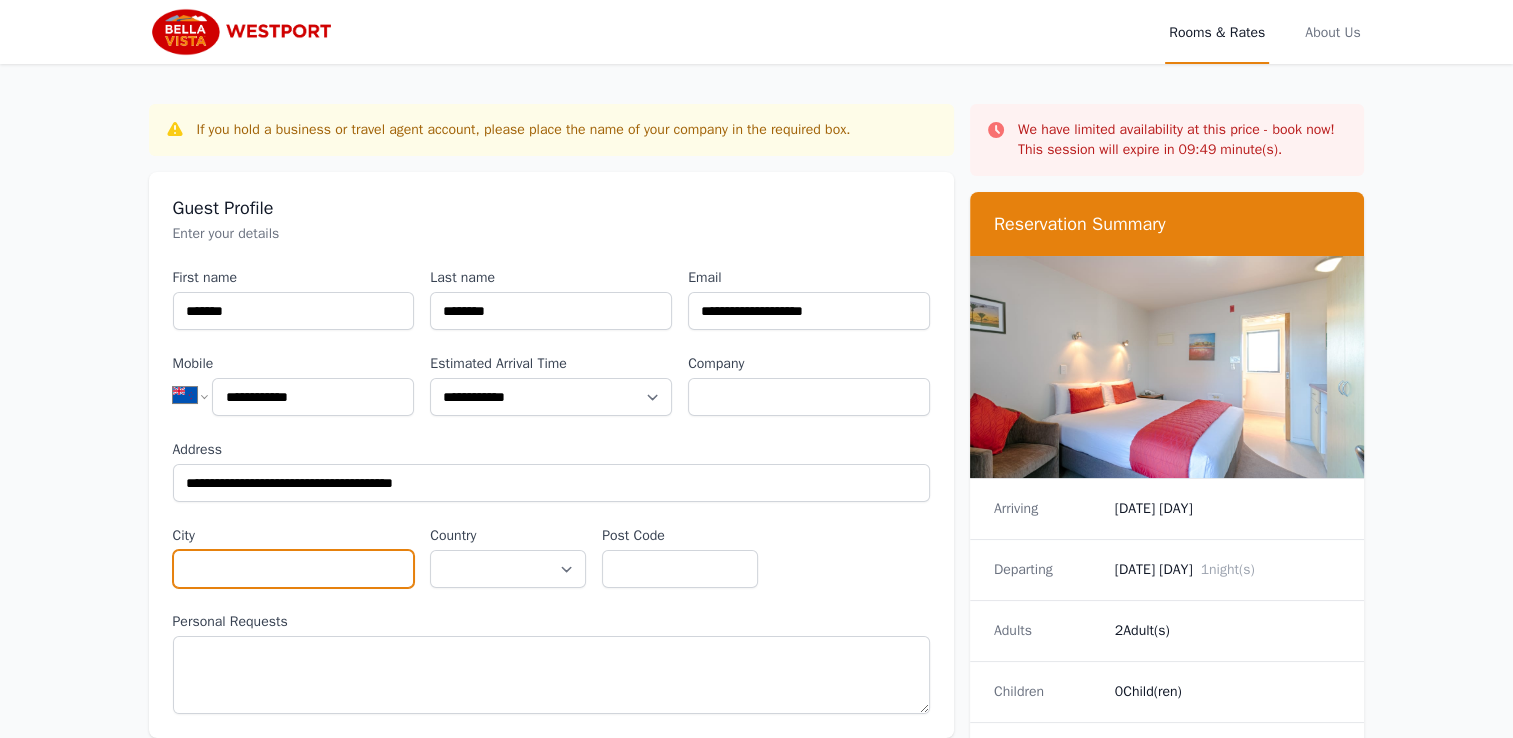 type on "**********" 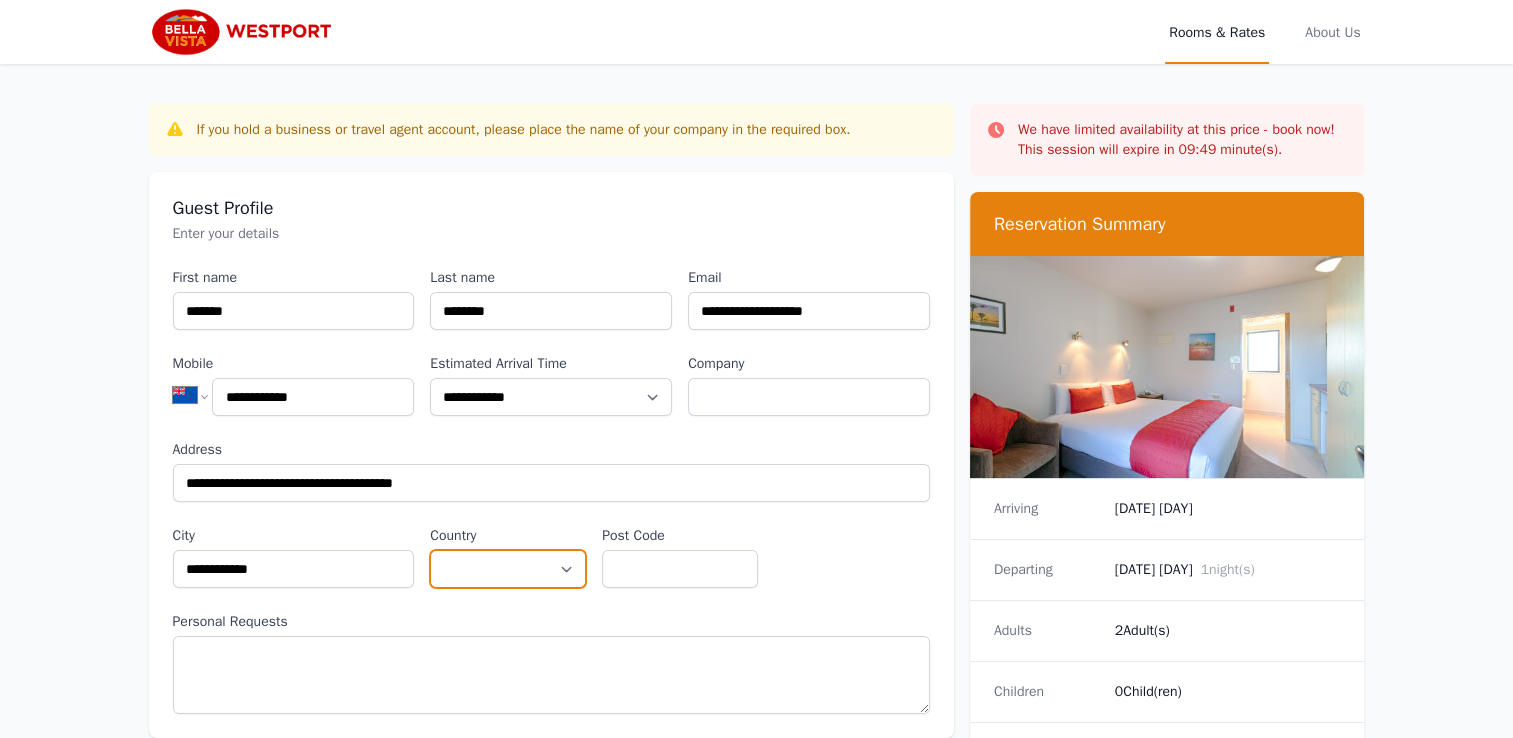 select on "**********" 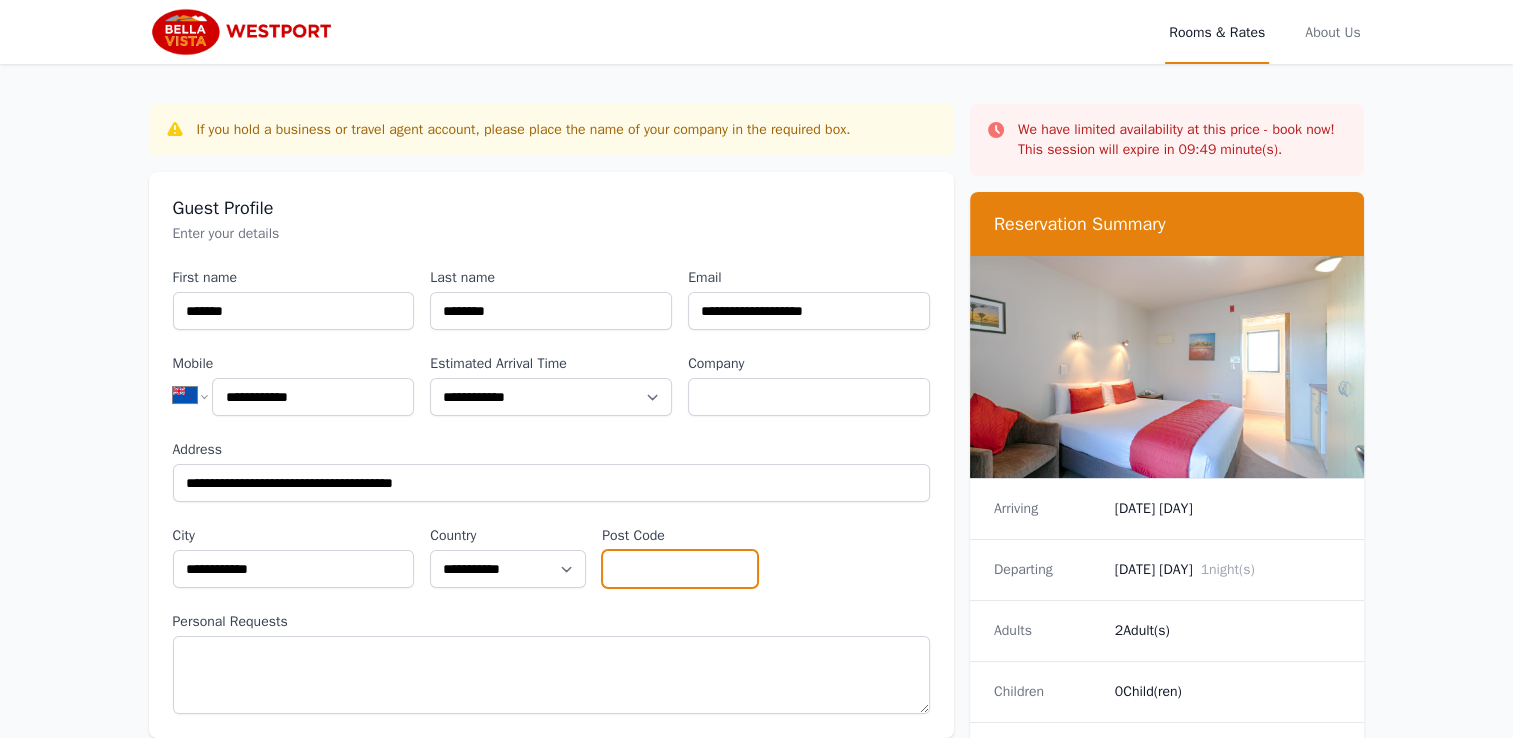 type on "****" 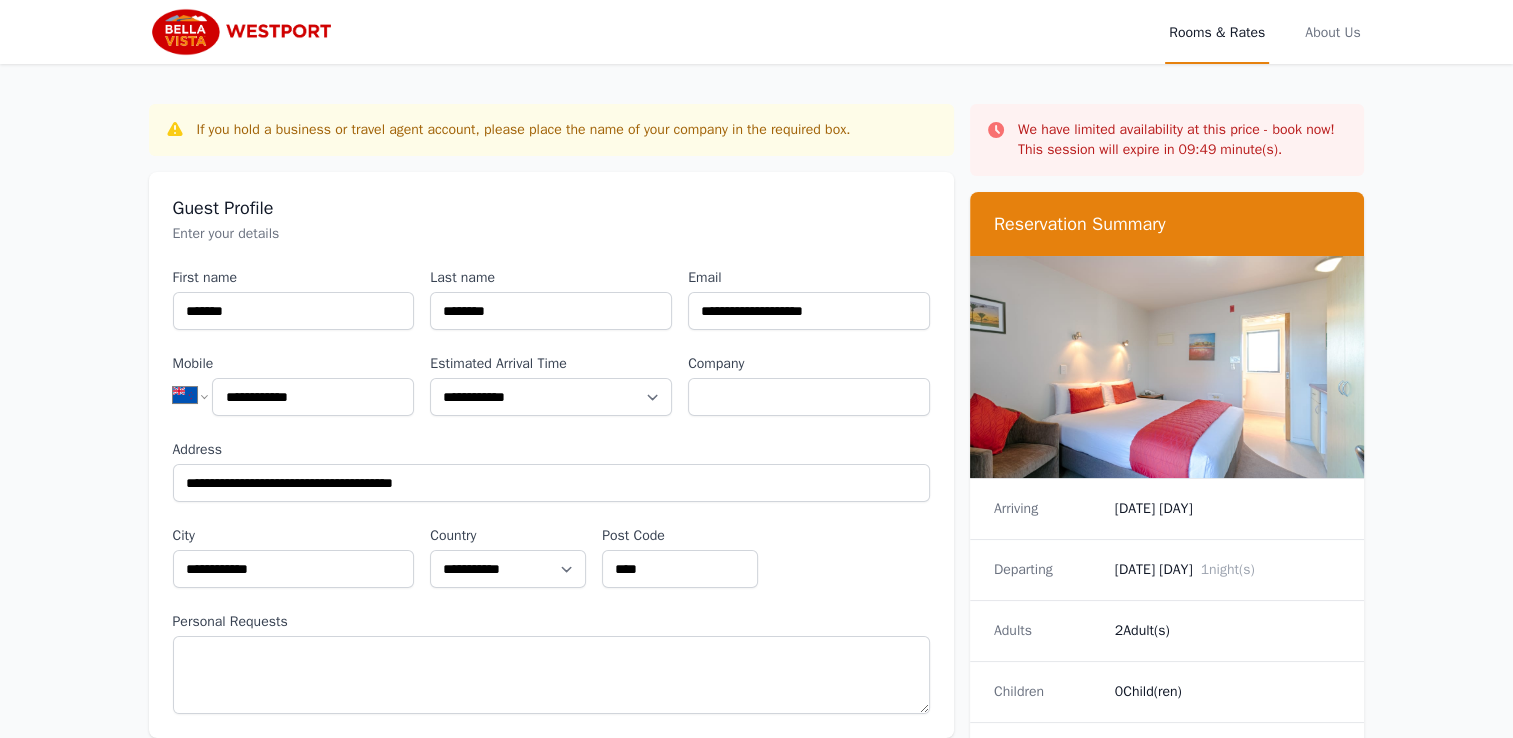 type on "**********" 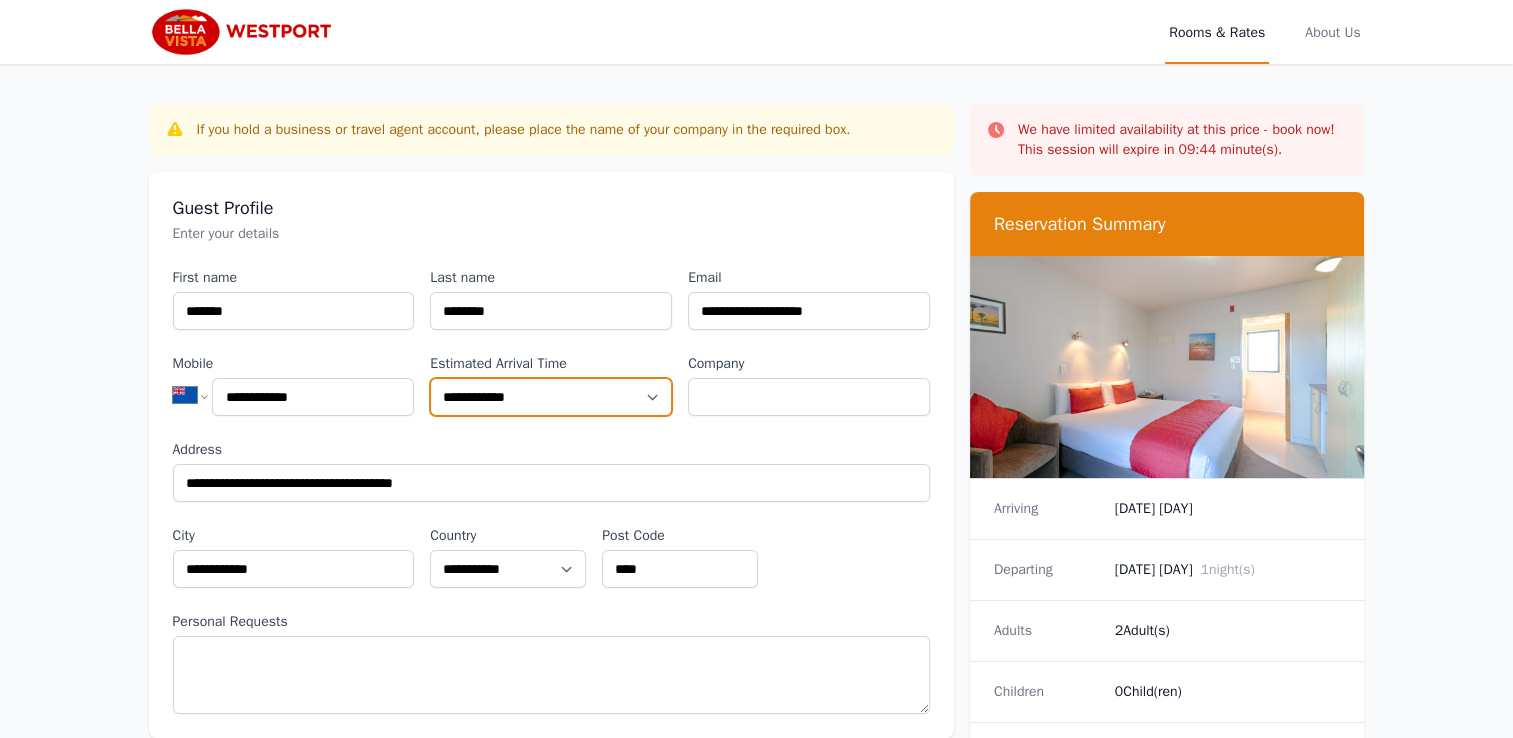 click on "**********" at bounding box center [551, 397] 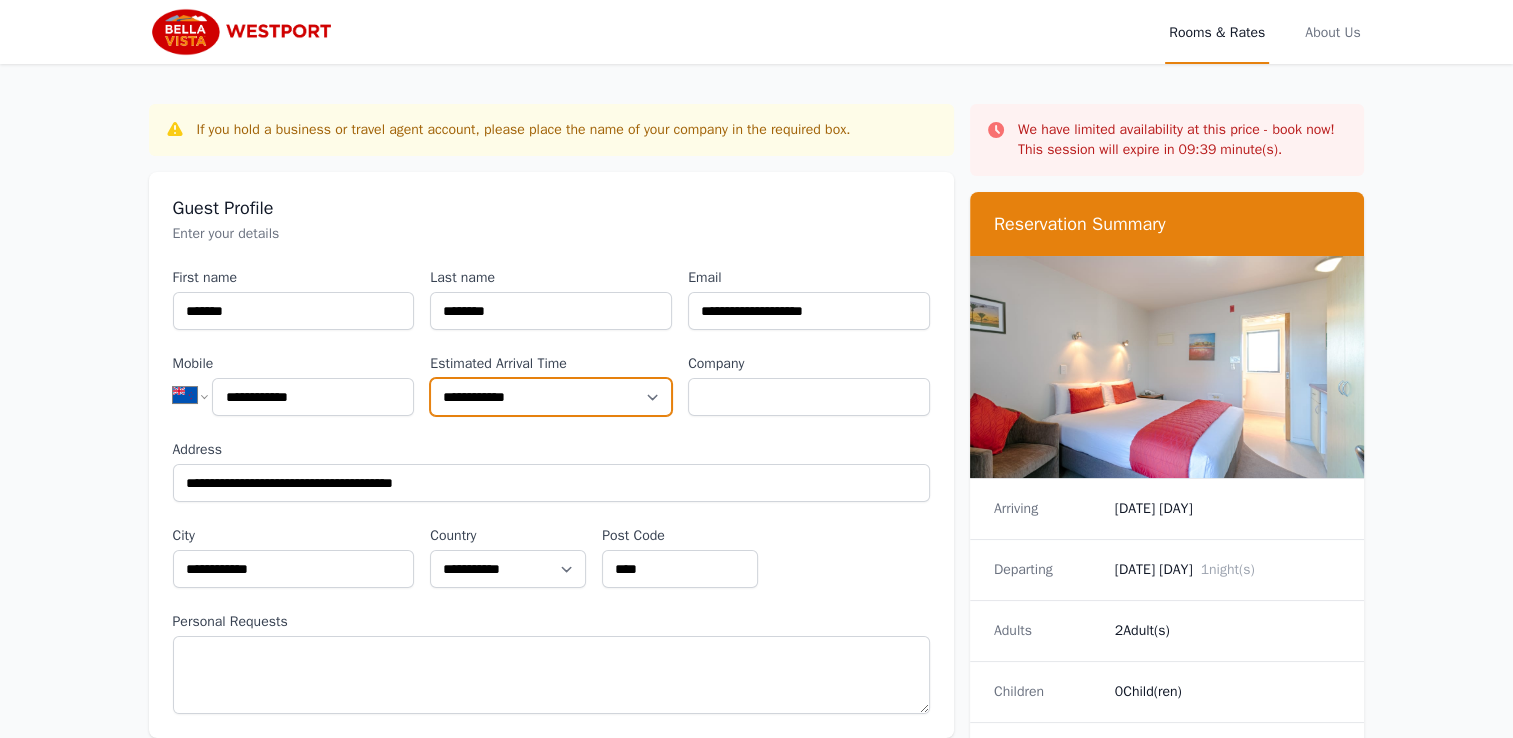 select on "**********" 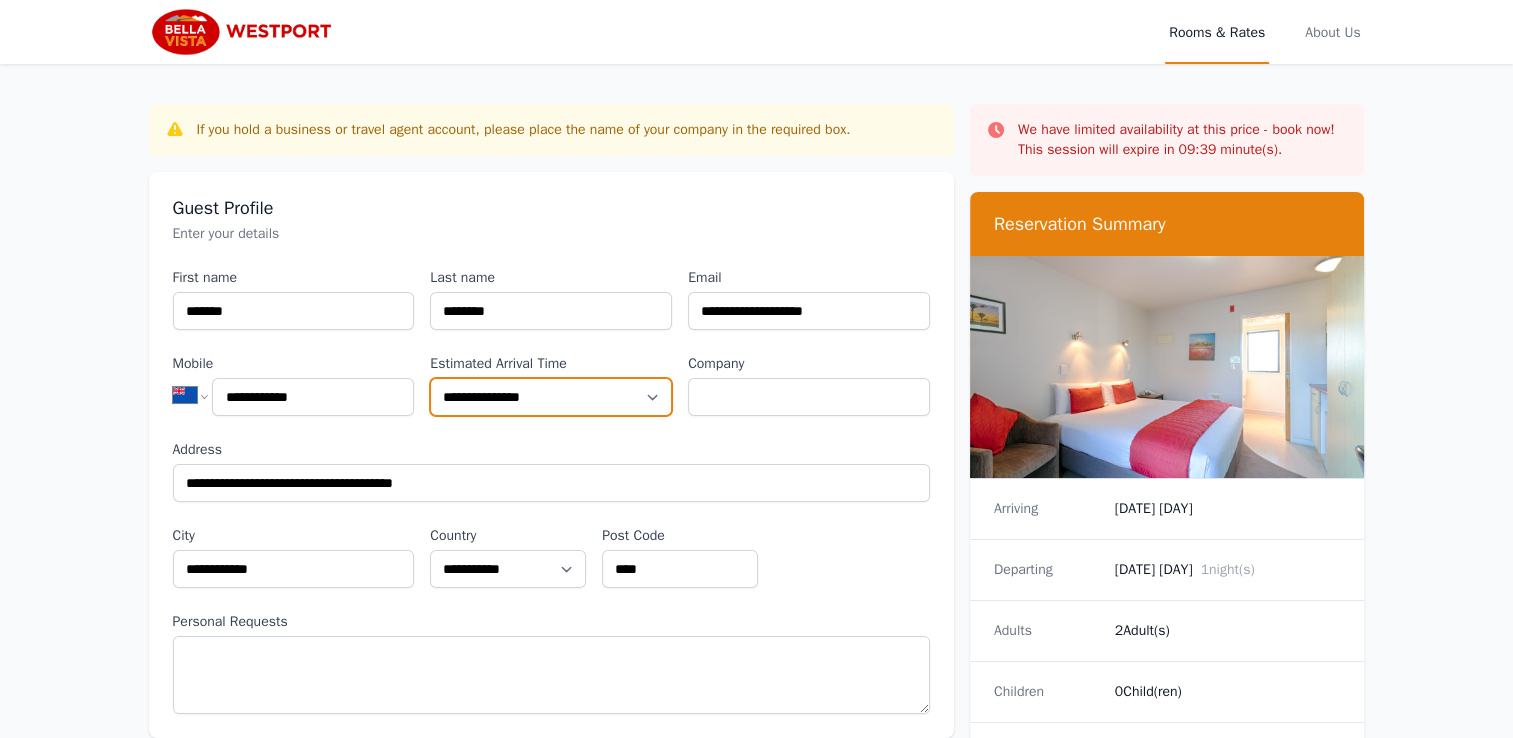 click on "**********" at bounding box center [551, 397] 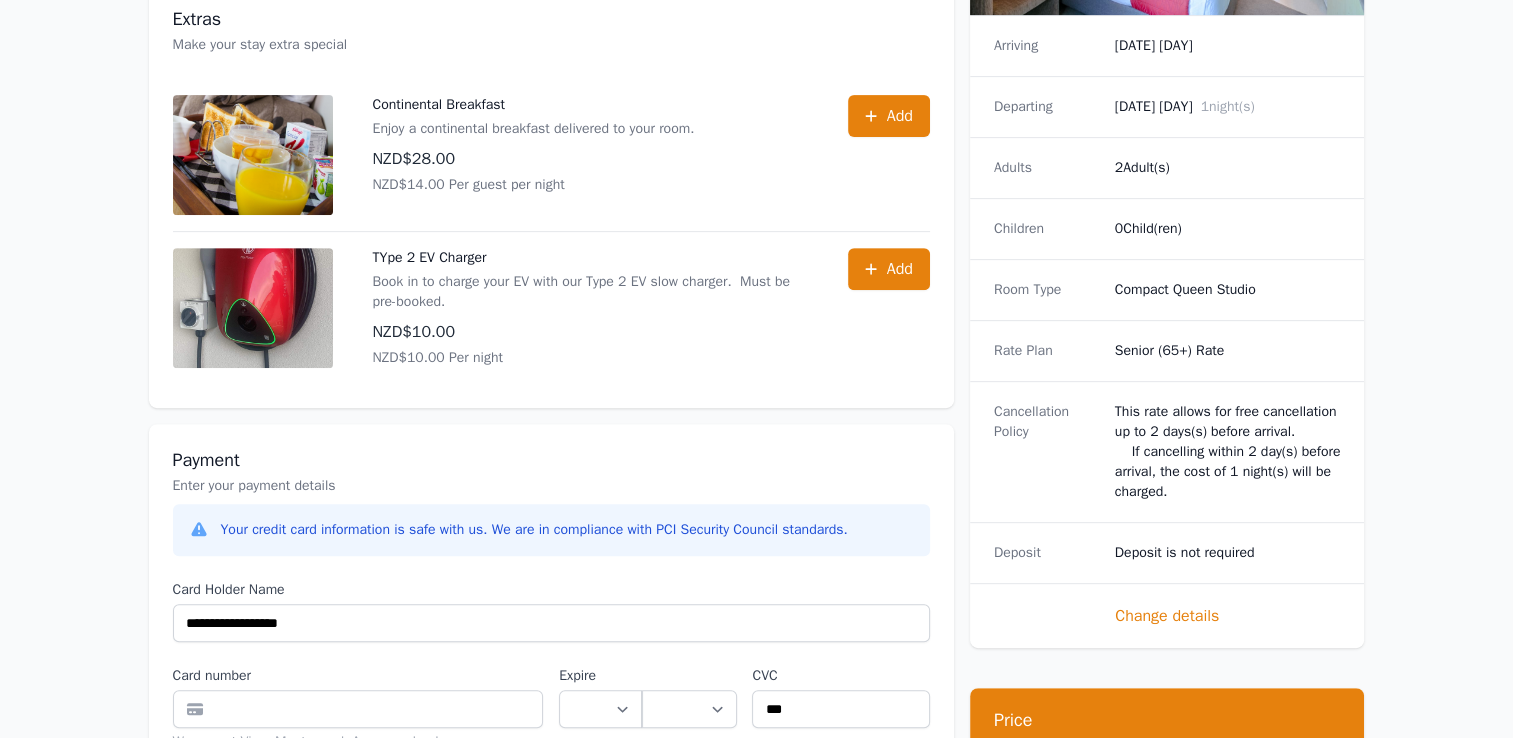 scroll, scrollTop: 900, scrollLeft: 0, axis: vertical 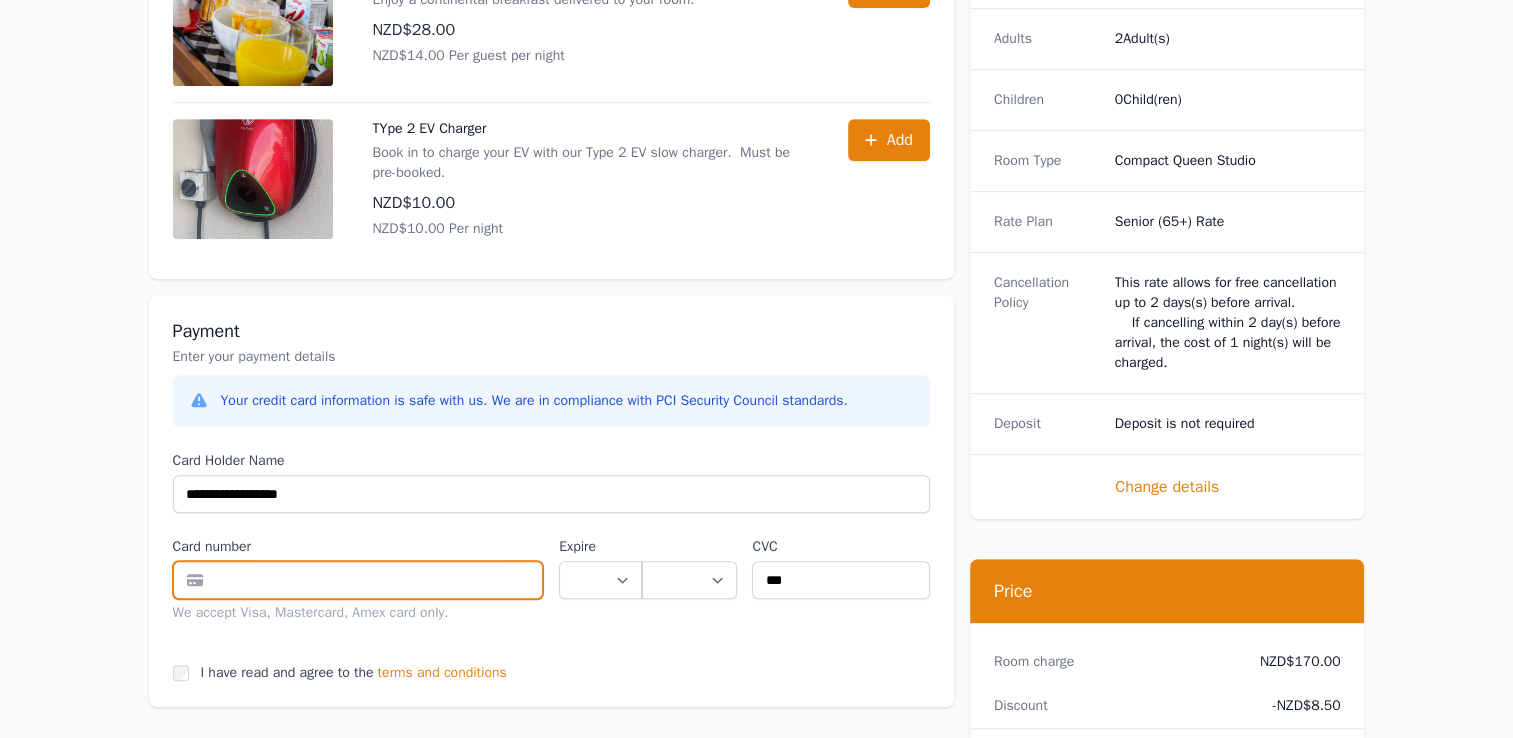 click at bounding box center (358, 580) 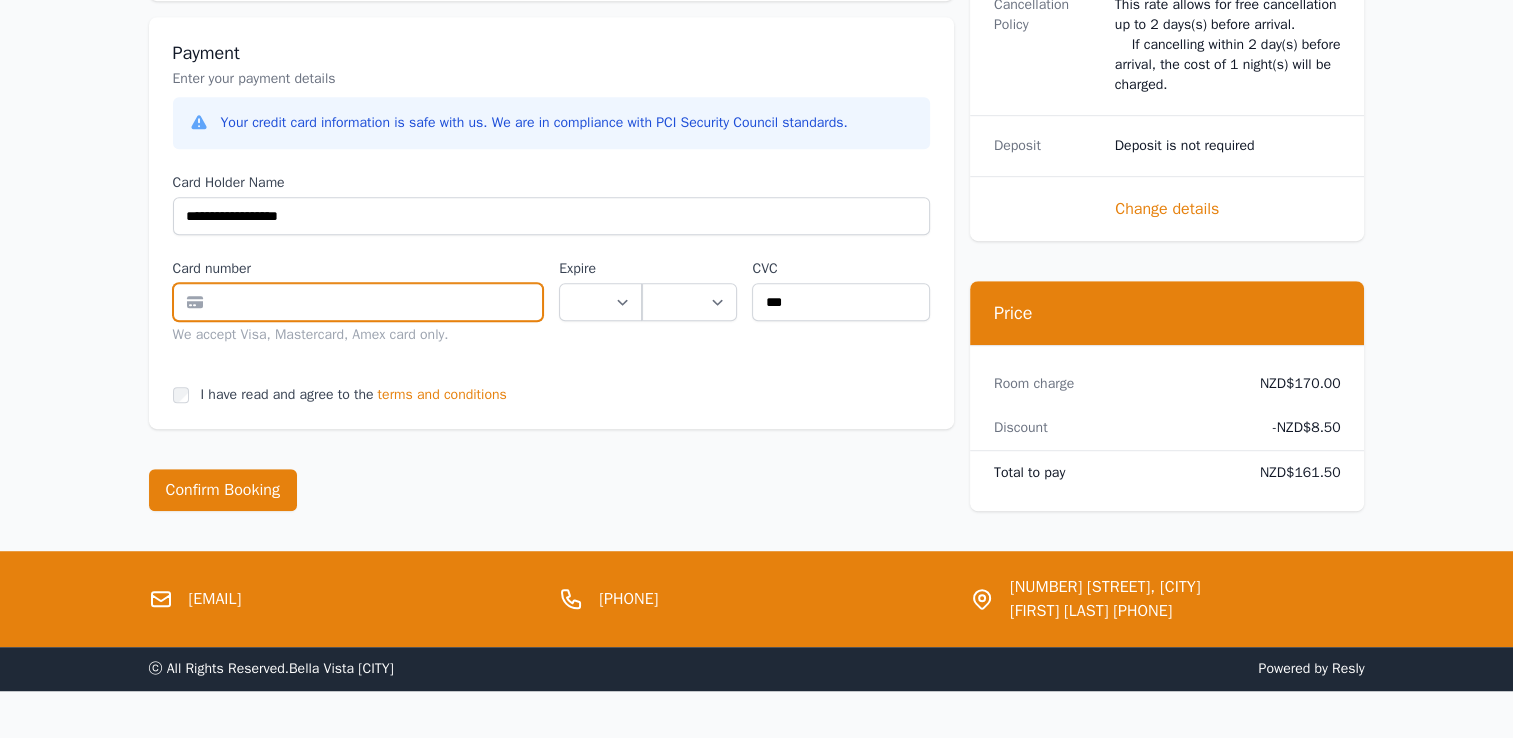 scroll, scrollTop: 1200, scrollLeft: 0, axis: vertical 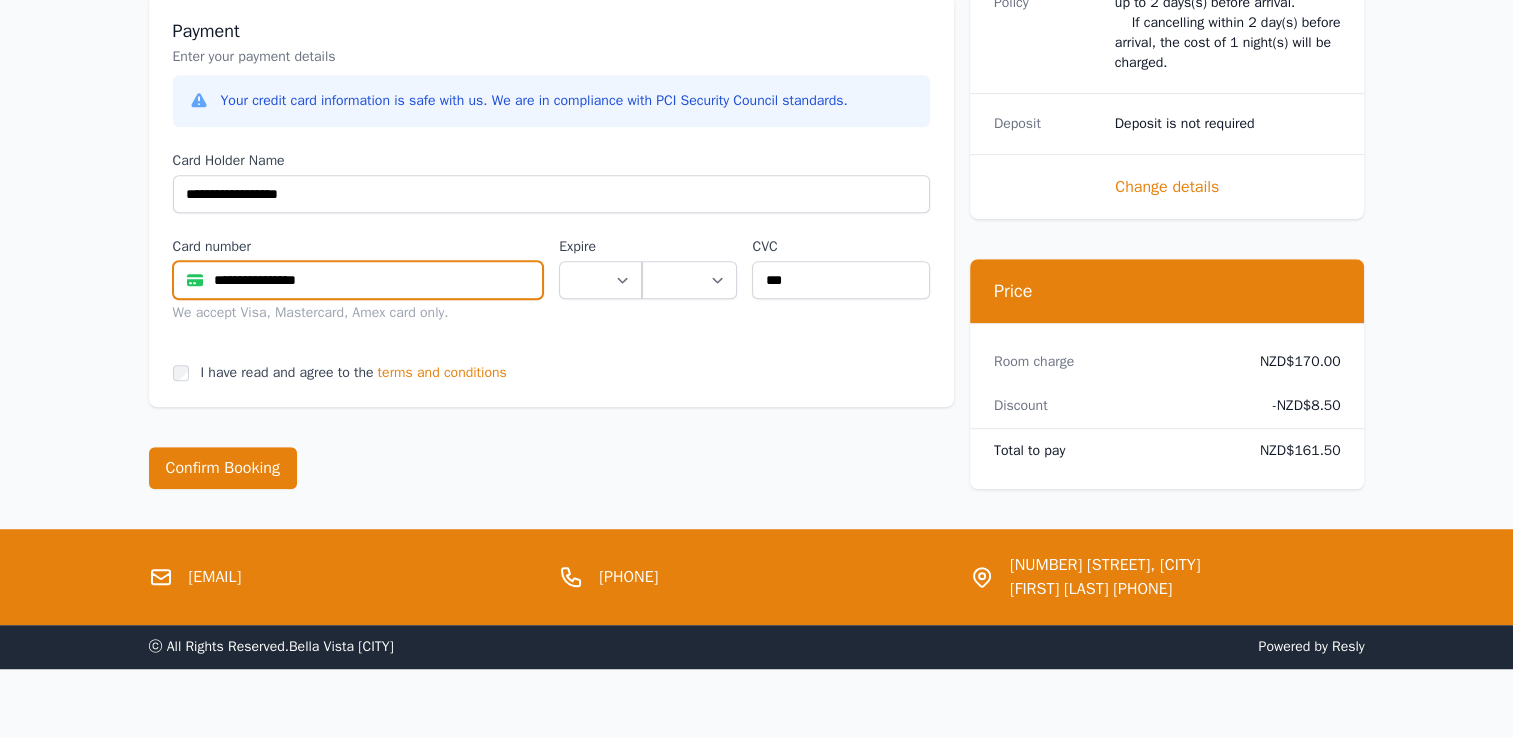 type on "**********" 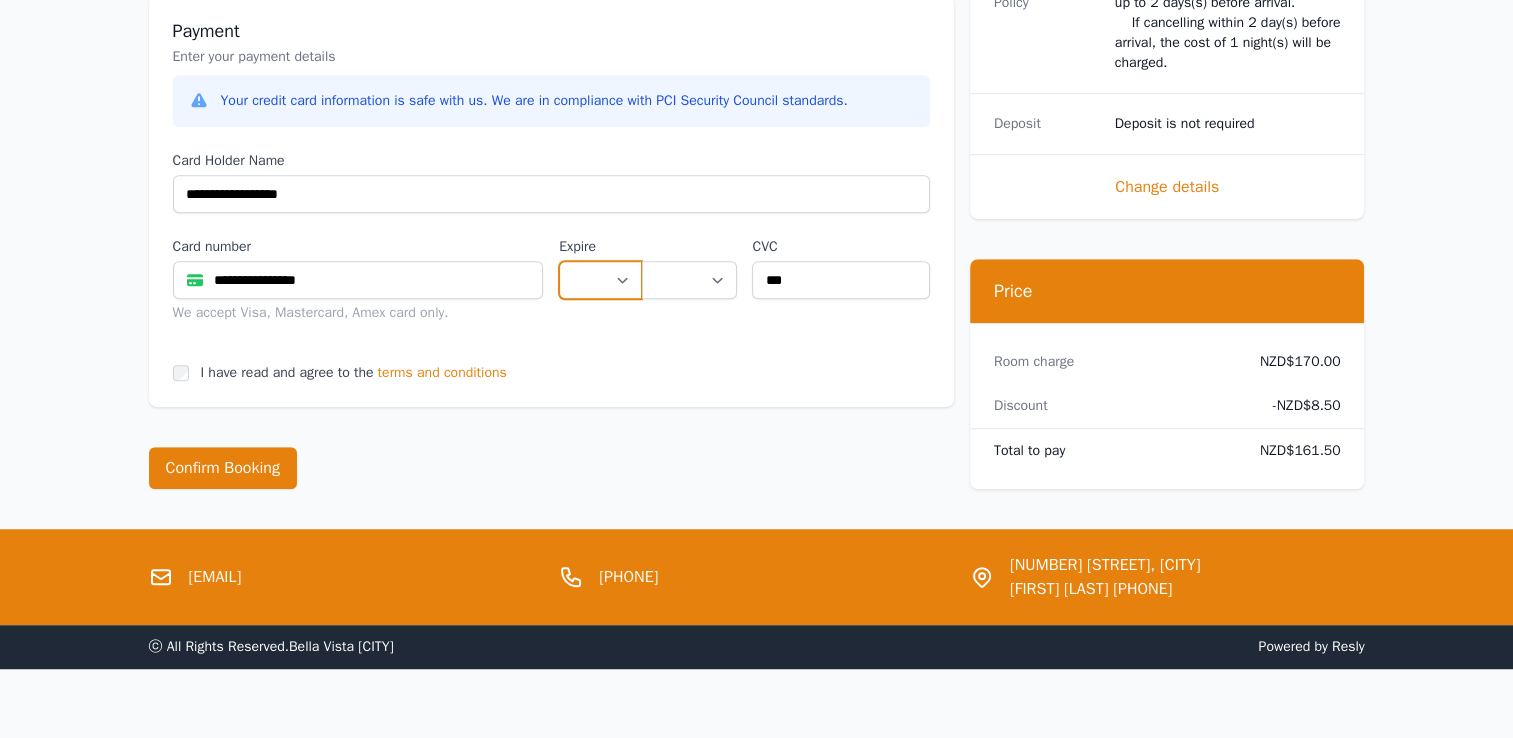 click on "** ** ** ** ** ** ** ** ** ** ** **" at bounding box center [600, 280] 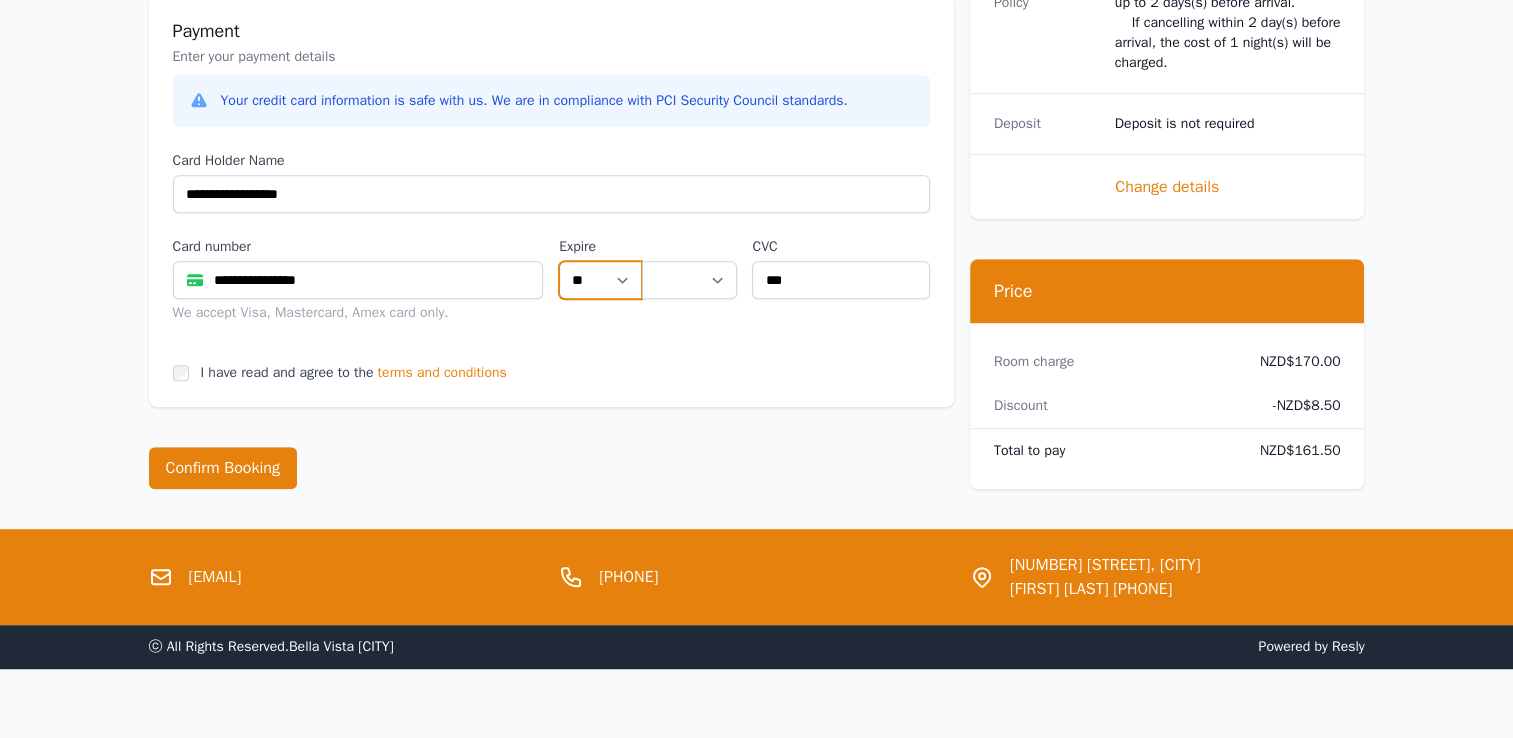 click on "** ** ** ** ** ** ** ** ** ** ** **" at bounding box center (600, 280) 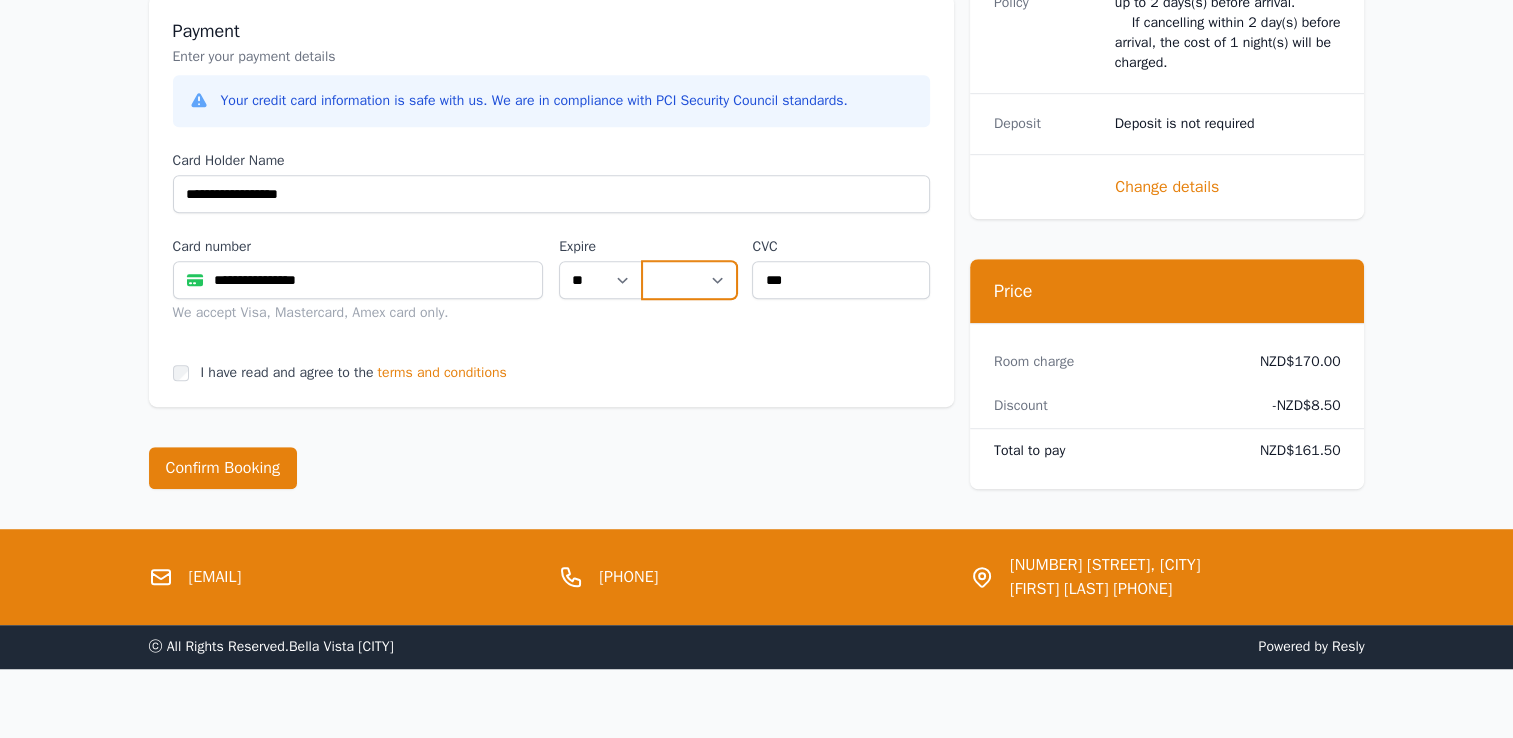 click on "**** **** **** **** **** **** **** **** ****" at bounding box center [689, 280] 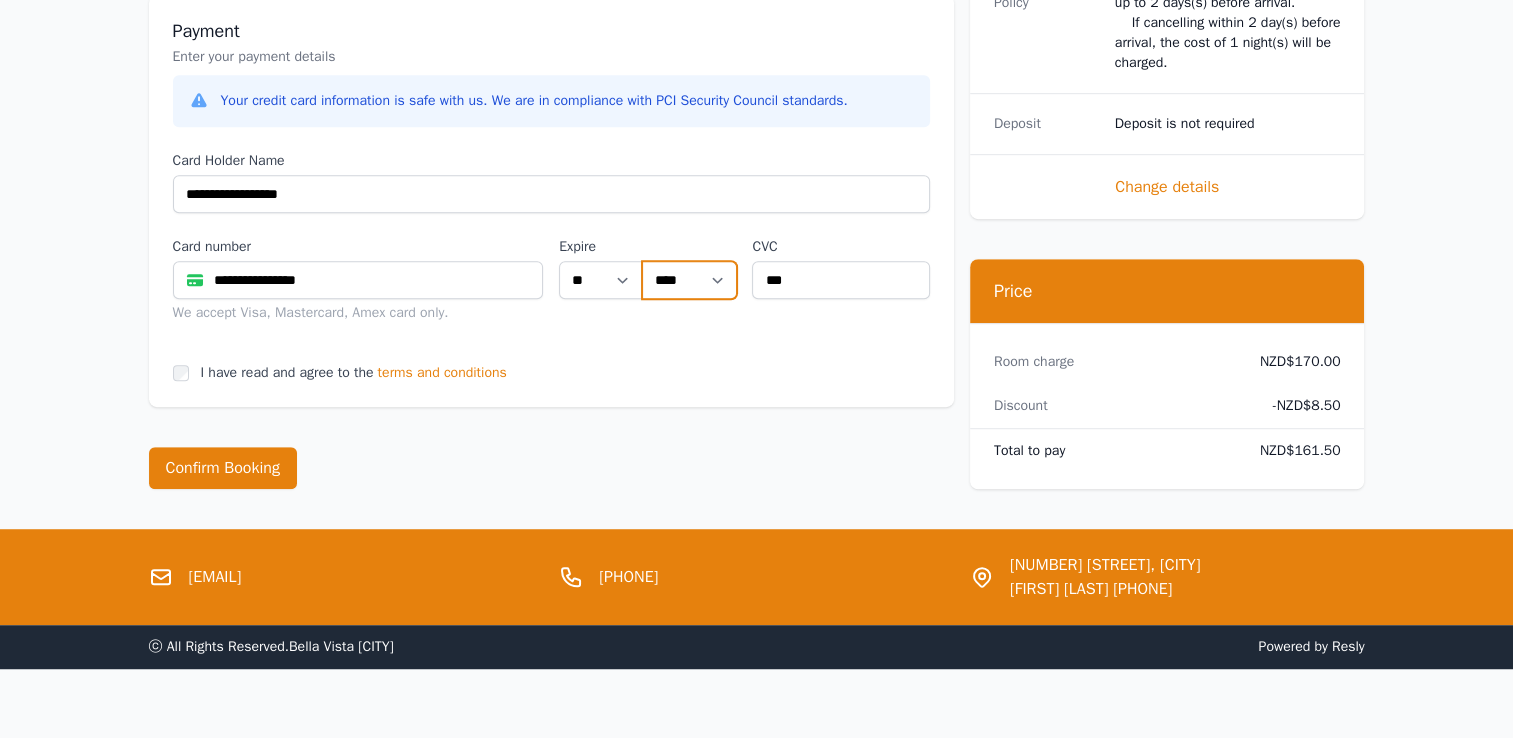click on "**** **** **** **** **** **** **** **** ****" at bounding box center [689, 280] 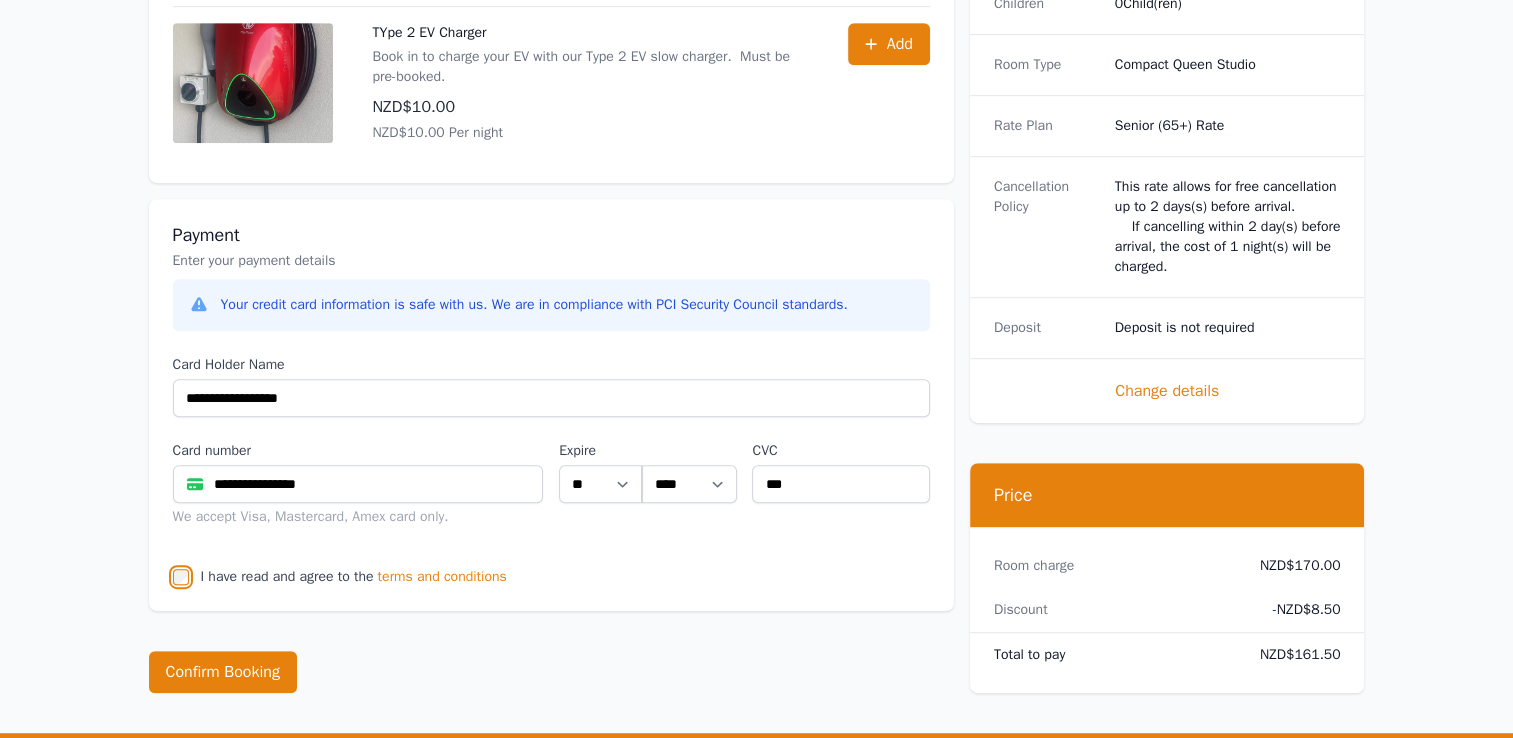 scroll, scrollTop: 1100, scrollLeft: 0, axis: vertical 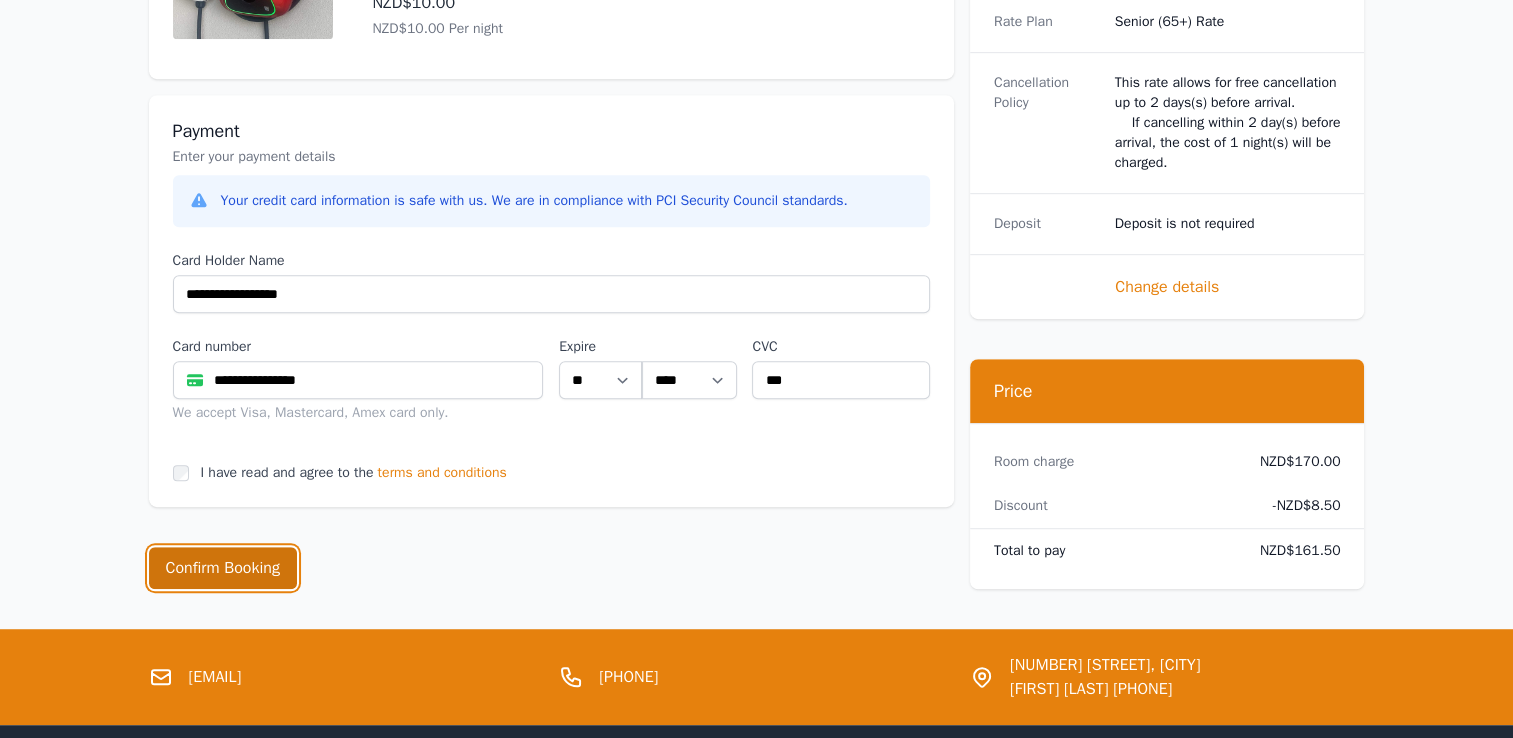 click on "Confirm Booking" at bounding box center [223, 568] 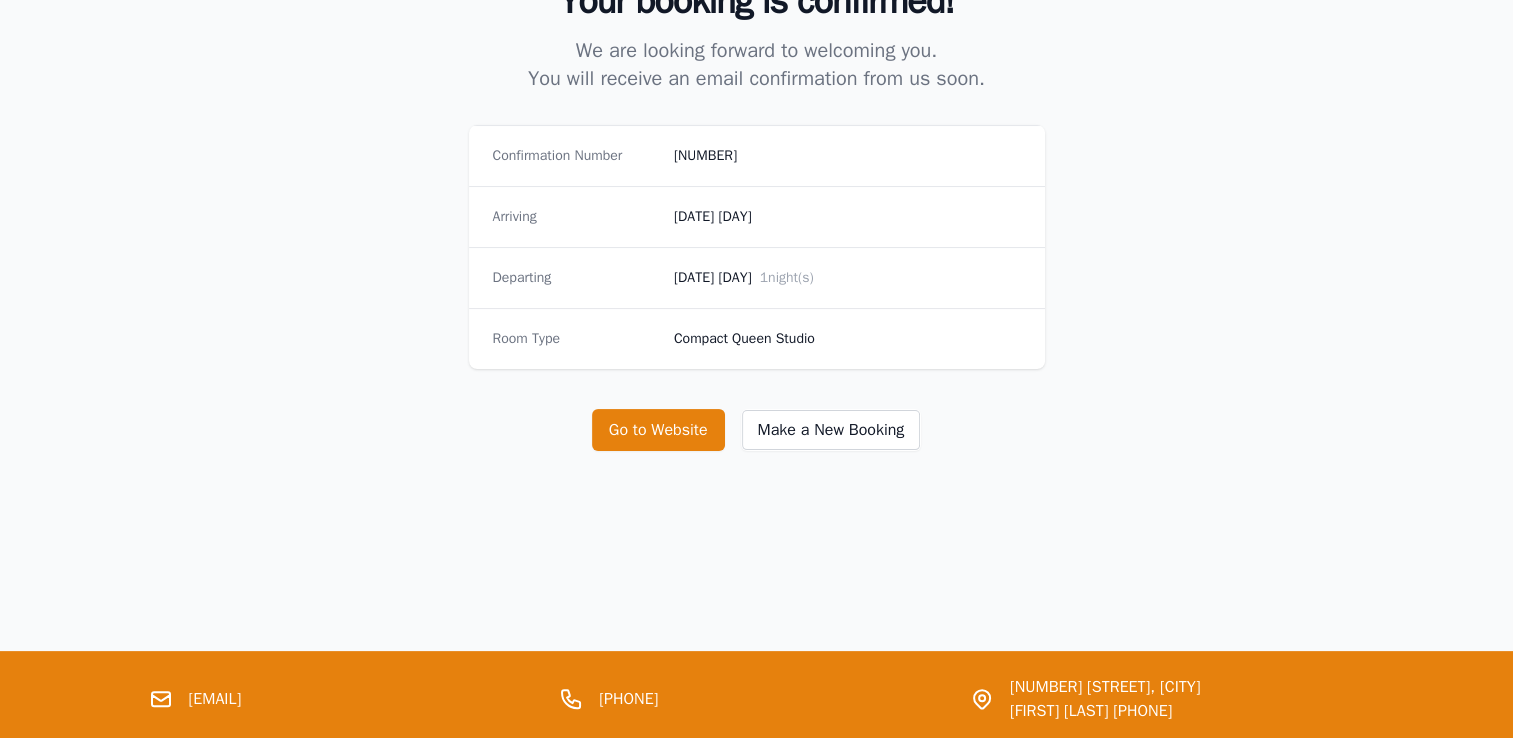 scroll, scrollTop: 30, scrollLeft: 0, axis: vertical 